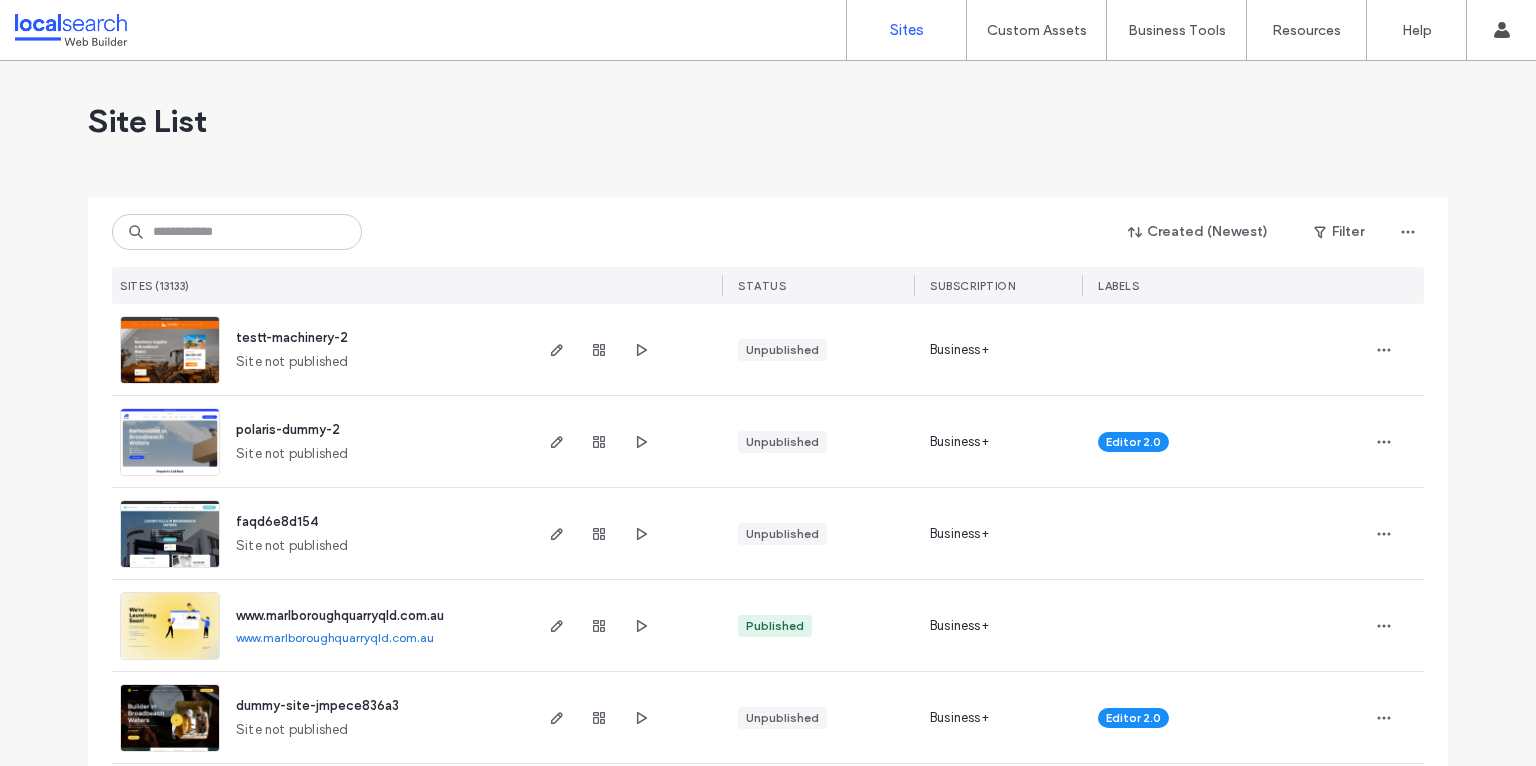 scroll, scrollTop: 0, scrollLeft: 0, axis: both 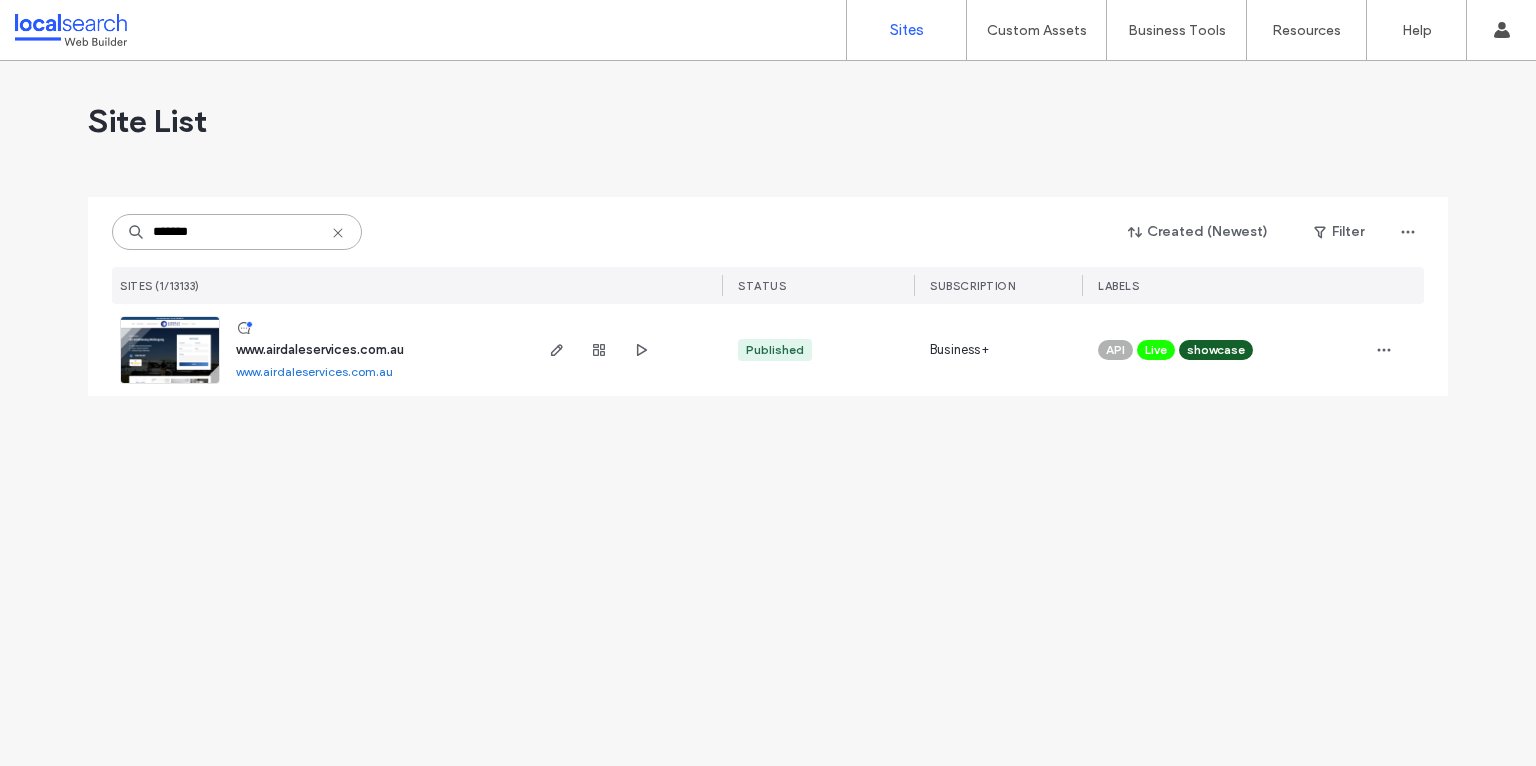 type on "*******" 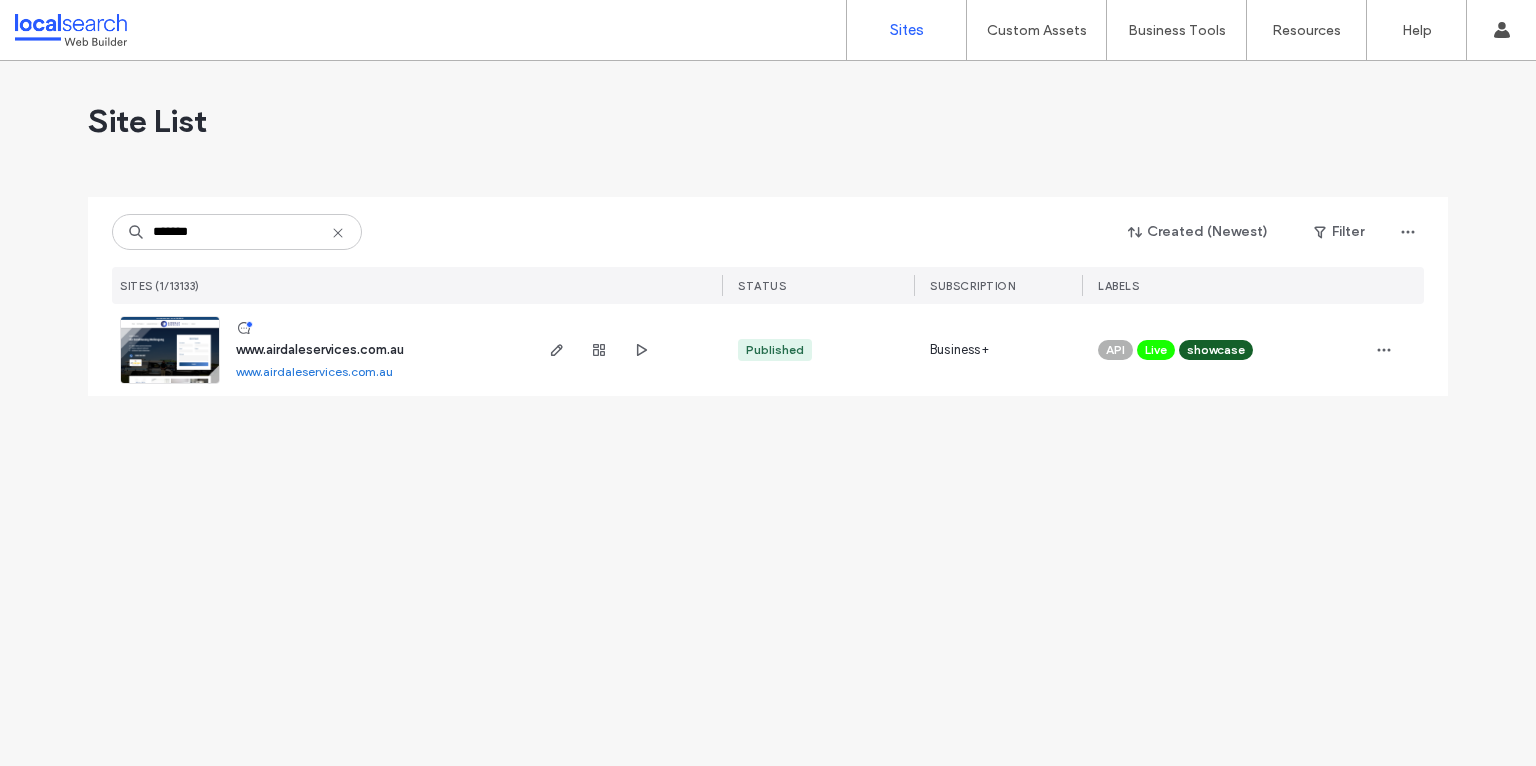 click at bounding box center [170, 385] 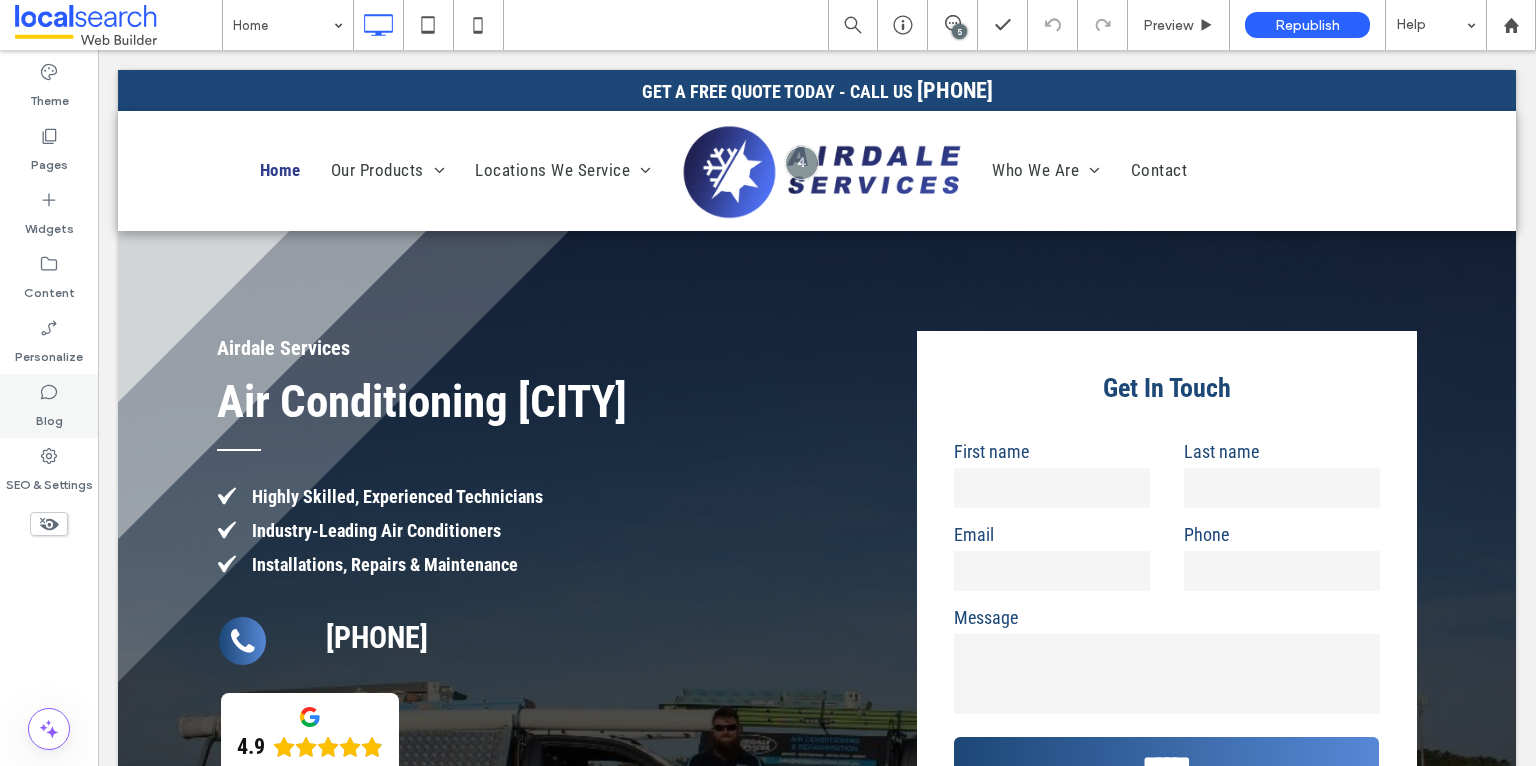 scroll, scrollTop: 0, scrollLeft: 0, axis: both 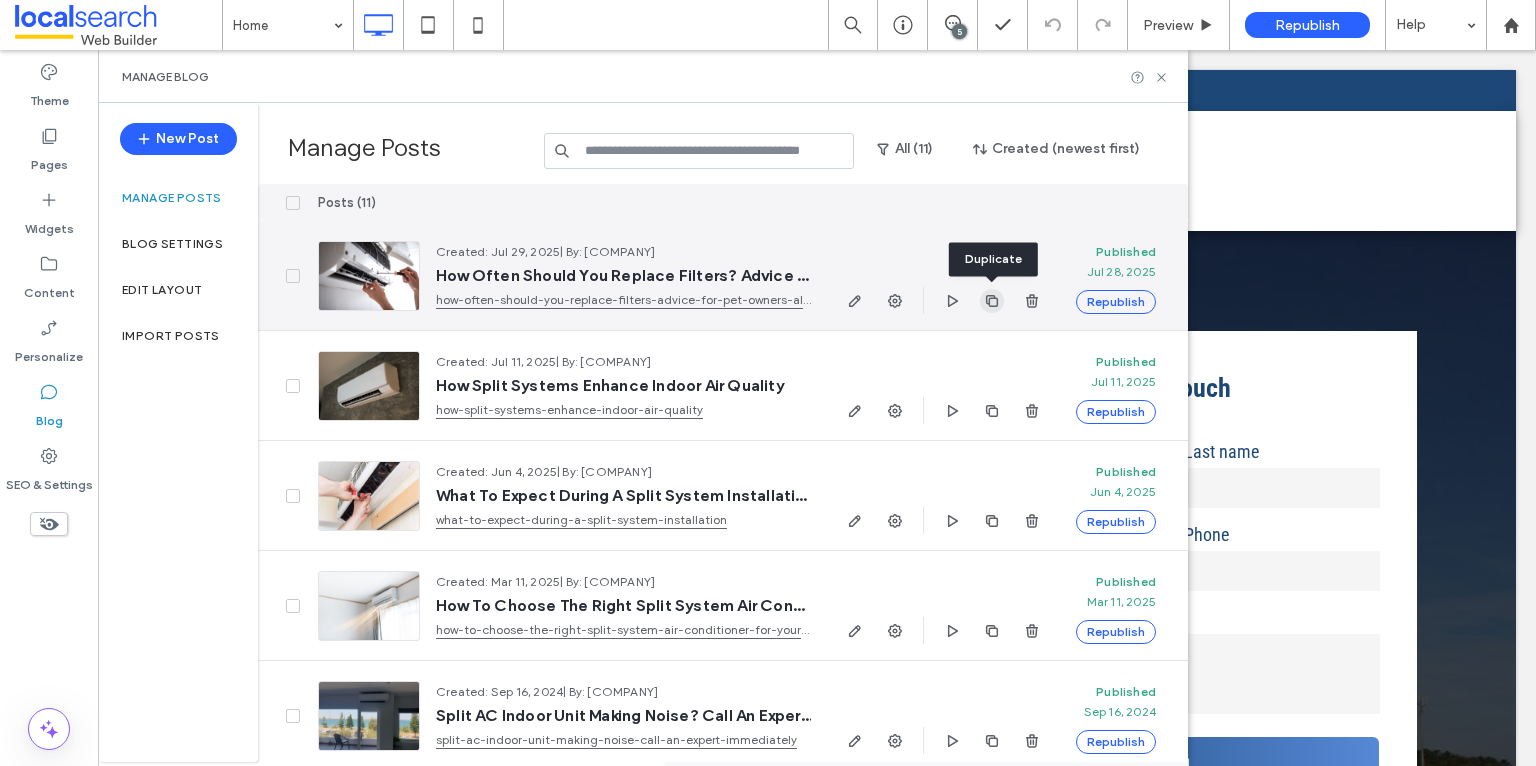 click 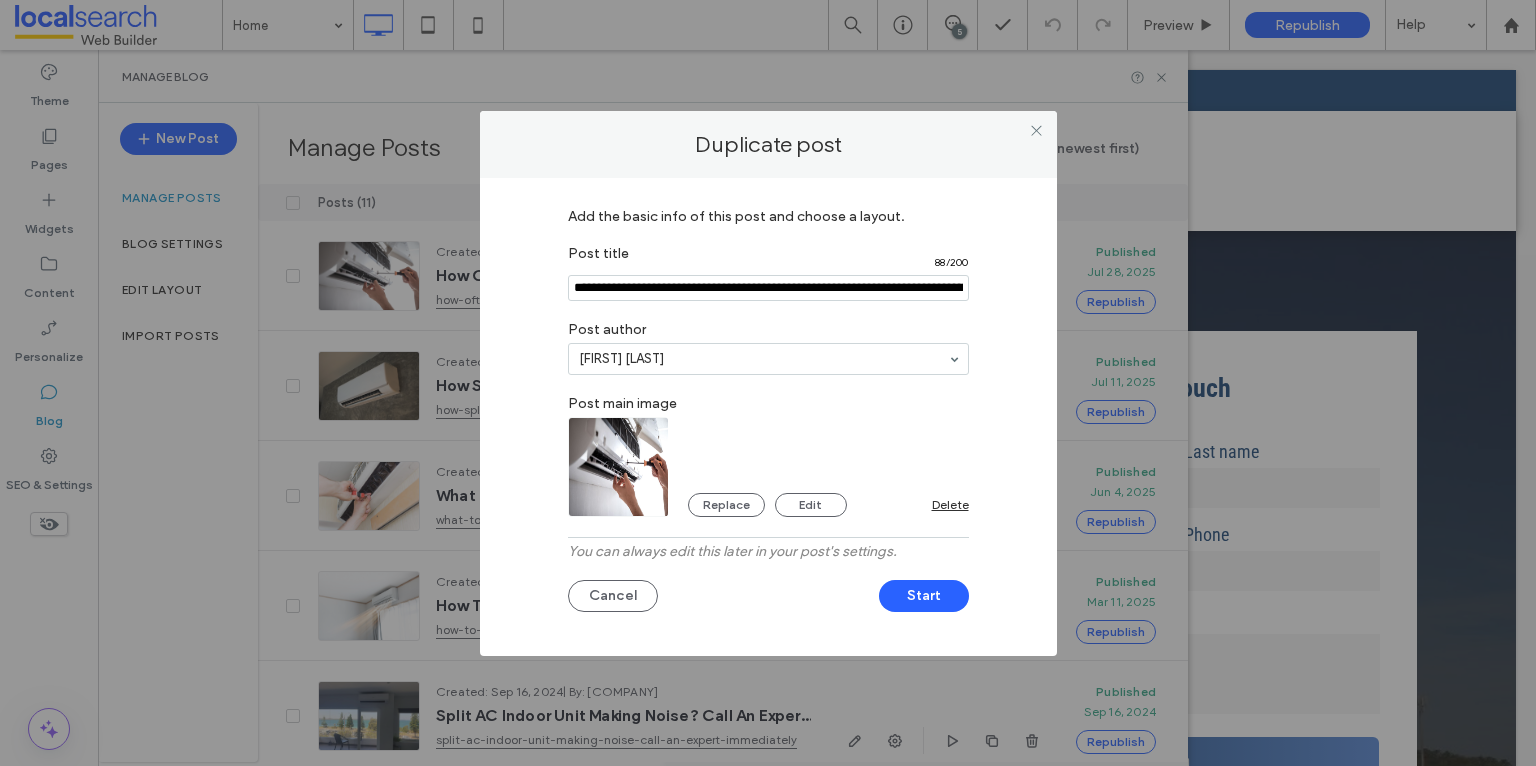click at bounding box center [768, 288] 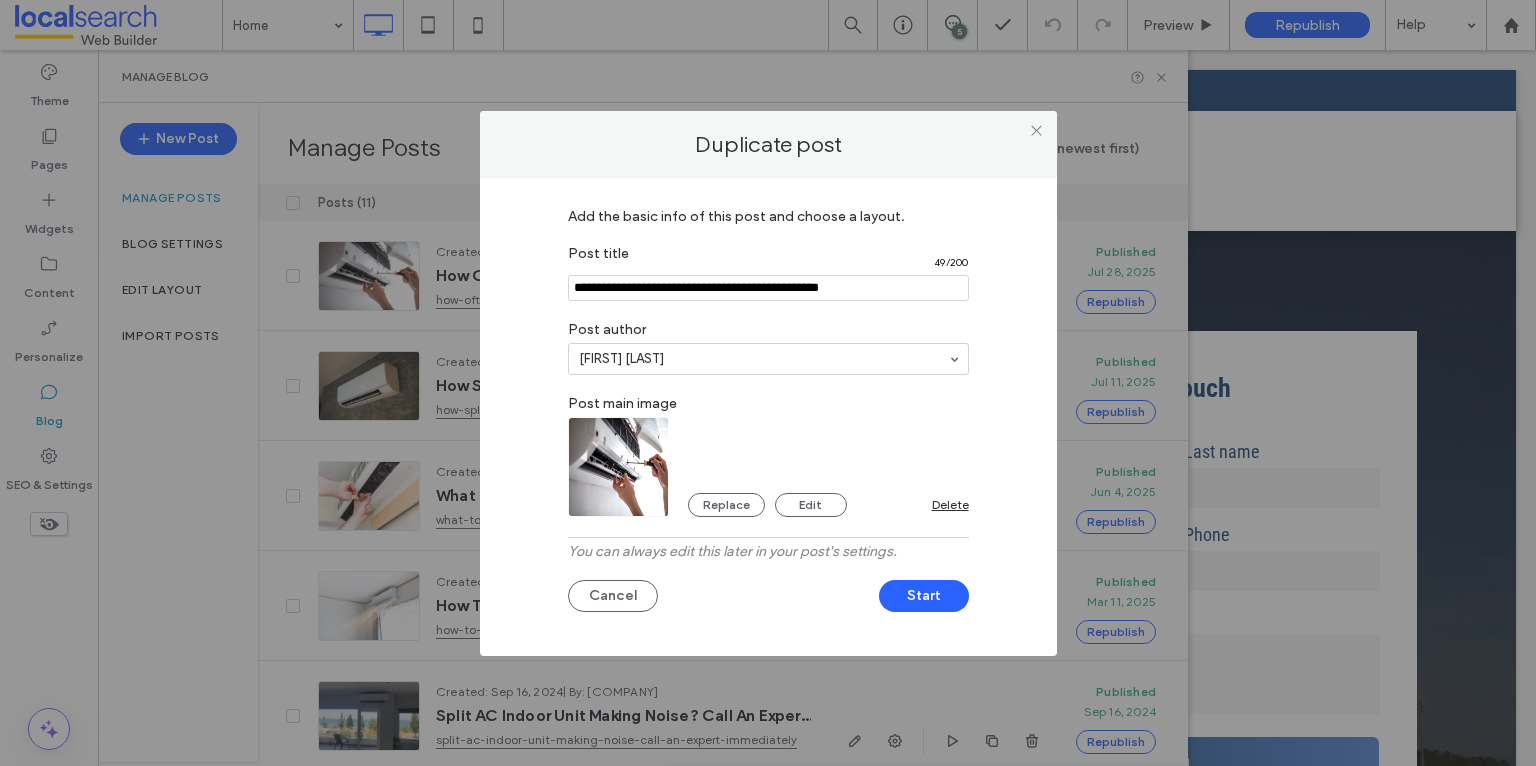 type on "**********" 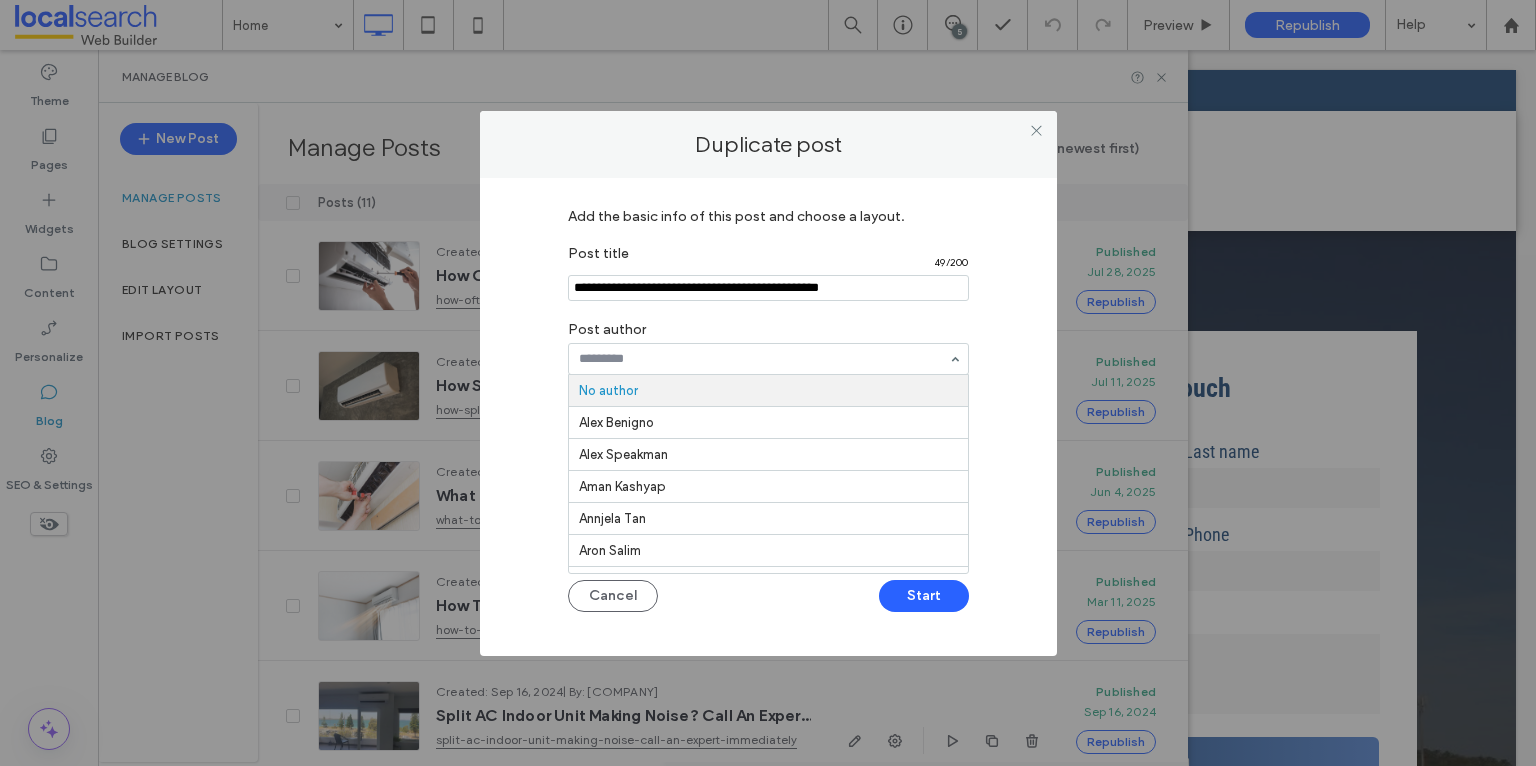 paste on "**********" 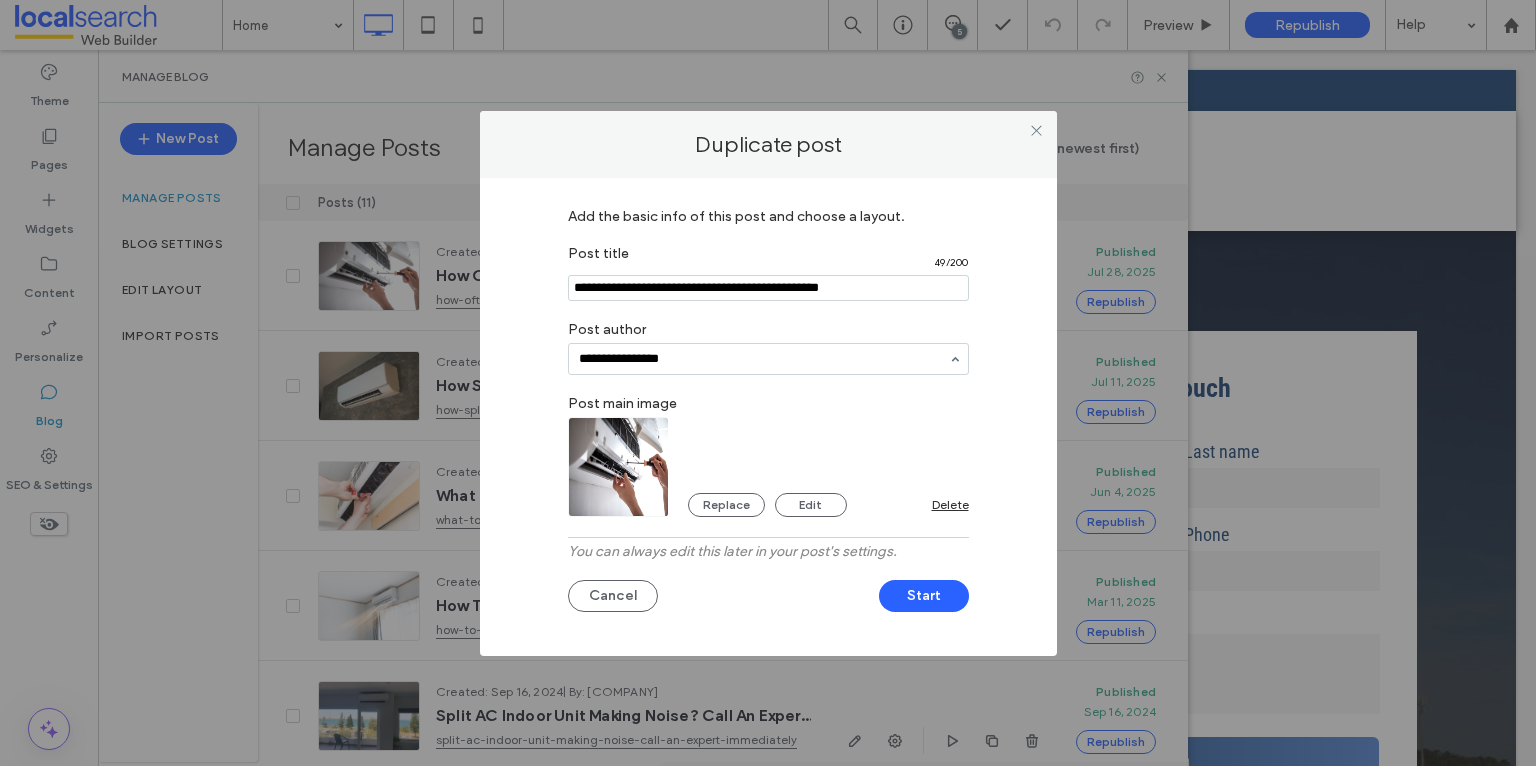 type on "**********" 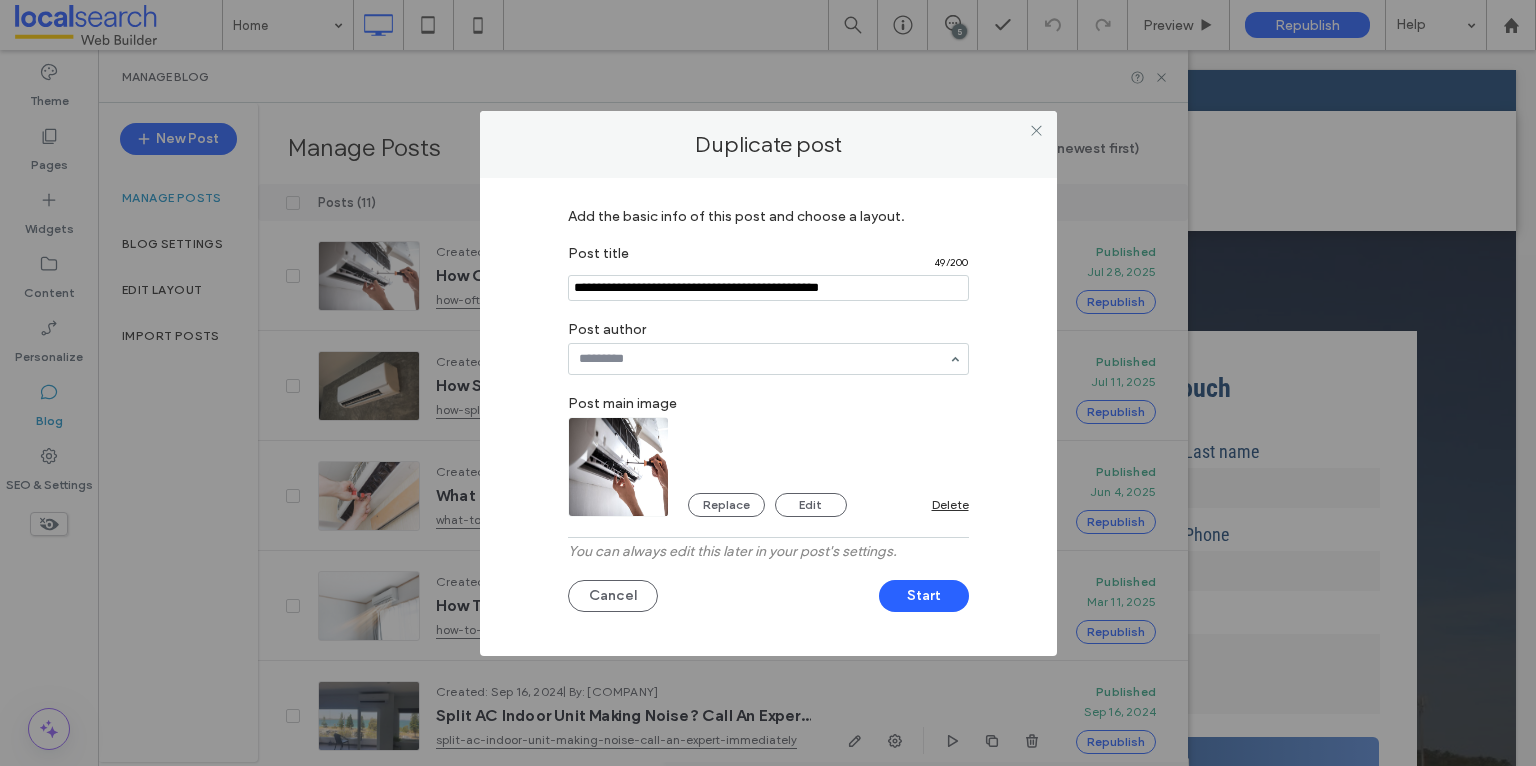 click at bounding box center [619, 467] 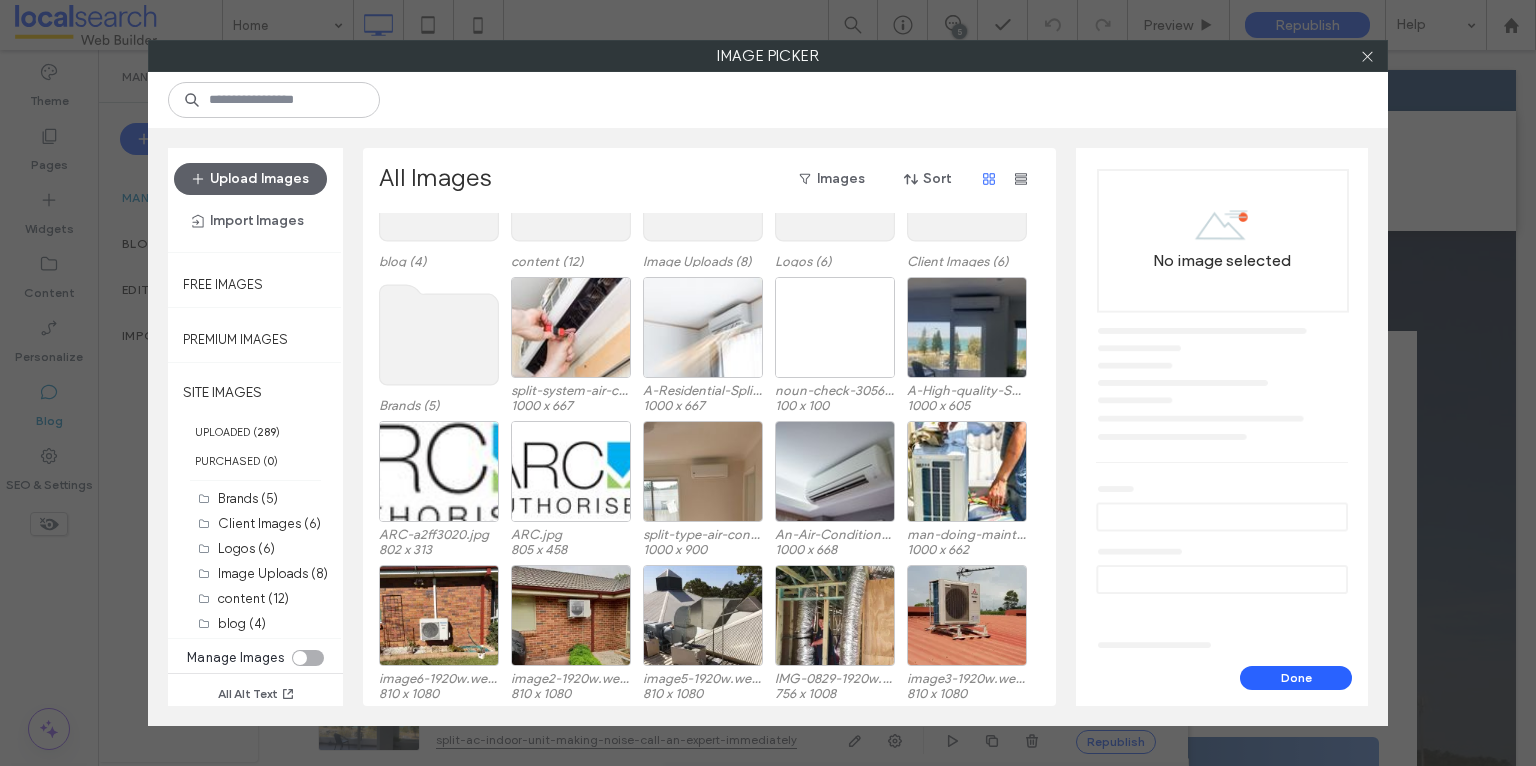 scroll, scrollTop: 123, scrollLeft: 0, axis: vertical 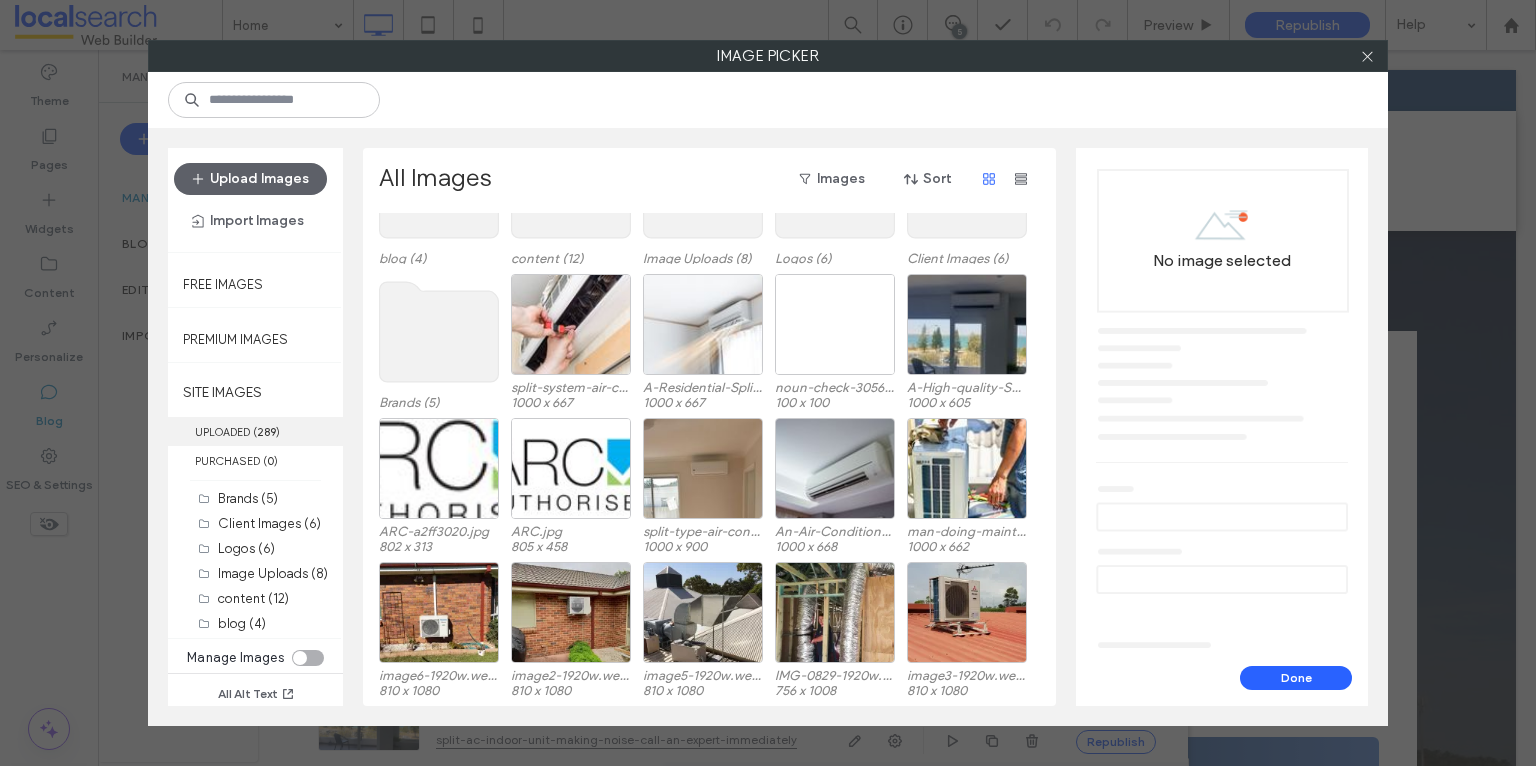 click on "UPLOADED ( 289 )" at bounding box center (255, 431) 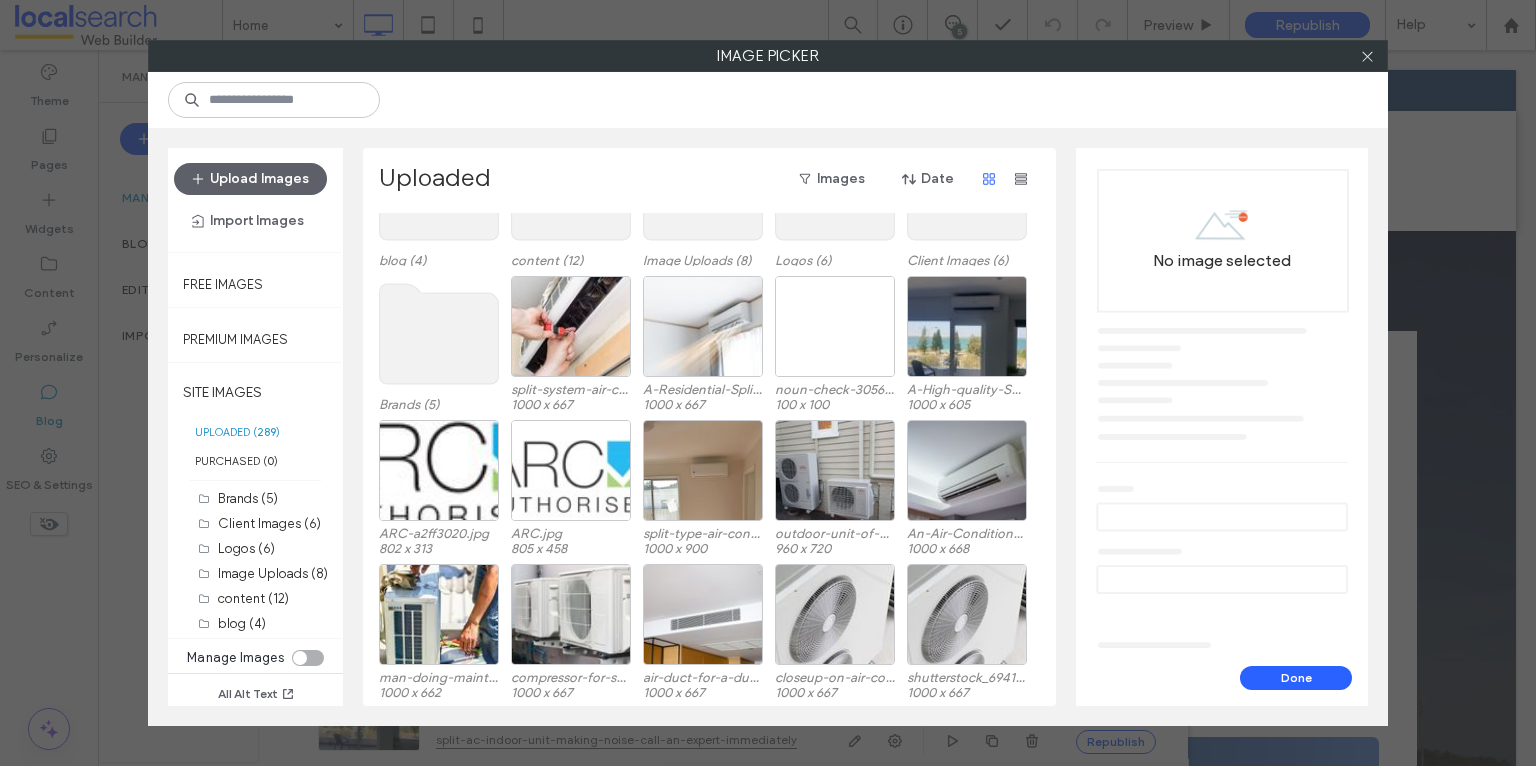 scroll, scrollTop: 83, scrollLeft: 0, axis: vertical 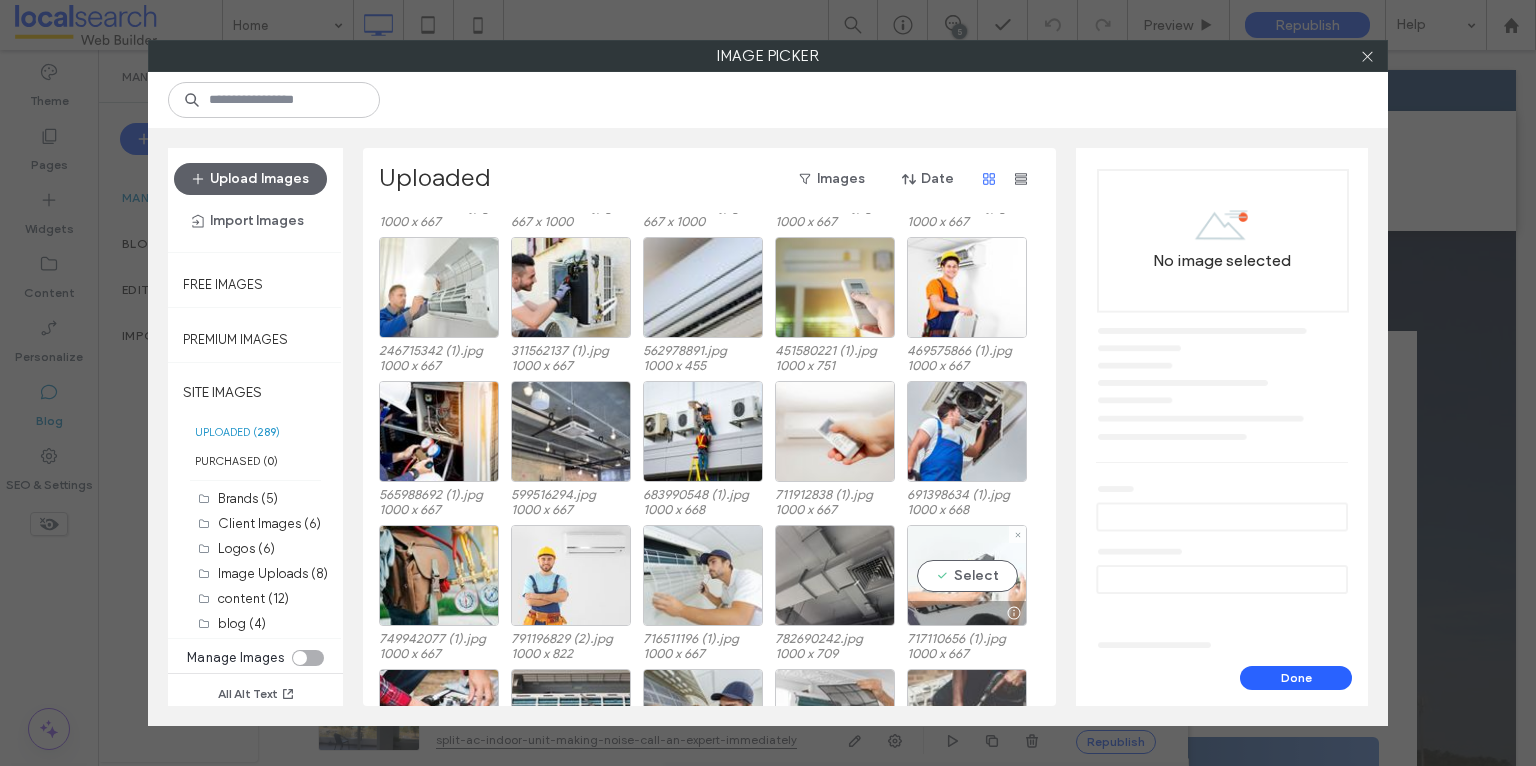 click on "Select" at bounding box center (967, 575) 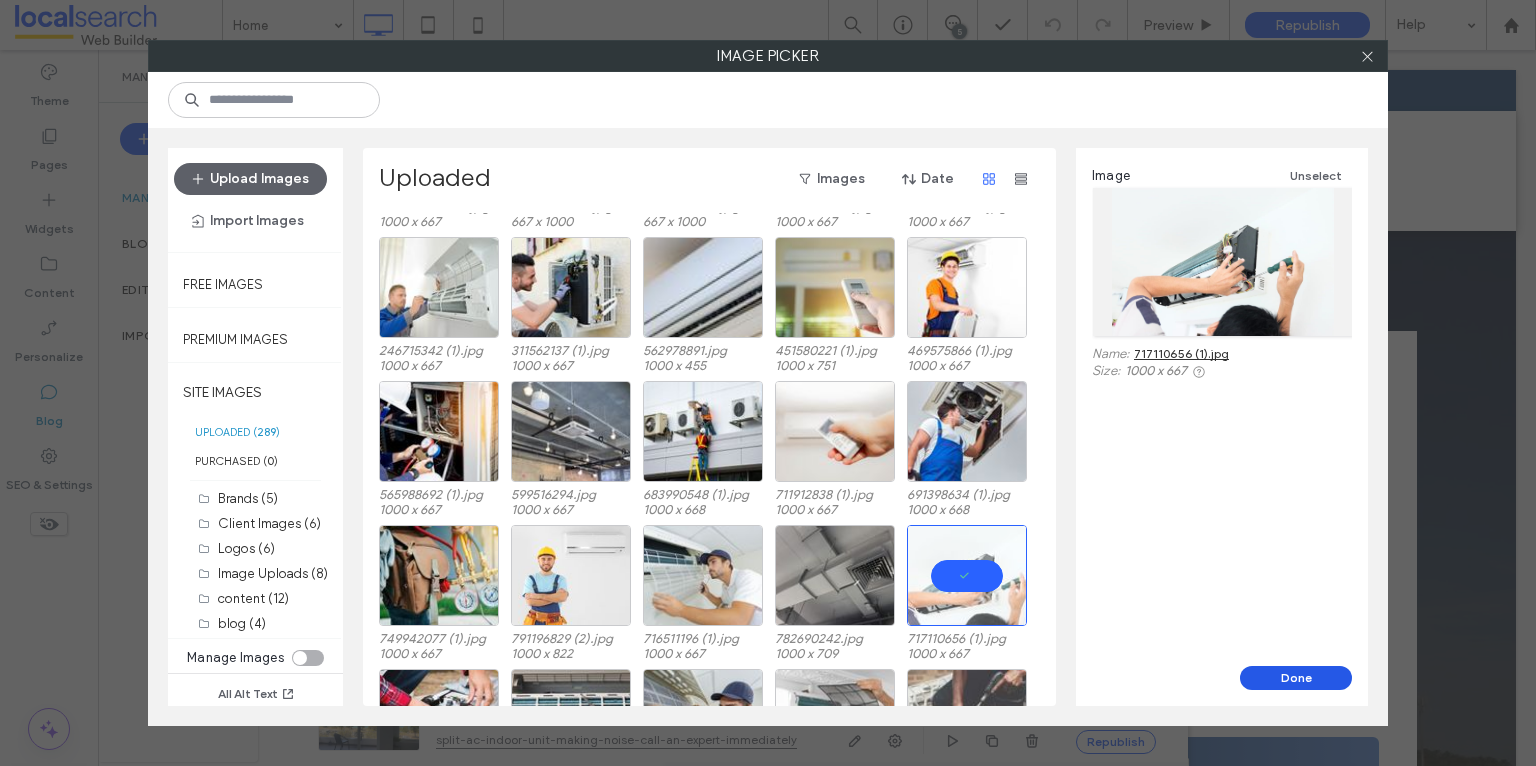 click on "Done" at bounding box center (1296, 678) 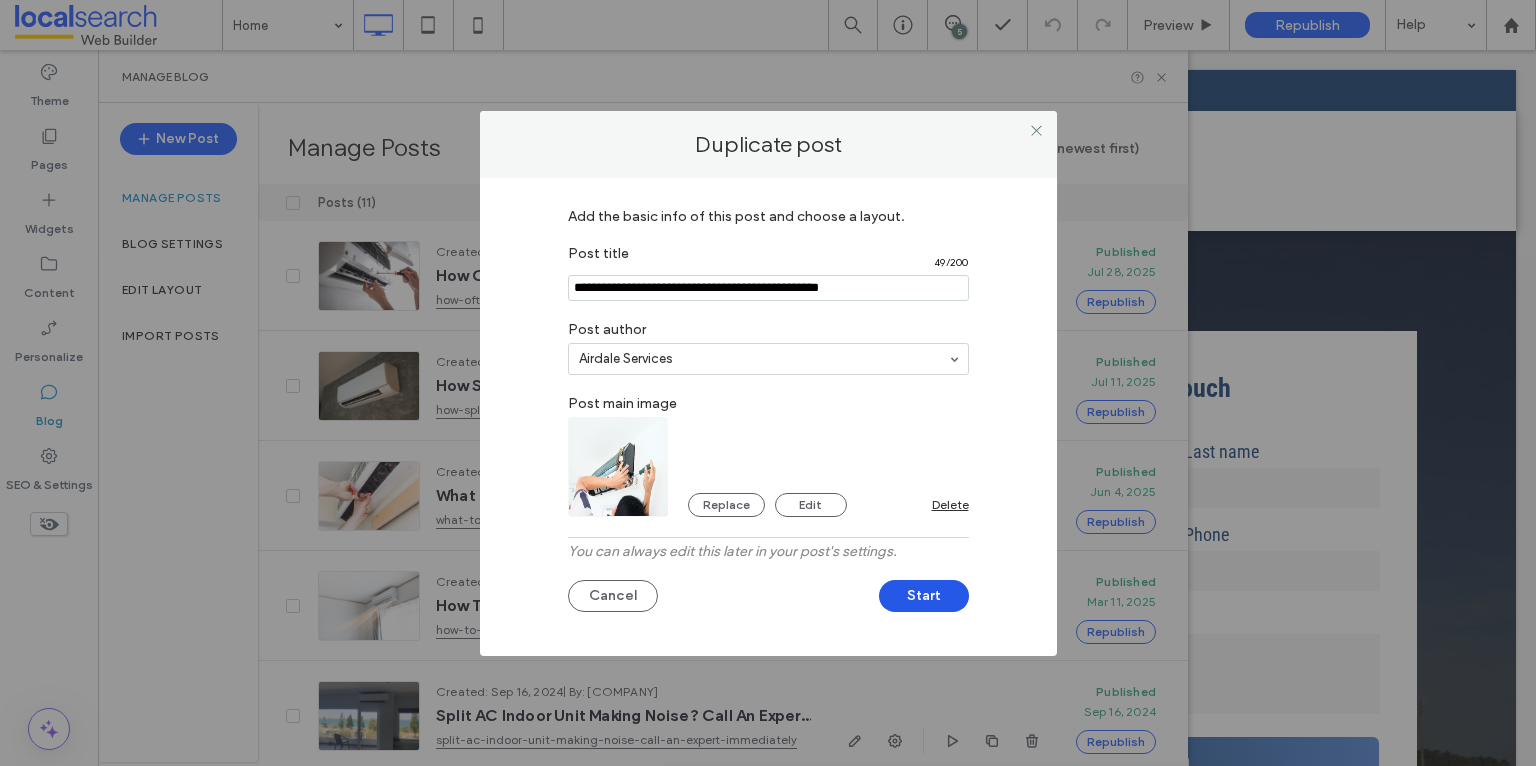 click on "Start" at bounding box center (924, 596) 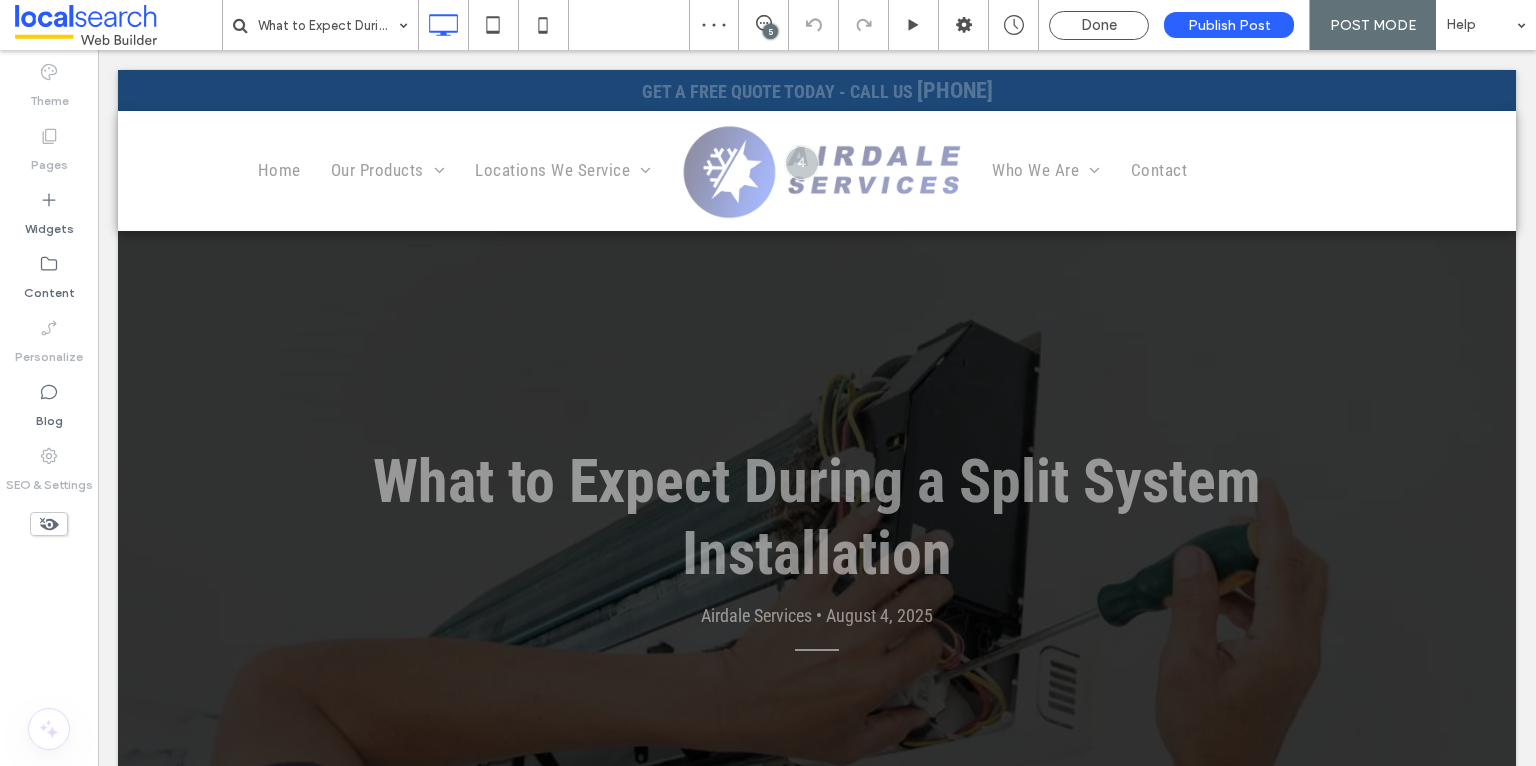 scroll, scrollTop: 0, scrollLeft: 0, axis: both 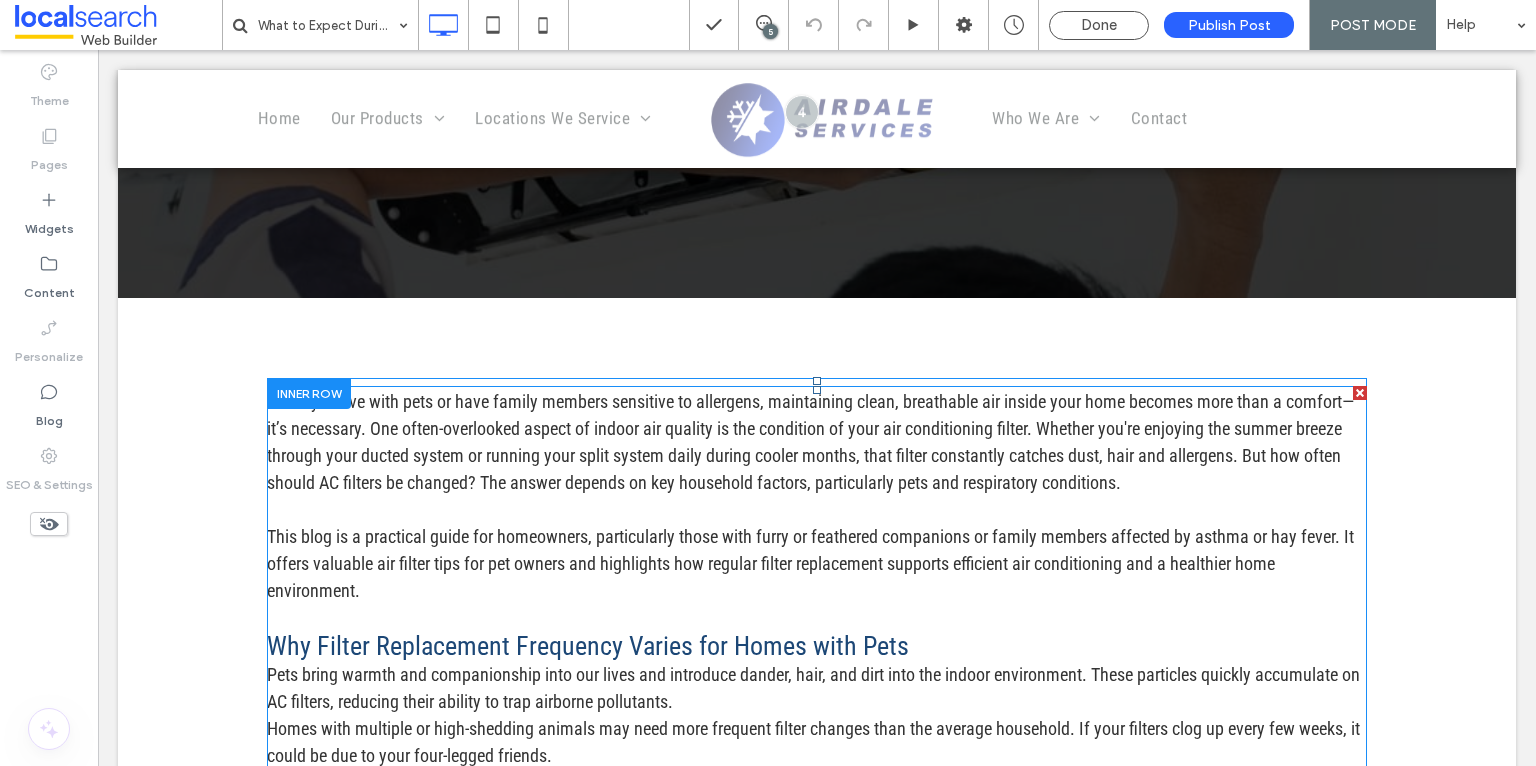 click on "When you live with pets or have family members sensitive to allergens, maintaining clean, breathable air inside your home becomes more than a comfort—it’s necessary. One often-overlooked aspect of indoor air quality is the condition of your air conditioning filter. Whether you're enjoying the summer breeze through your ducted system or running your split system daily during cooler months, that filter constantly catches dust, hair and allergens. But how often should AC filters be changed? The answer depends on key household factors, particularly pets and respiratory conditions." at bounding box center [810, 442] 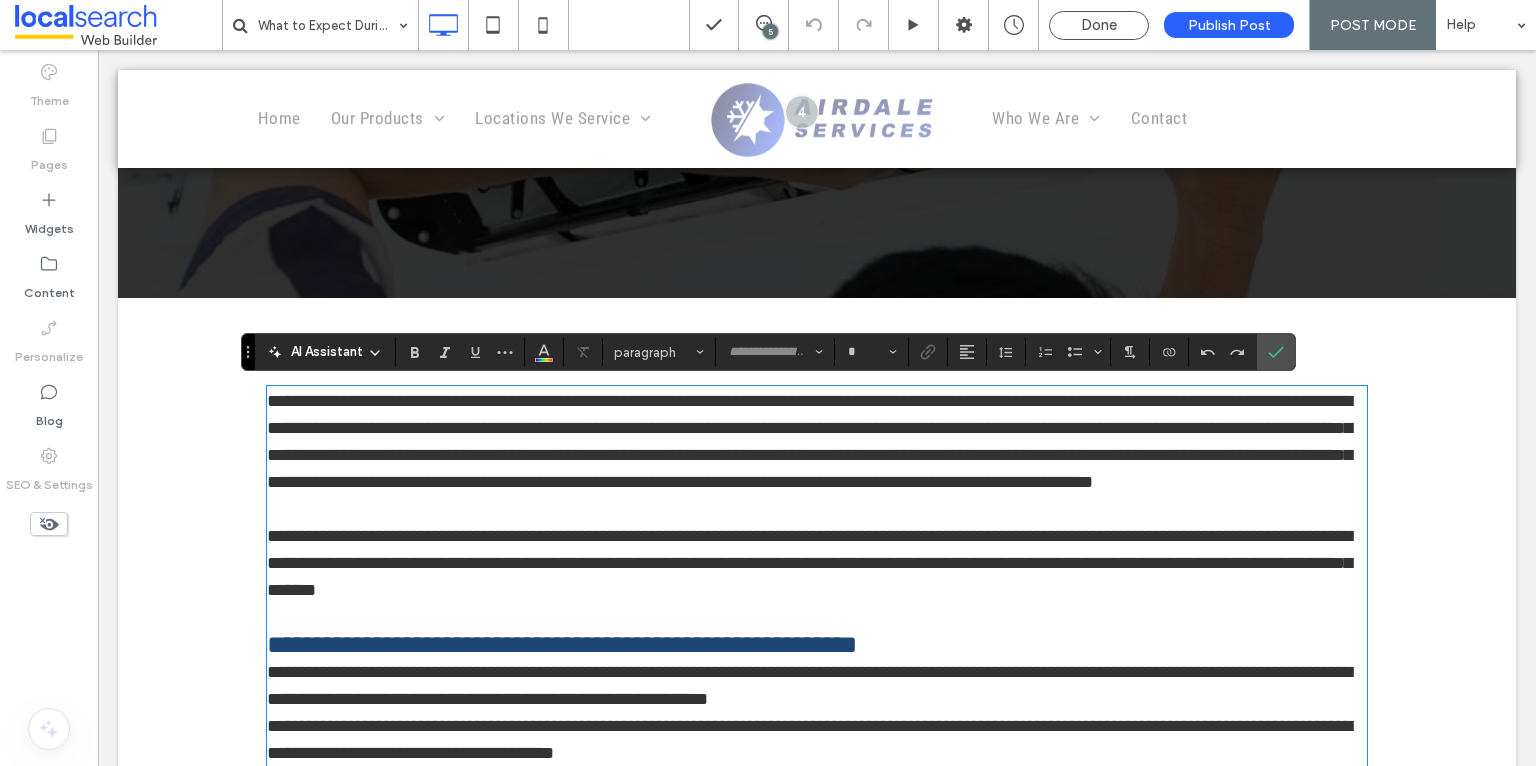 type on "**********" 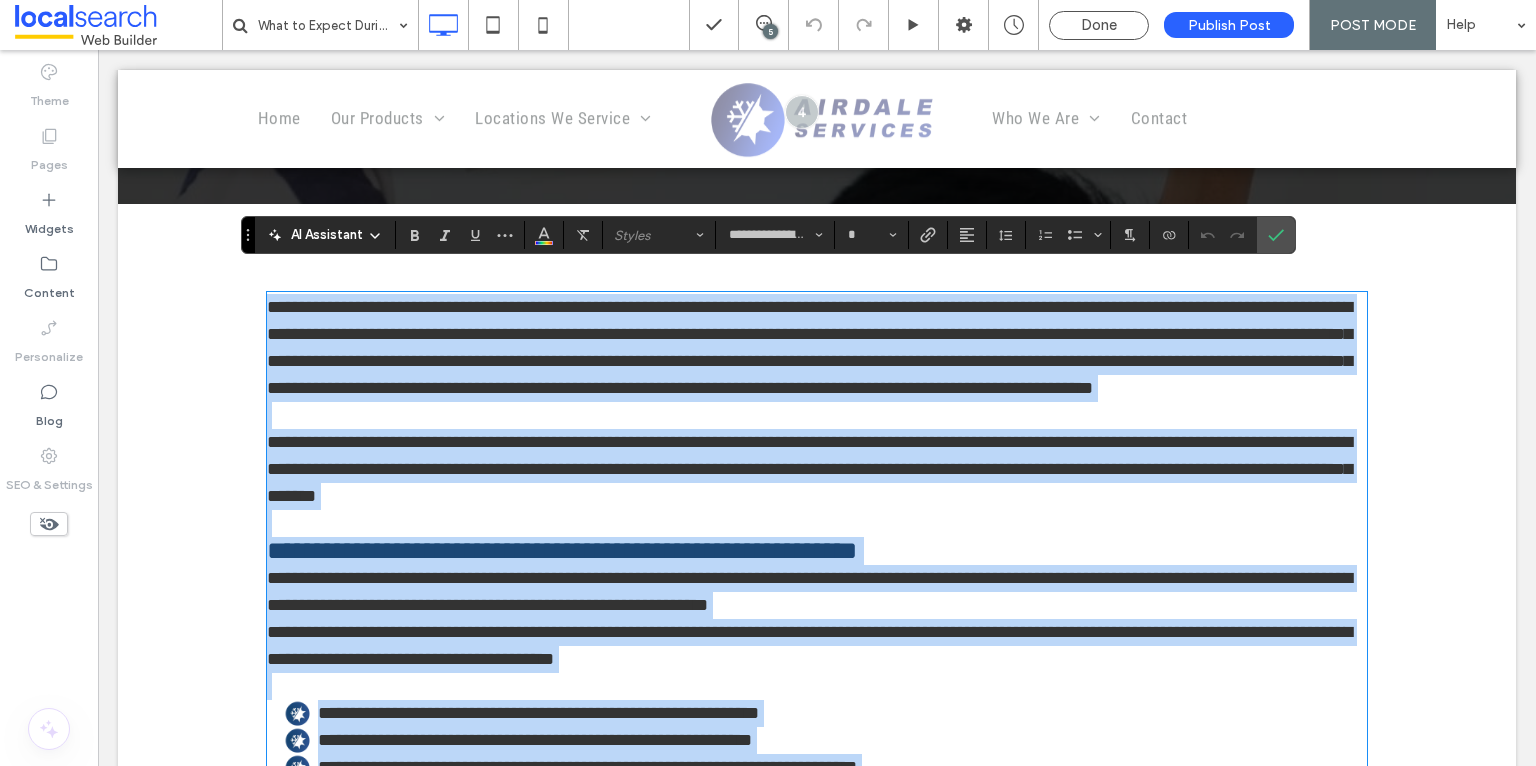 scroll, scrollTop: 664, scrollLeft: 0, axis: vertical 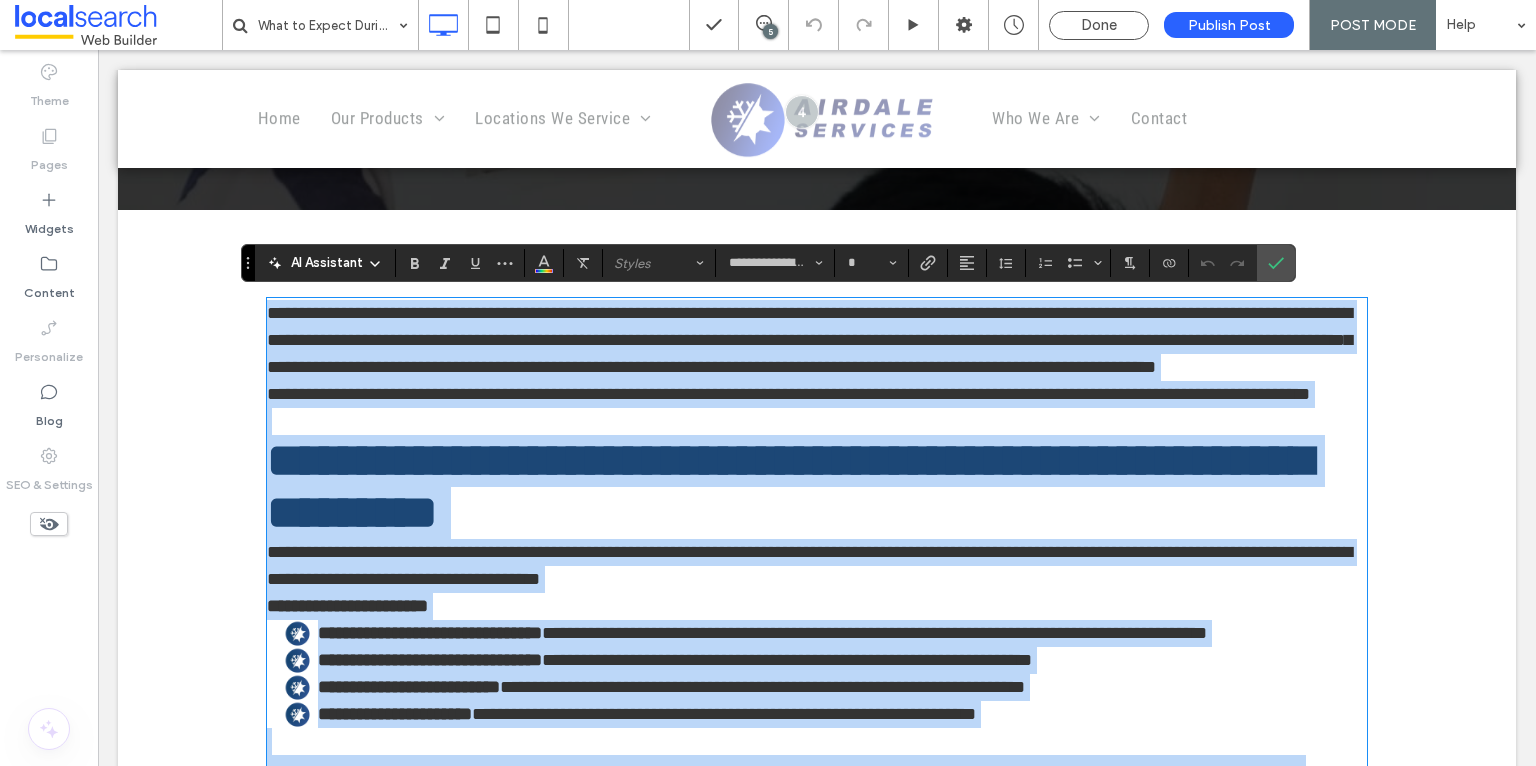 type on "**" 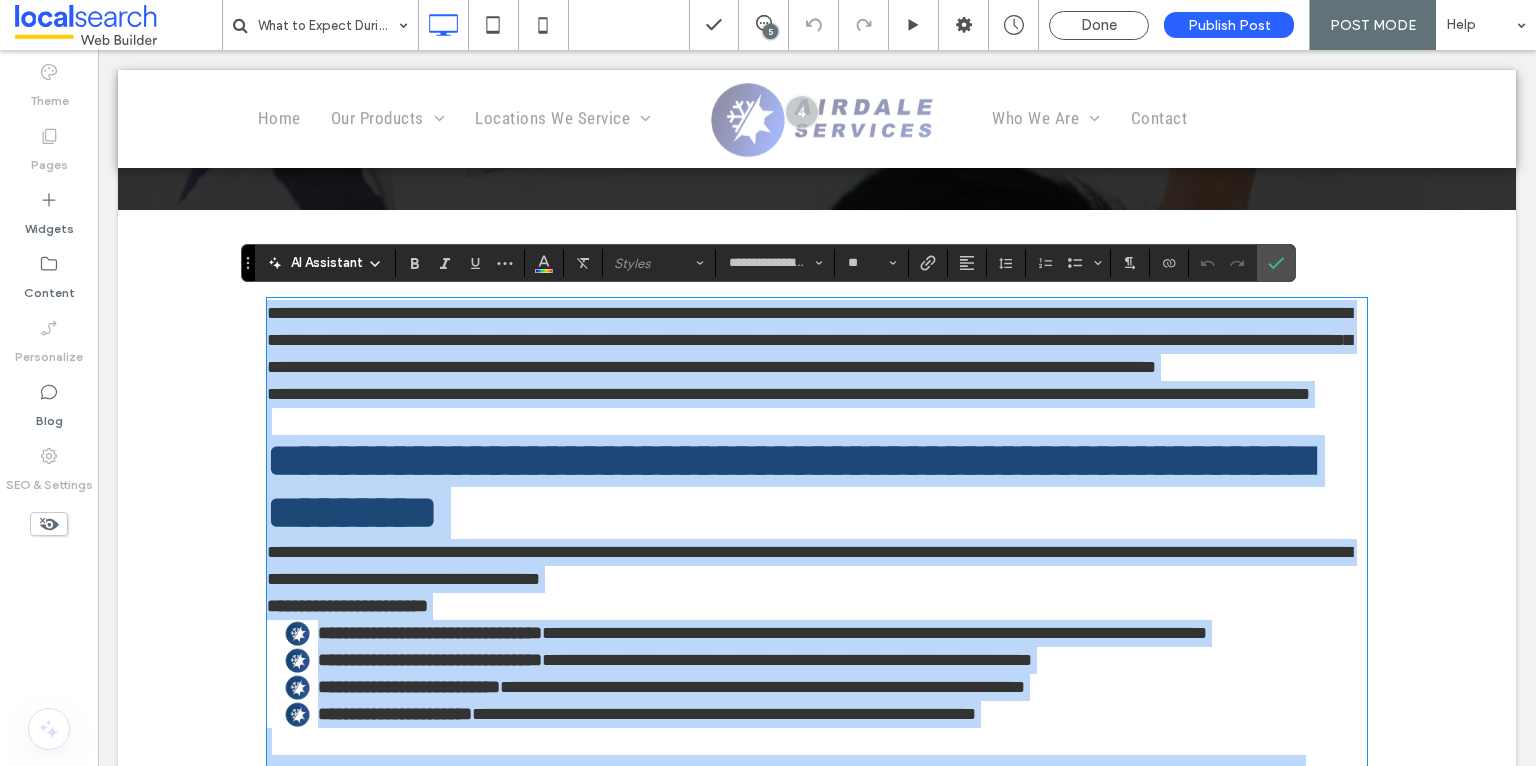 scroll, scrollTop: 3302, scrollLeft: 0, axis: vertical 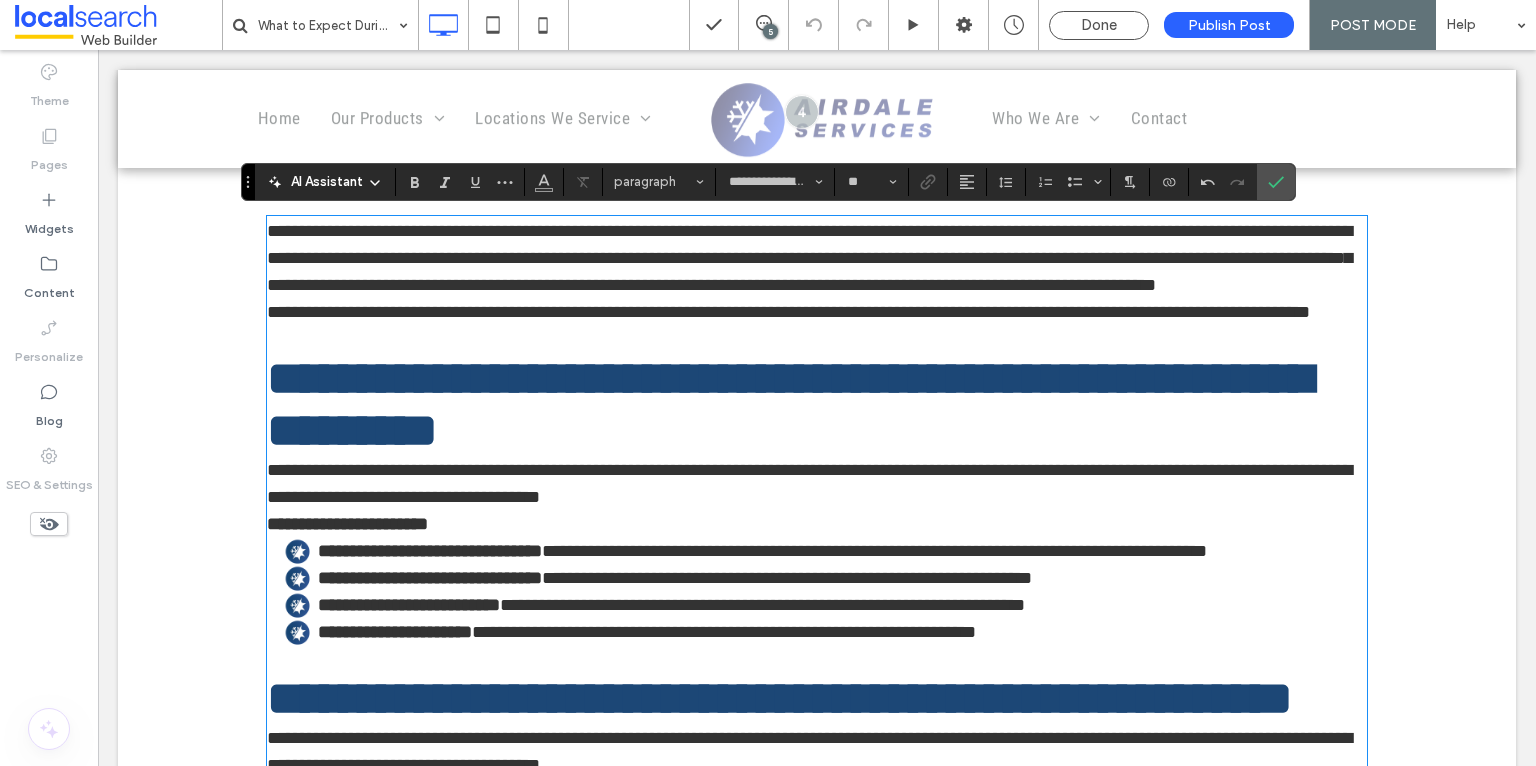 click on "**********" at bounding box center [817, 258] 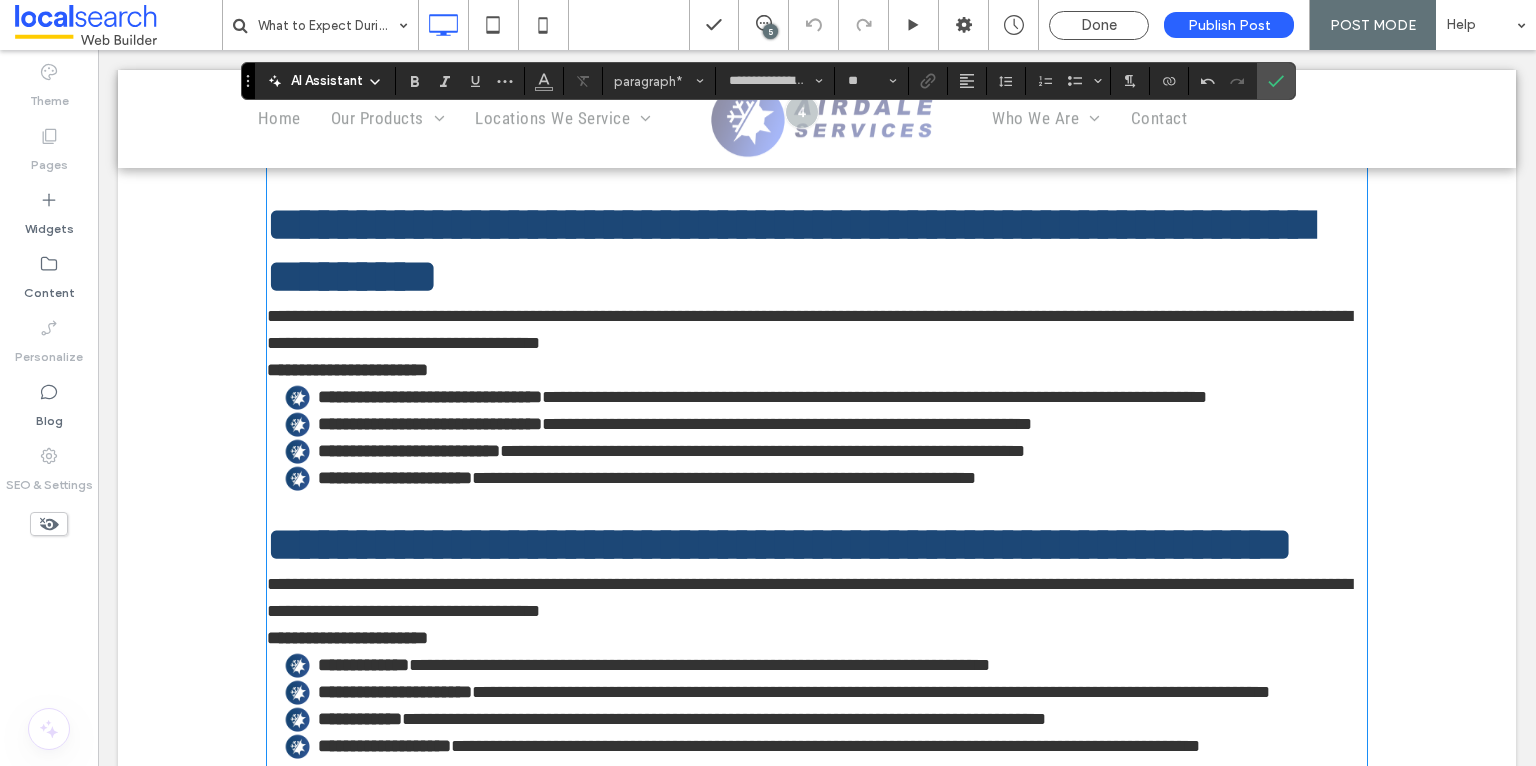 scroll, scrollTop: 930, scrollLeft: 0, axis: vertical 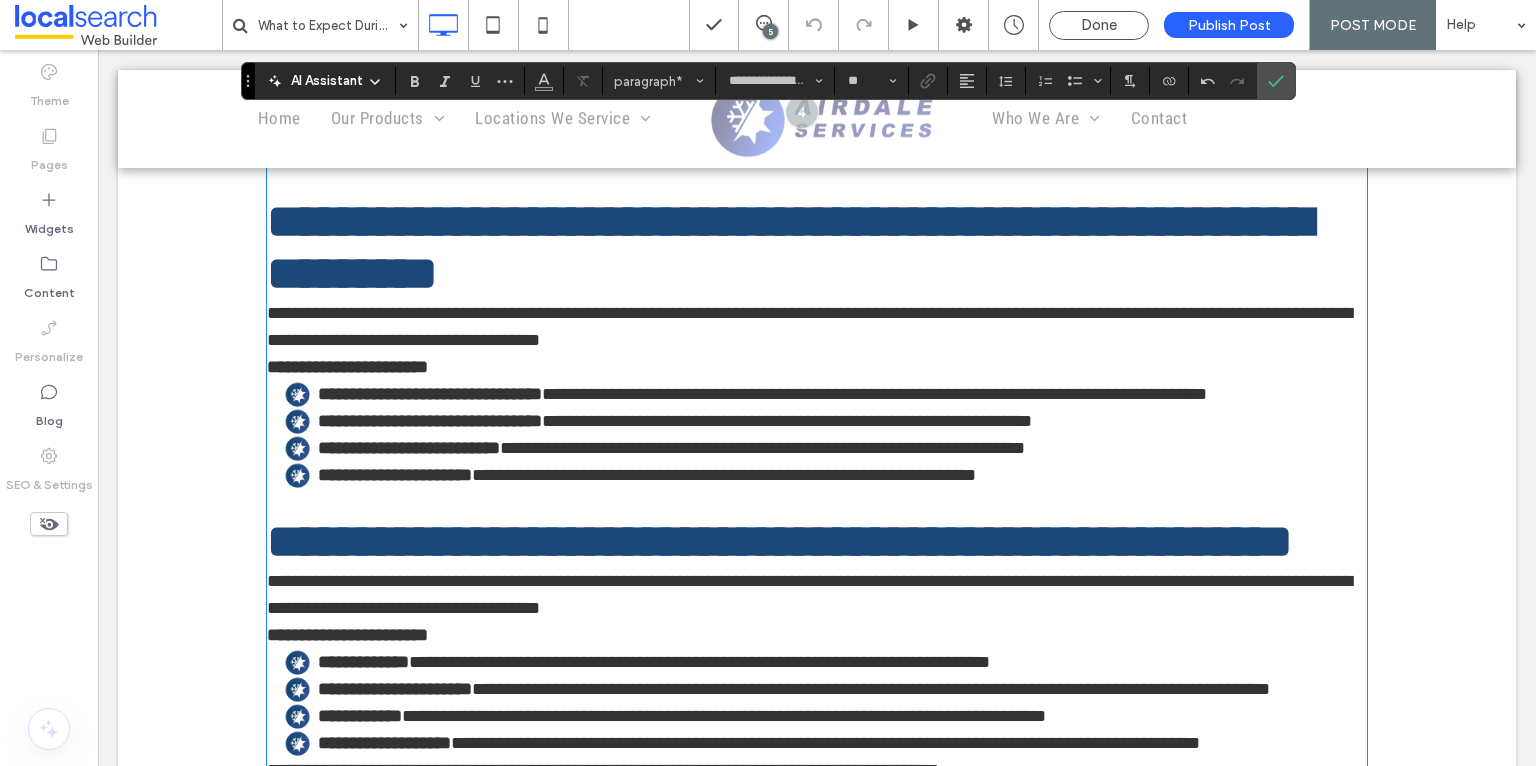 click on "**********" at bounding box center (817, 327) 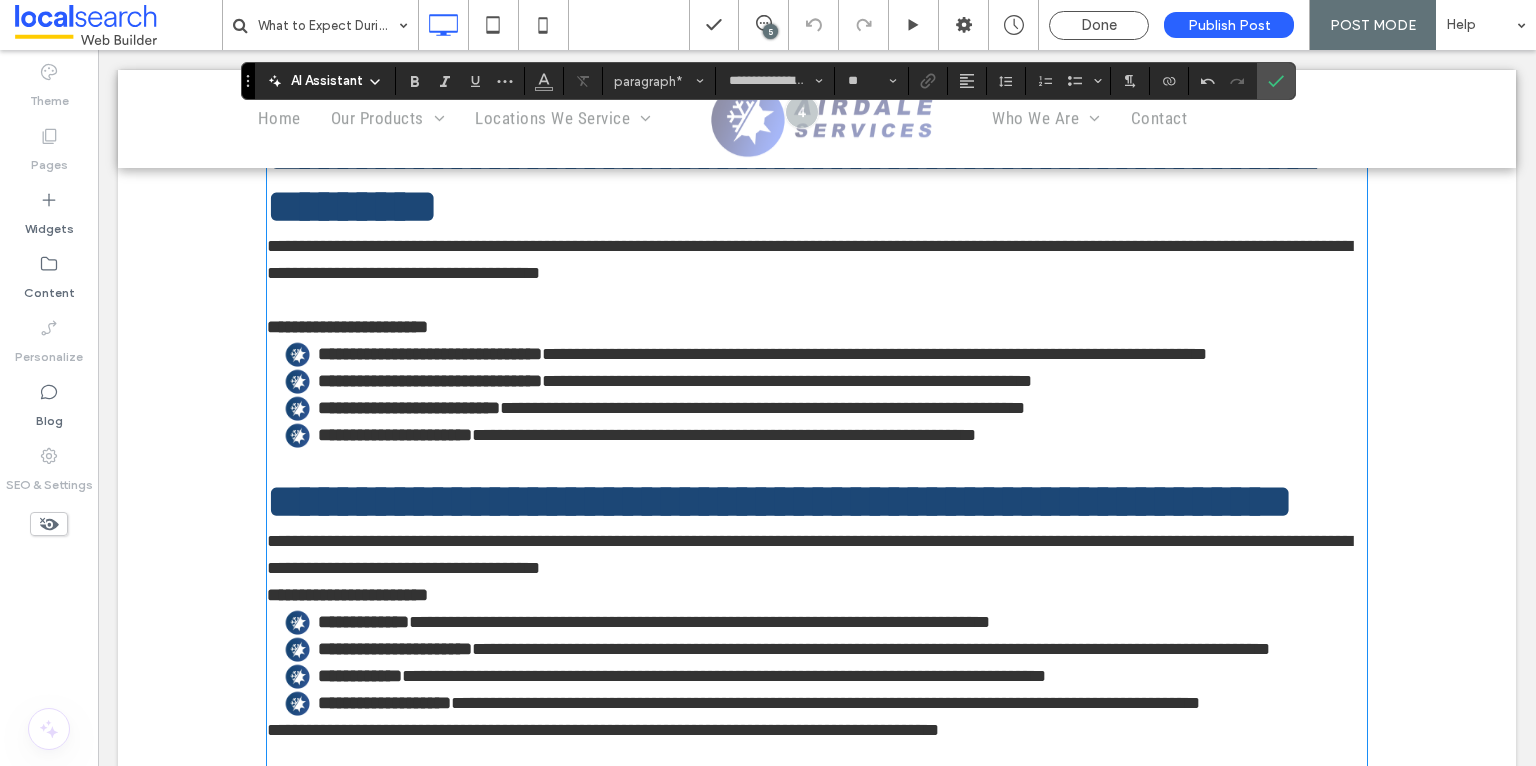 scroll, scrollTop: 1011, scrollLeft: 0, axis: vertical 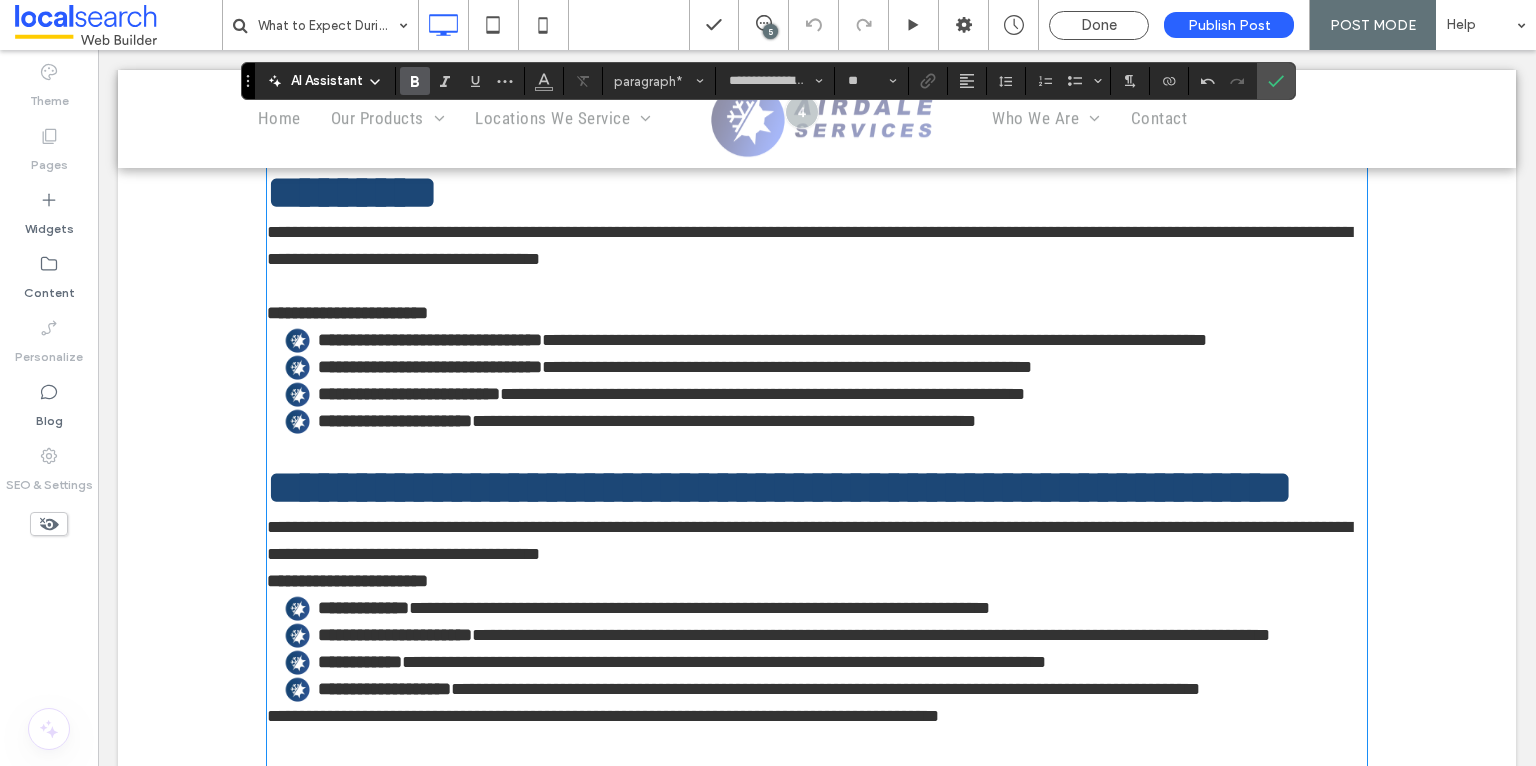 click on "**********" at bounding box center (347, 581) 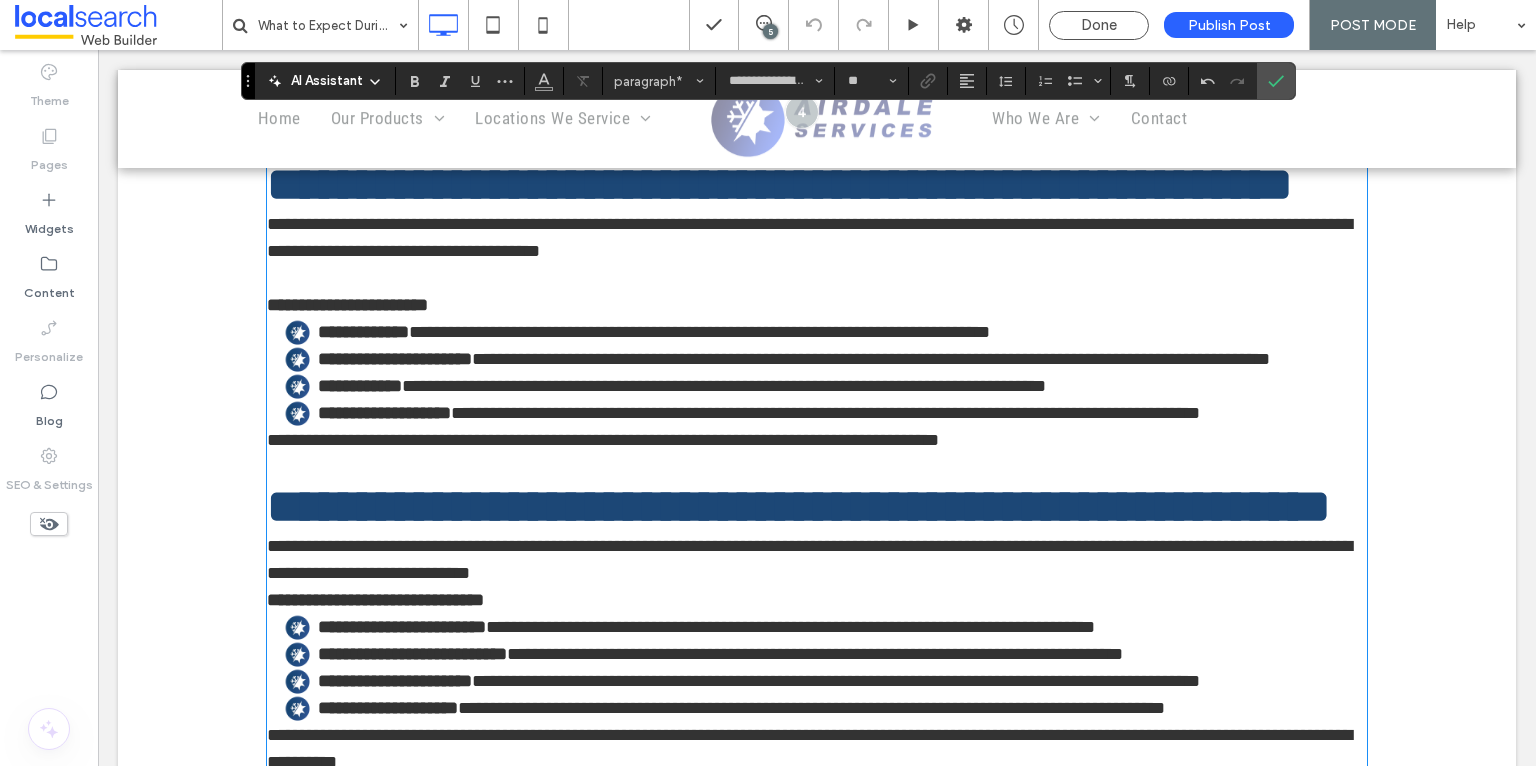 scroll, scrollTop: 1387, scrollLeft: 0, axis: vertical 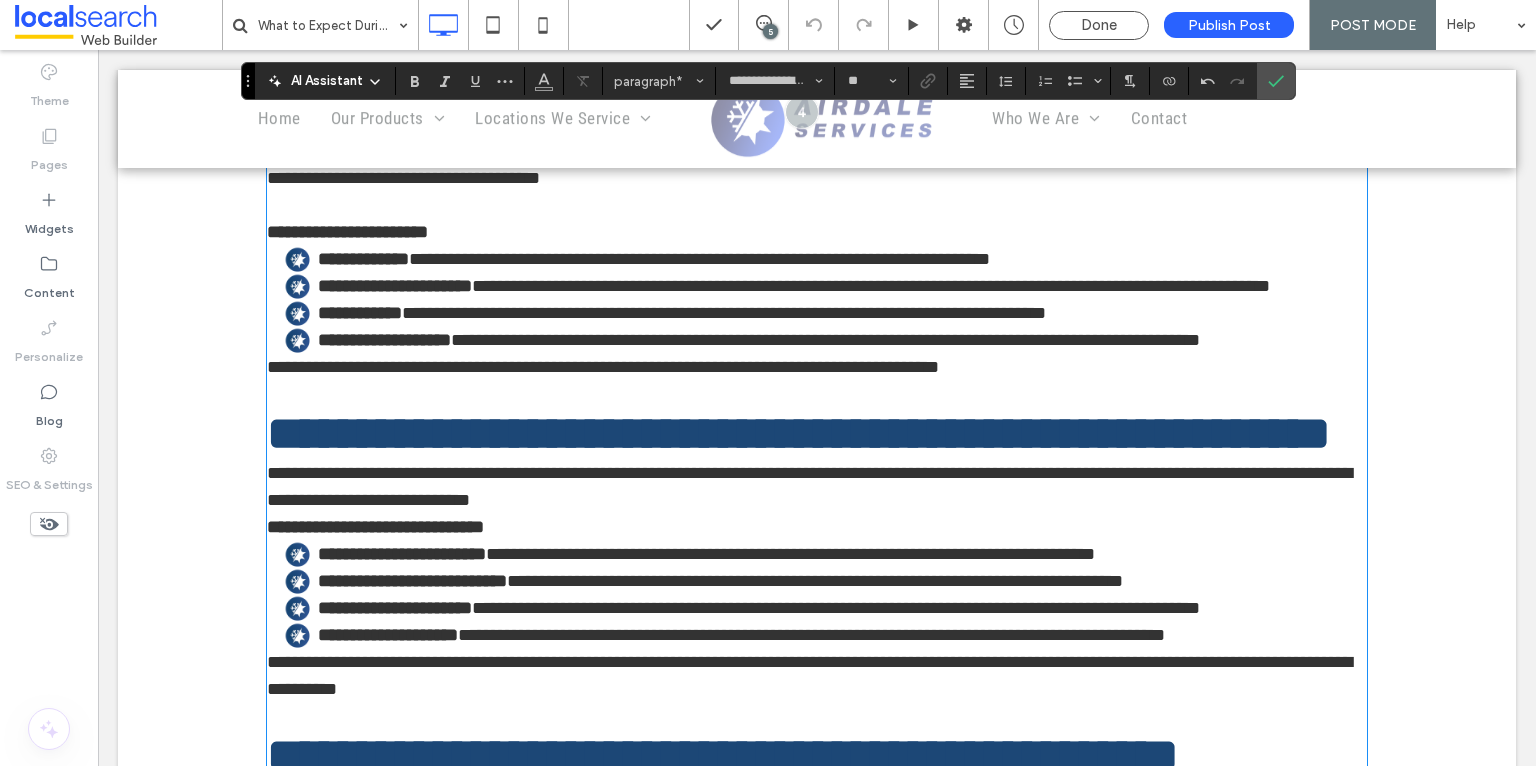 click on "**********" at bounding box center [375, 527] 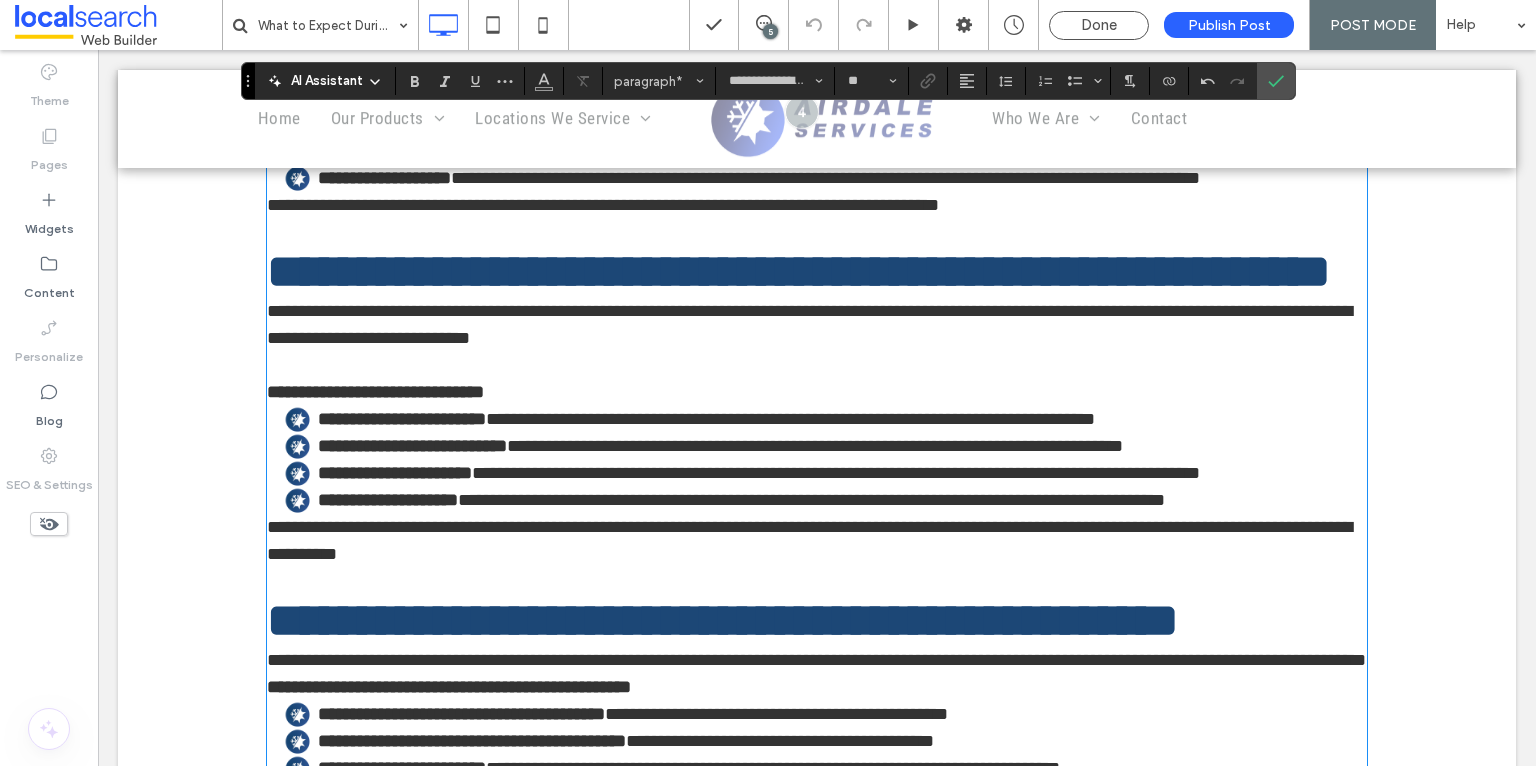 scroll, scrollTop: 1784, scrollLeft: 0, axis: vertical 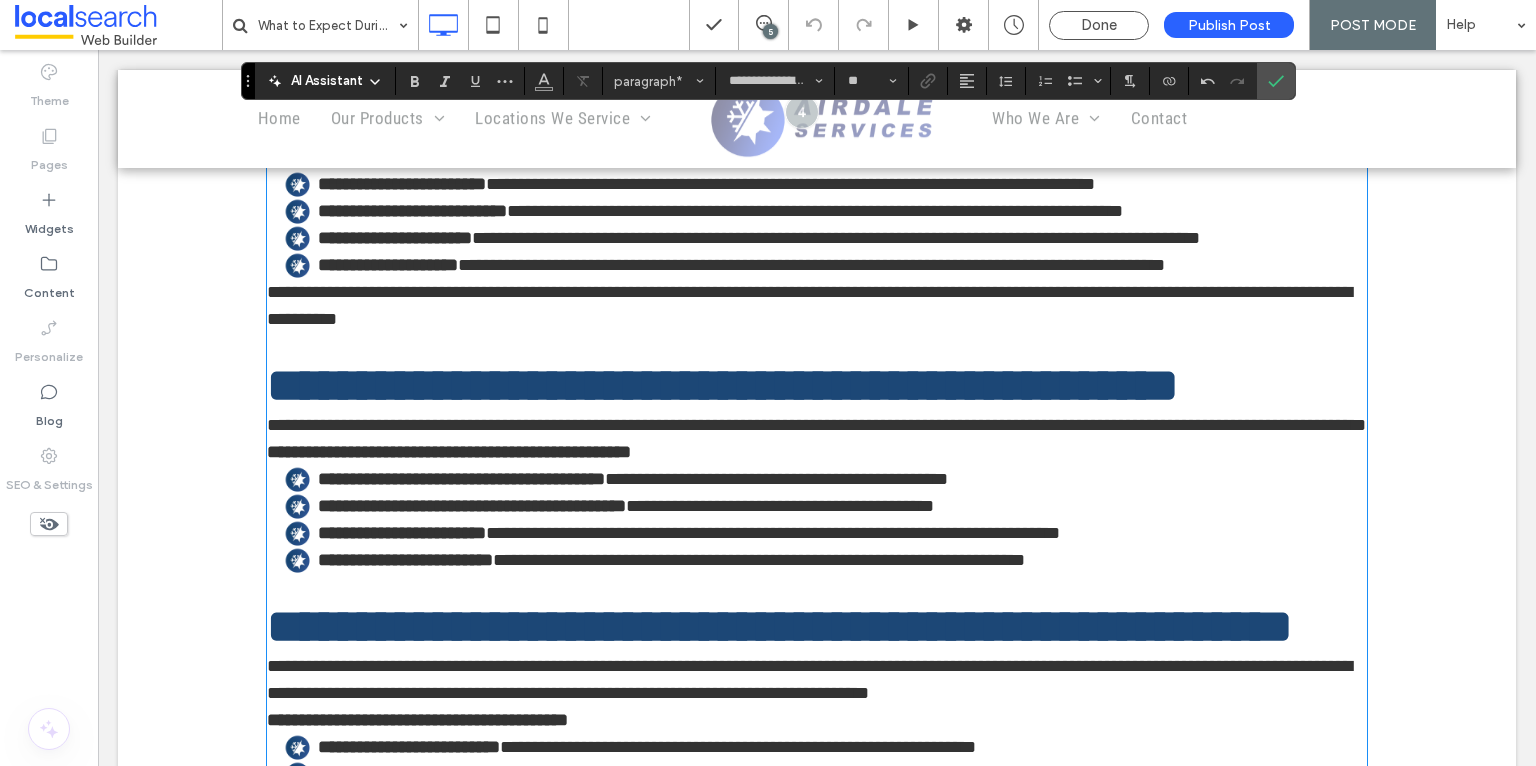 click on "**********" at bounding box center [809, 305] 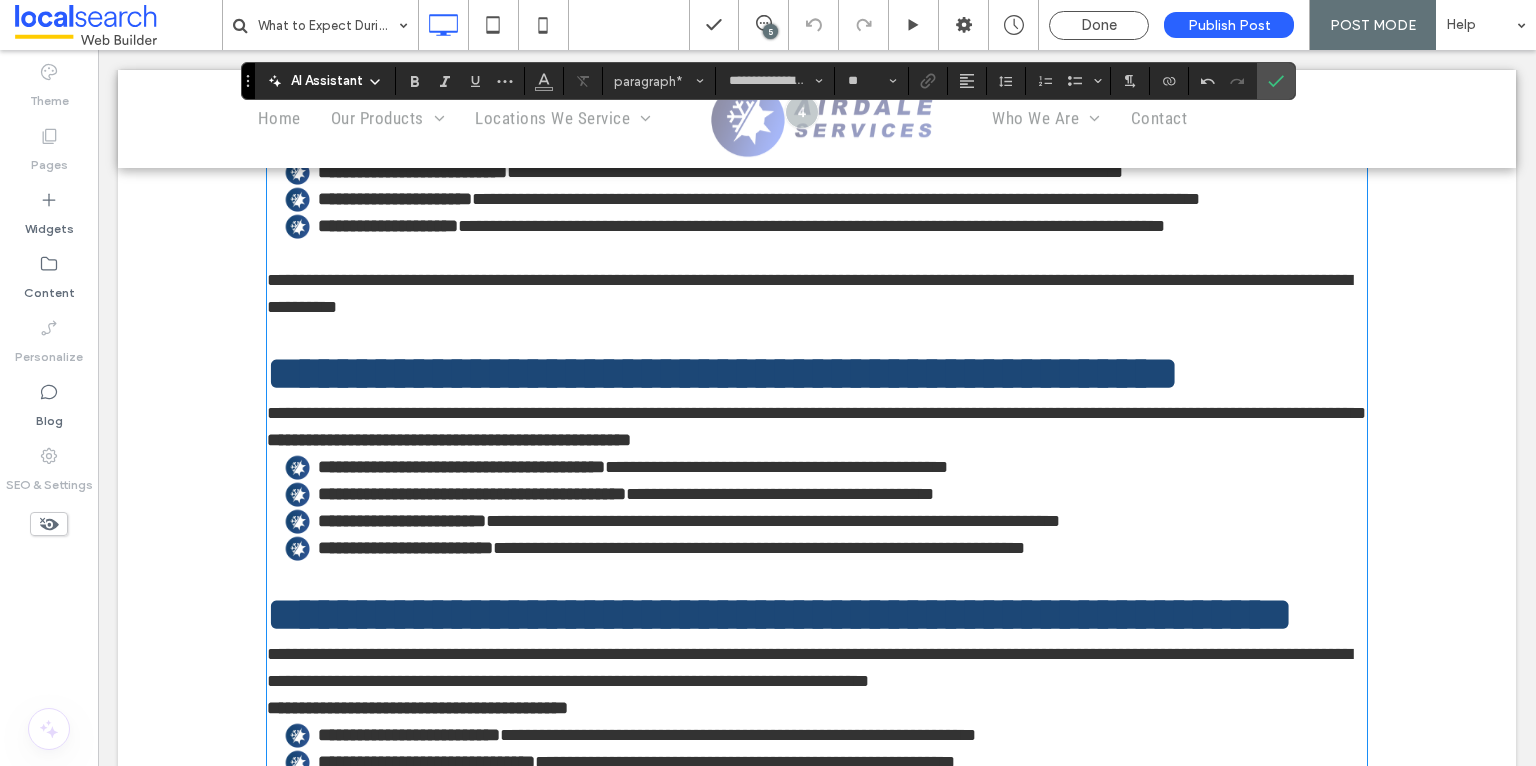 scroll, scrollTop: 1864, scrollLeft: 0, axis: vertical 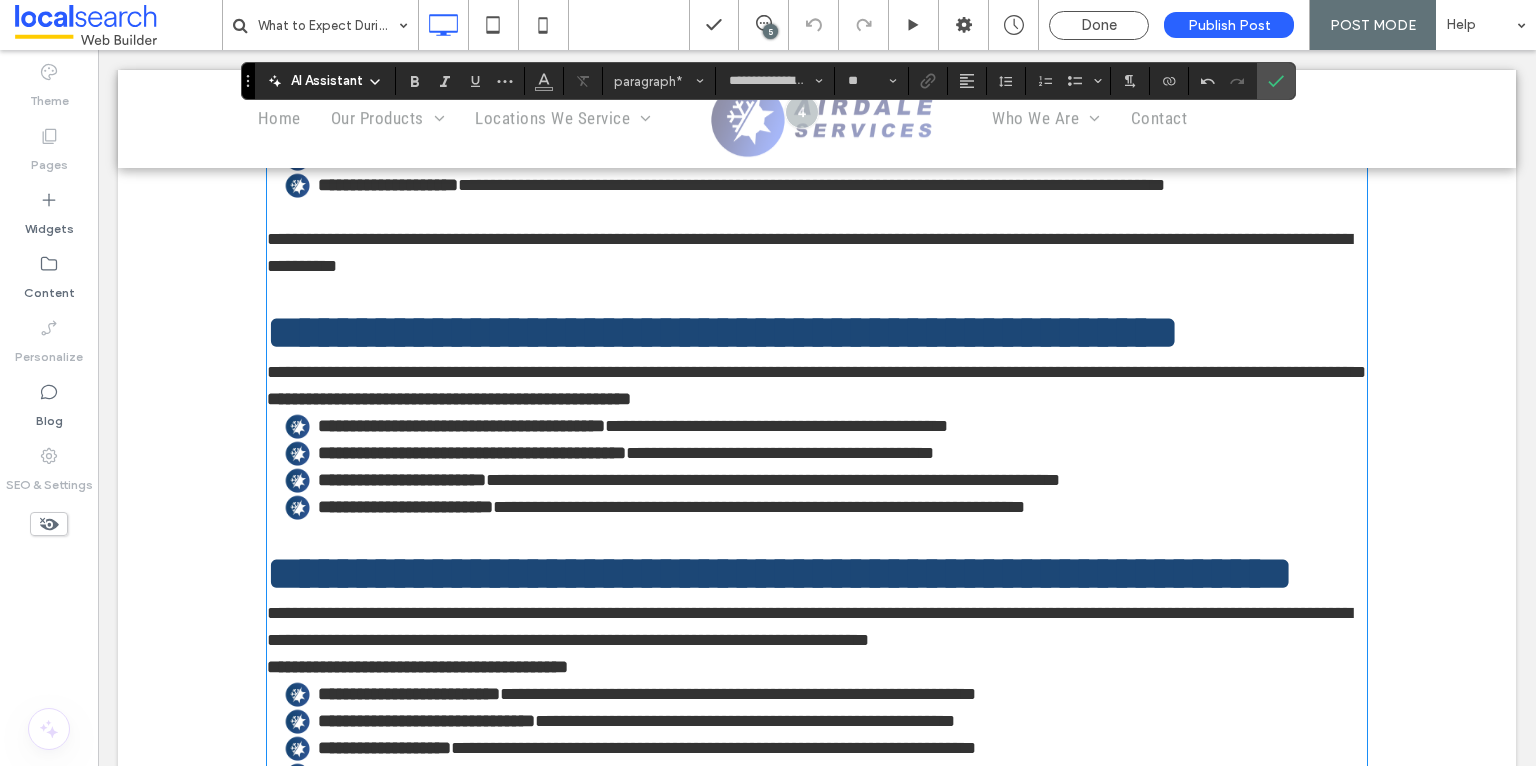 click on "**********" at bounding box center [449, 399] 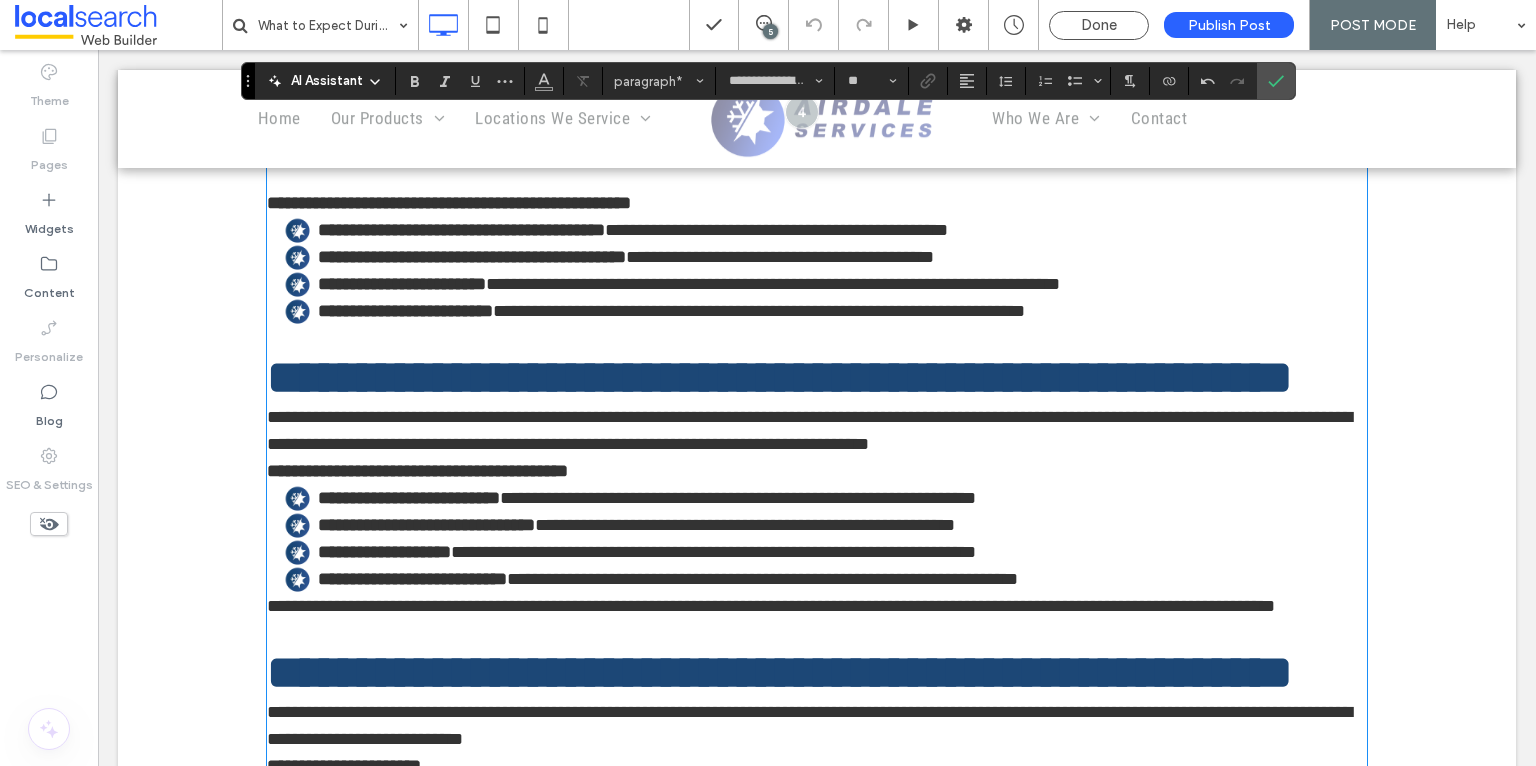 scroll, scrollTop: 2257, scrollLeft: 0, axis: vertical 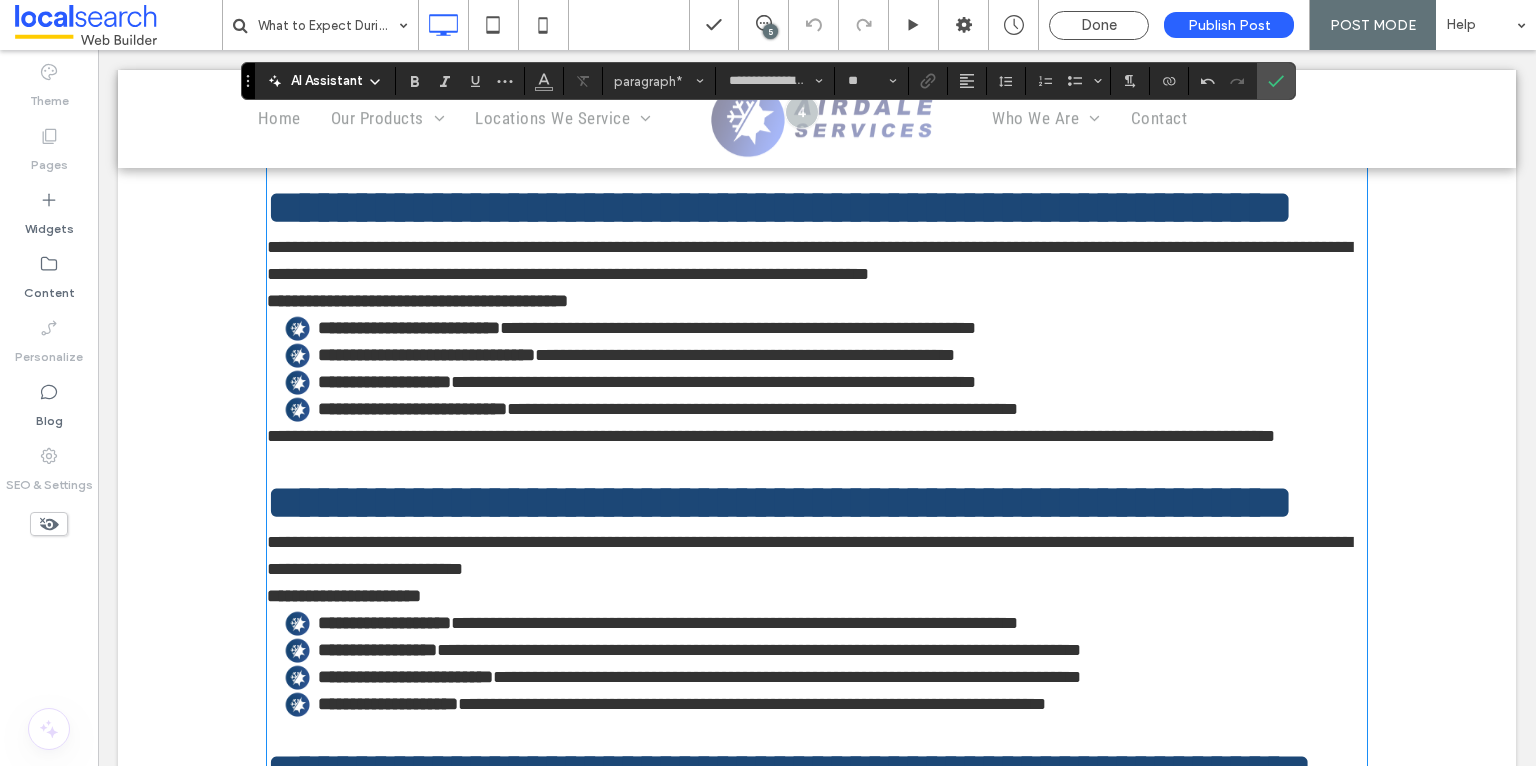 click on "**********" at bounding box center (417, 301) 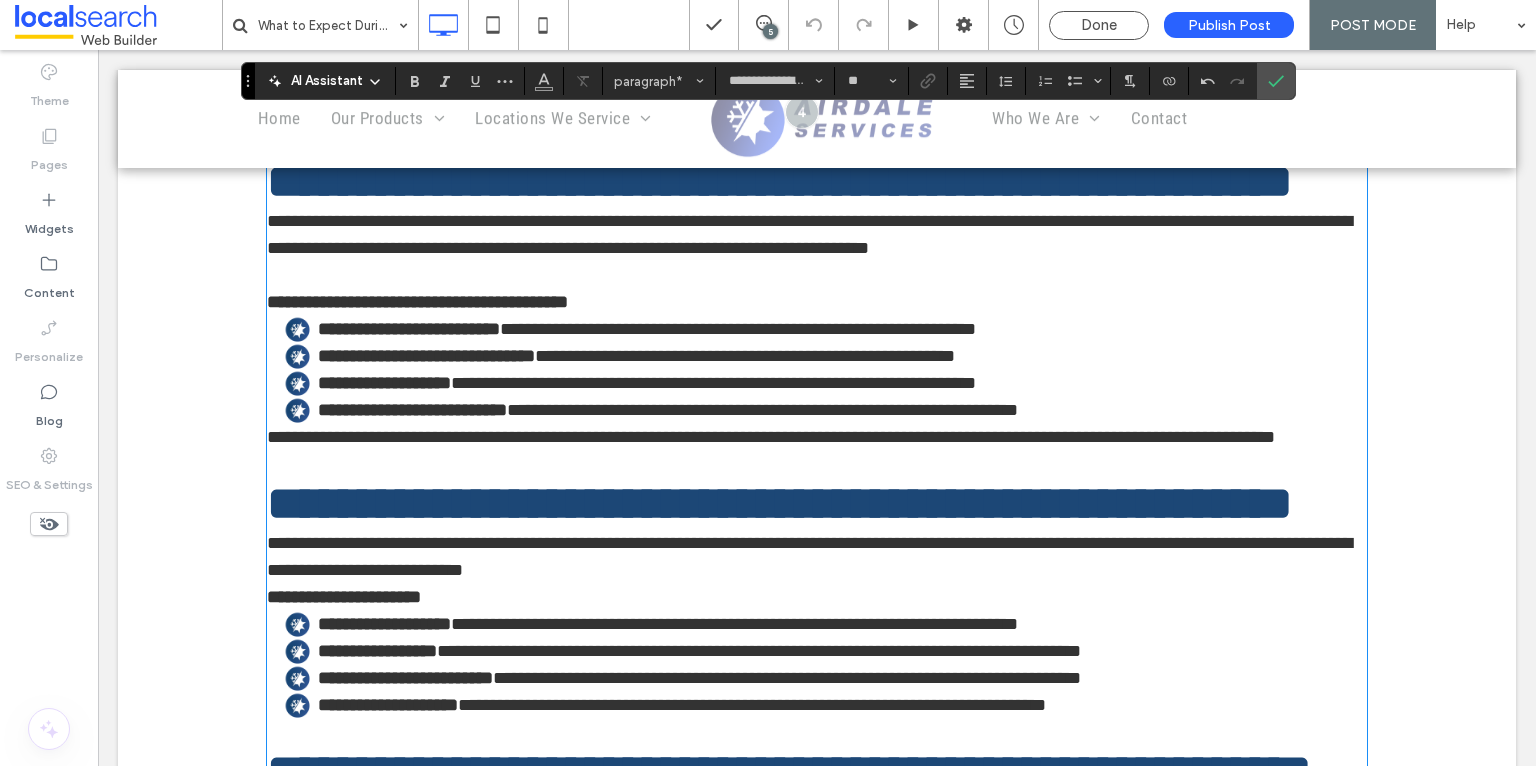 scroll, scrollTop: 2421, scrollLeft: 0, axis: vertical 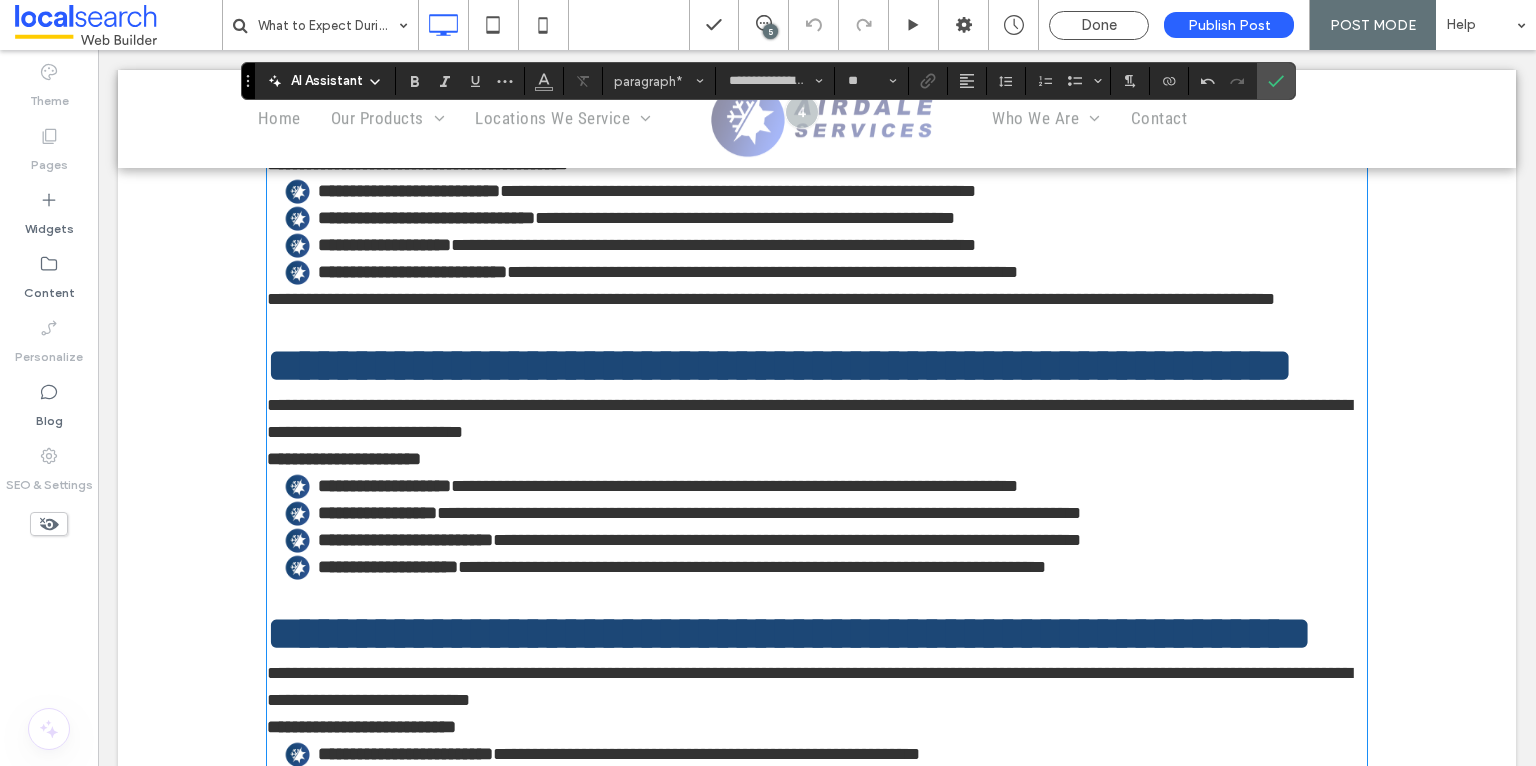 click on "**********" at bounding box center (771, 299) 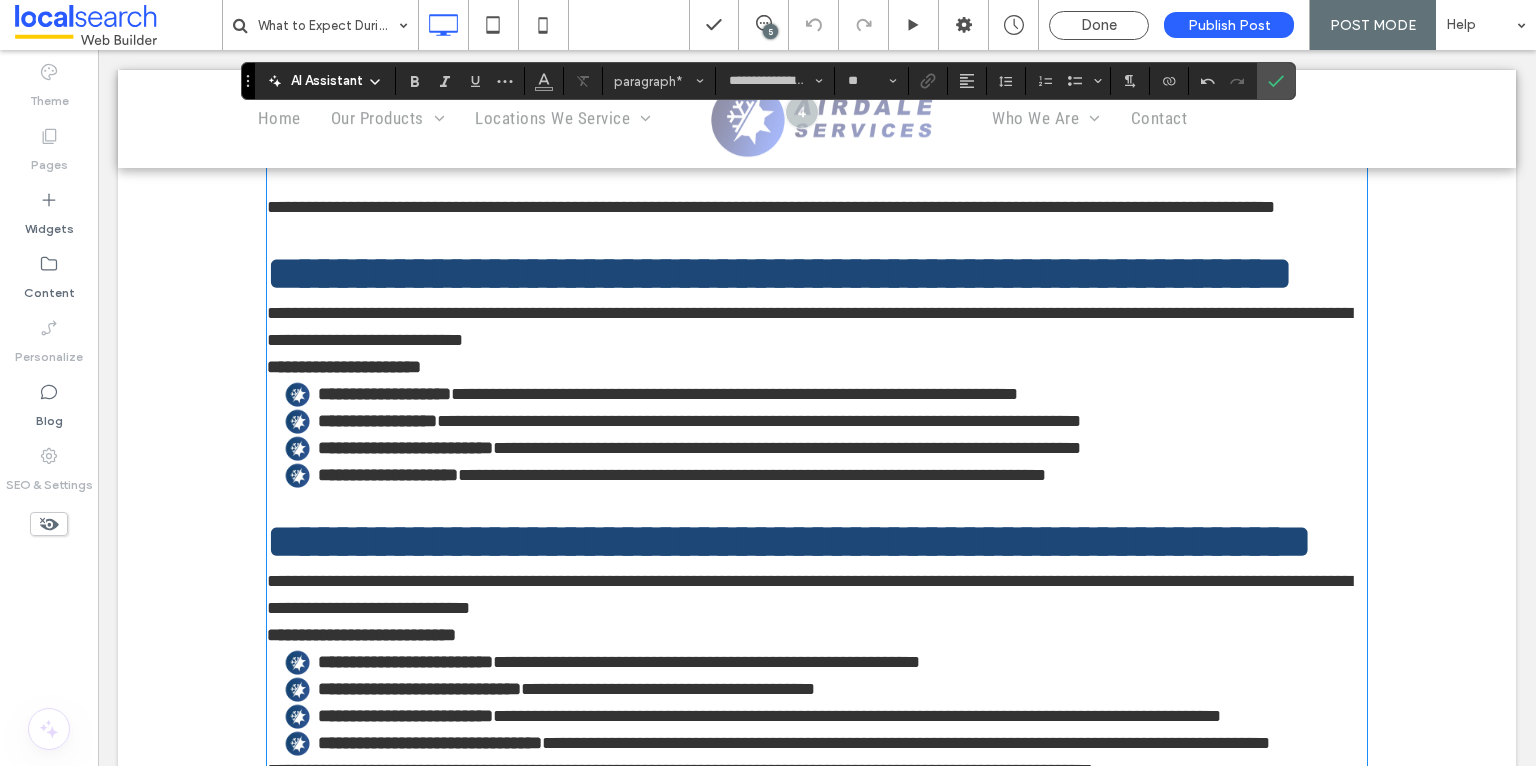 scroll, scrollTop: 2540, scrollLeft: 0, axis: vertical 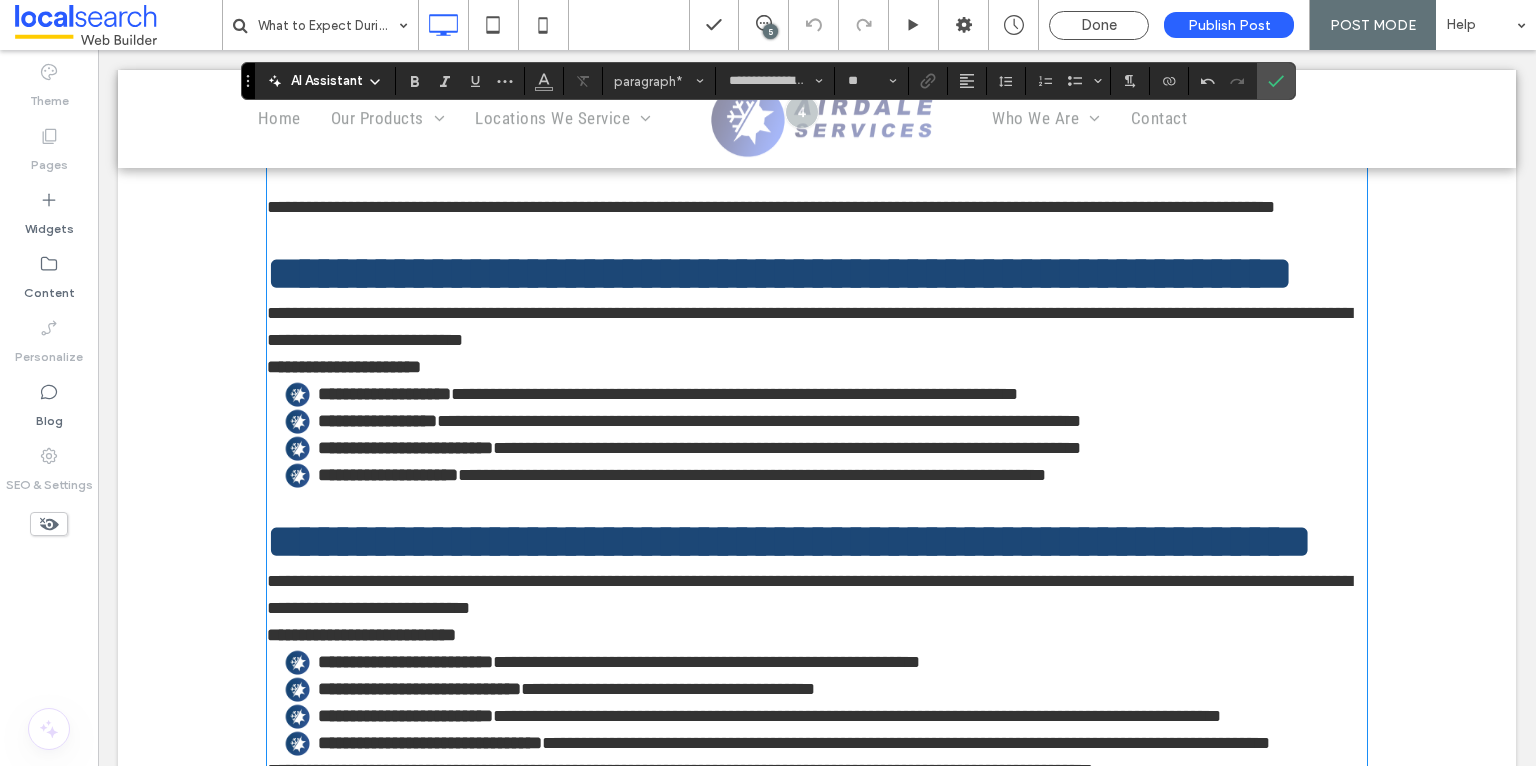 click on "**********" at bounding box center (344, 367) 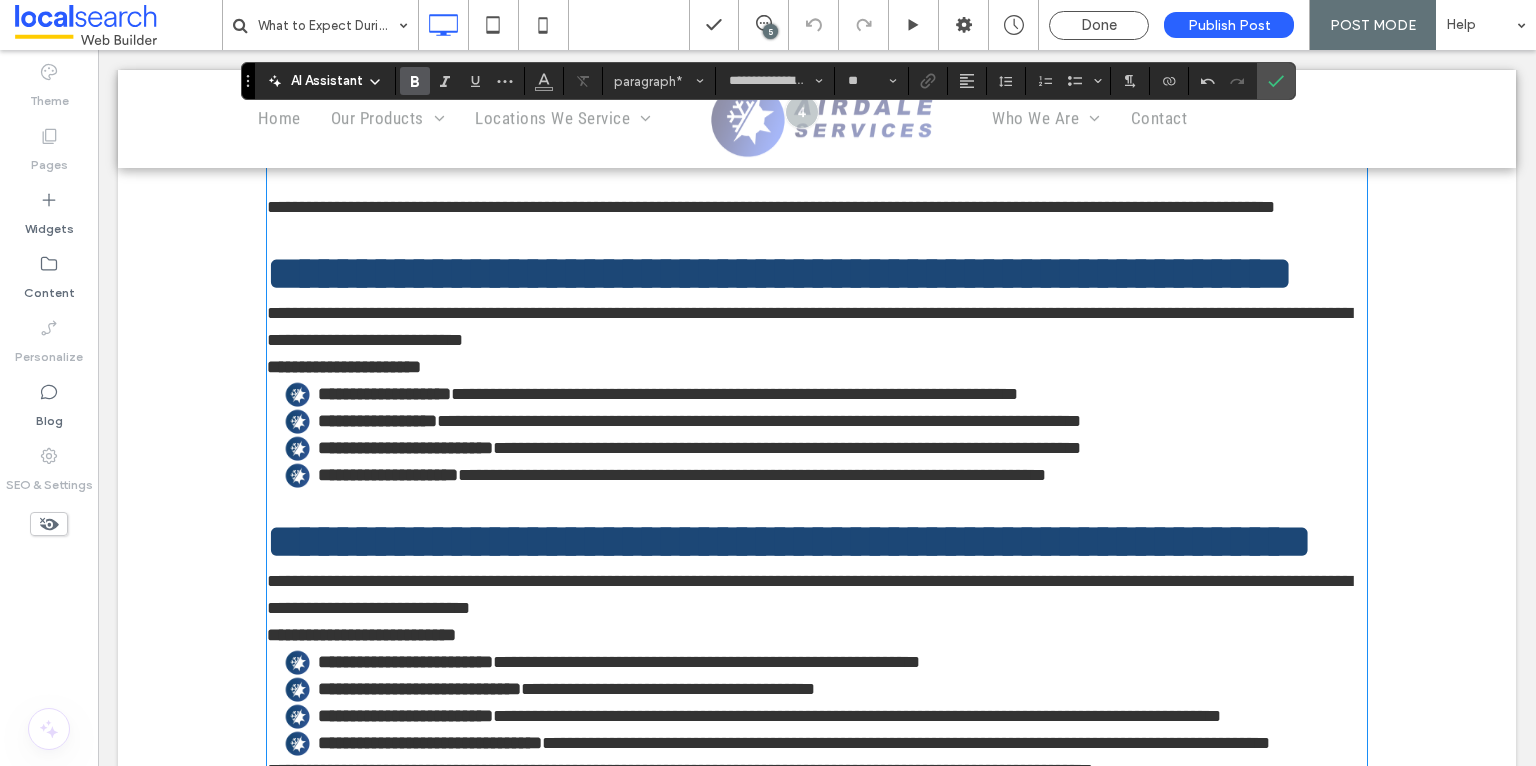 click on "**********" at bounding box center [344, 367] 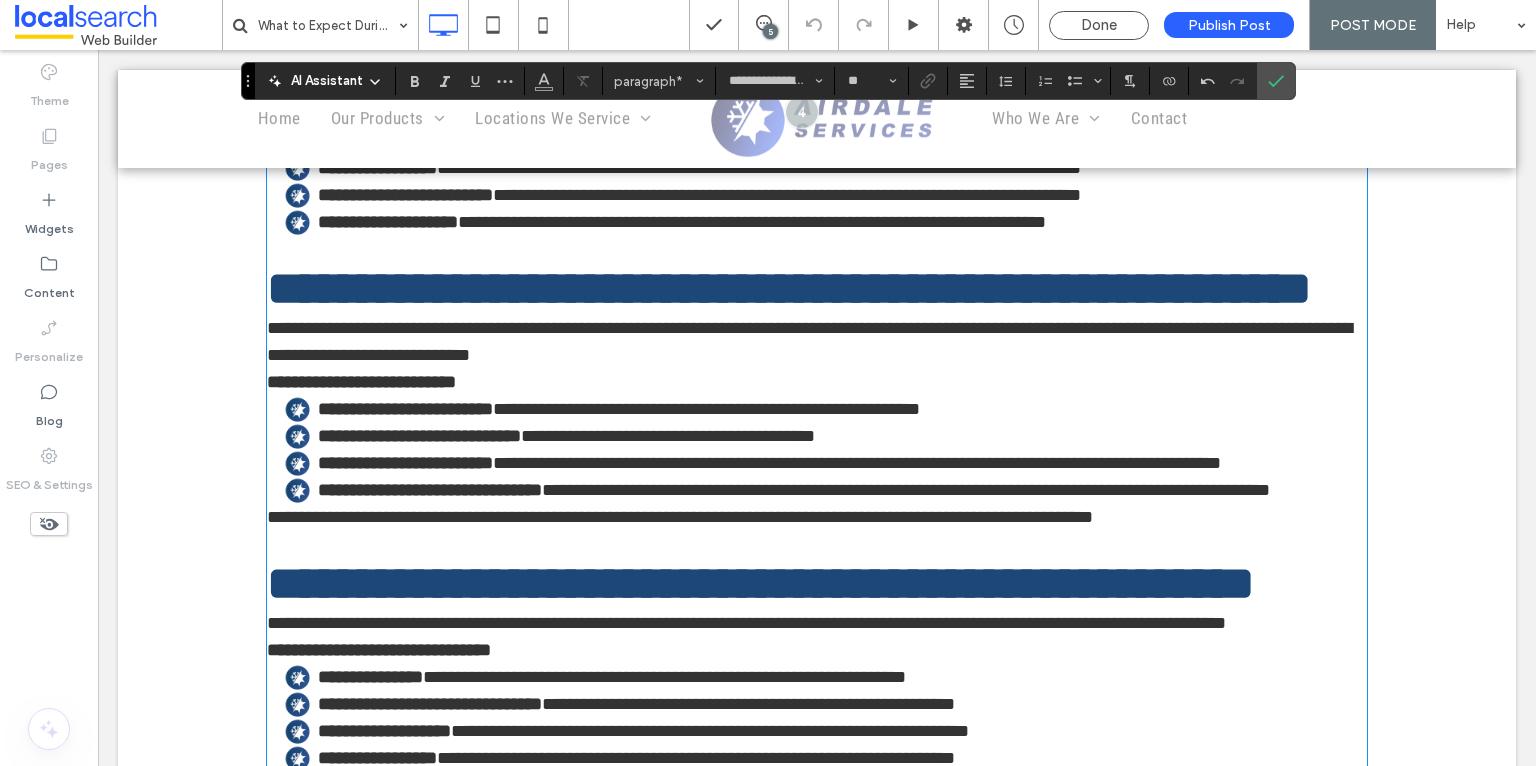scroll, scrollTop: 2821, scrollLeft: 0, axis: vertical 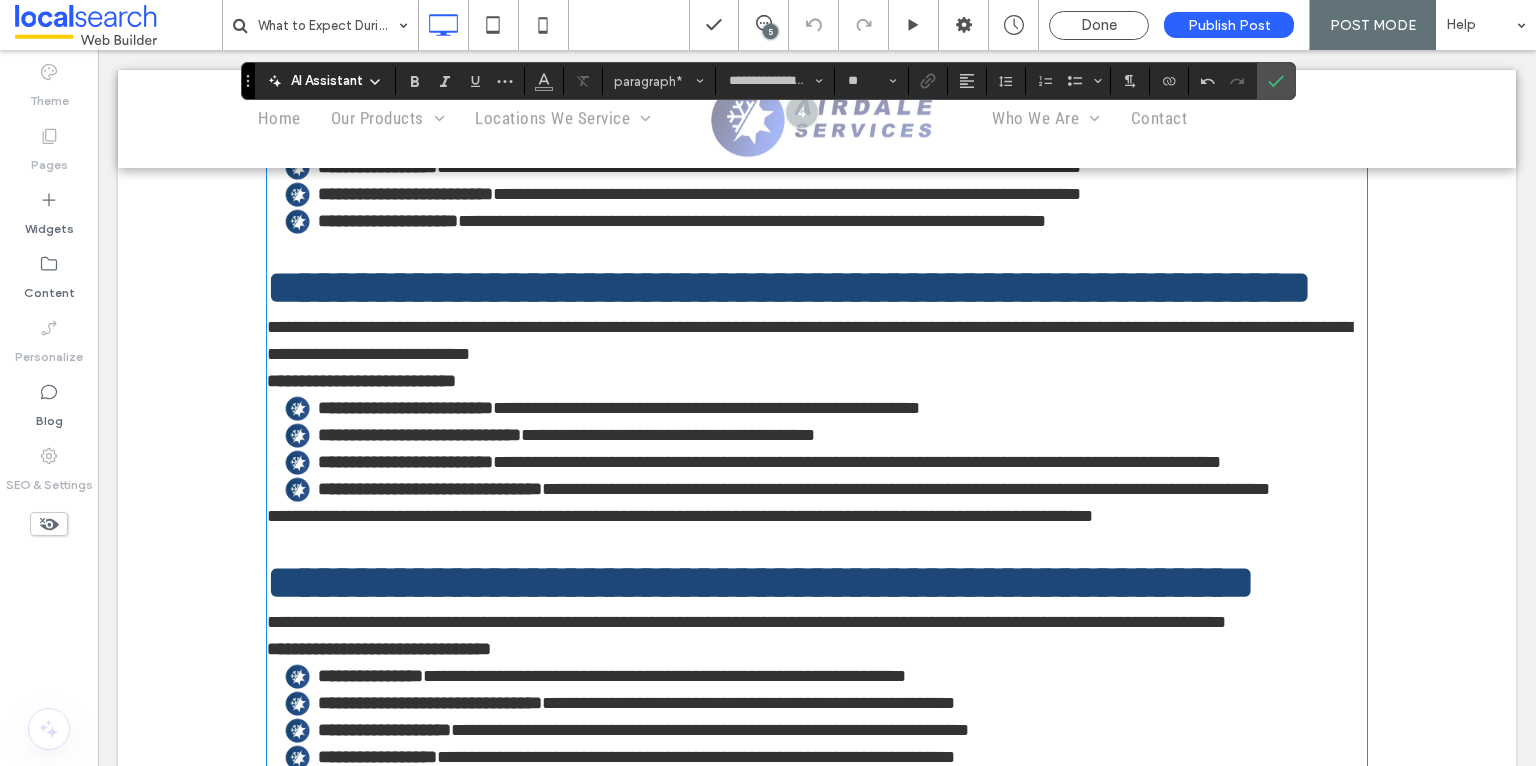 click on "**********" at bounding box center [361, 381] 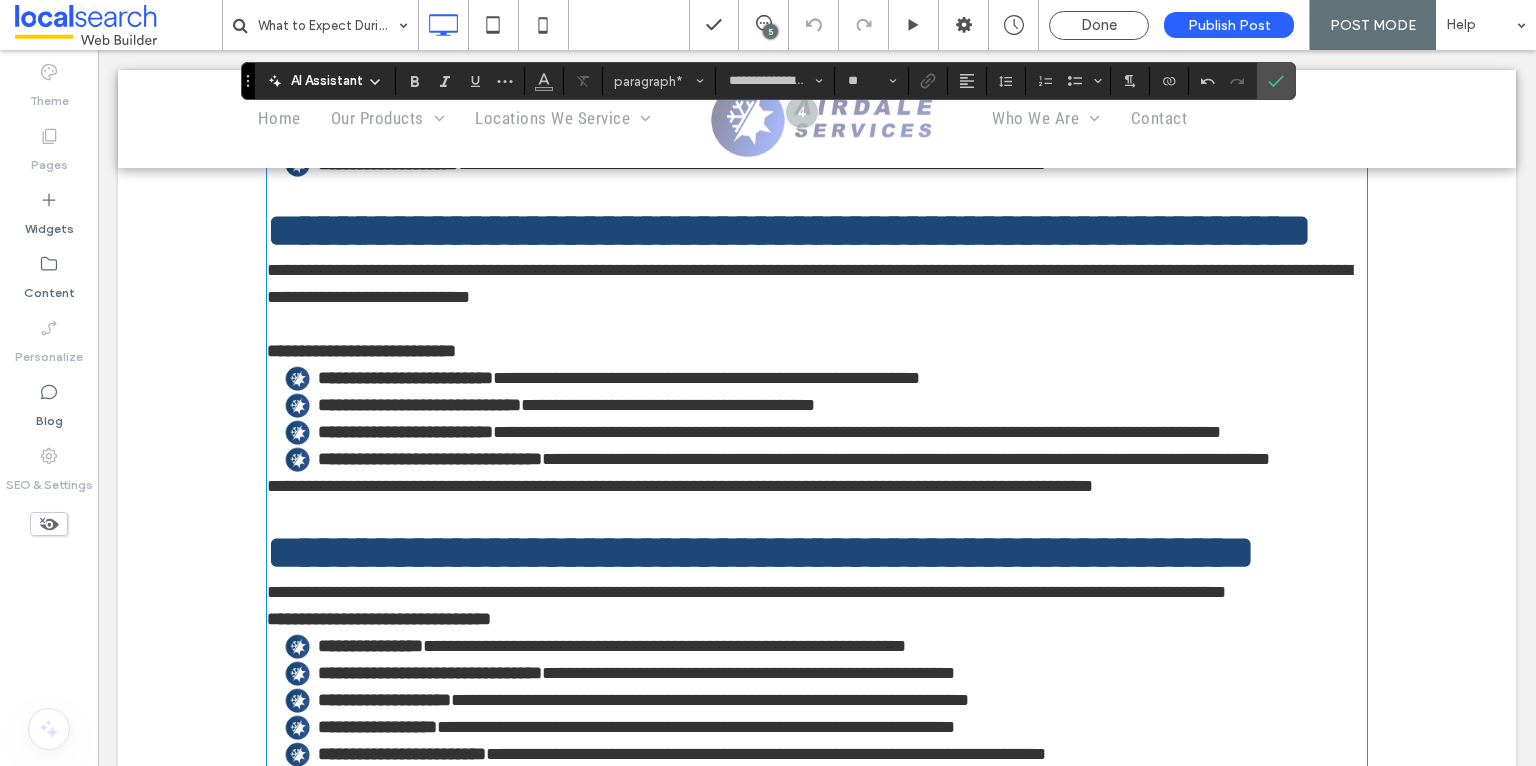 scroll, scrollTop: 2944, scrollLeft: 0, axis: vertical 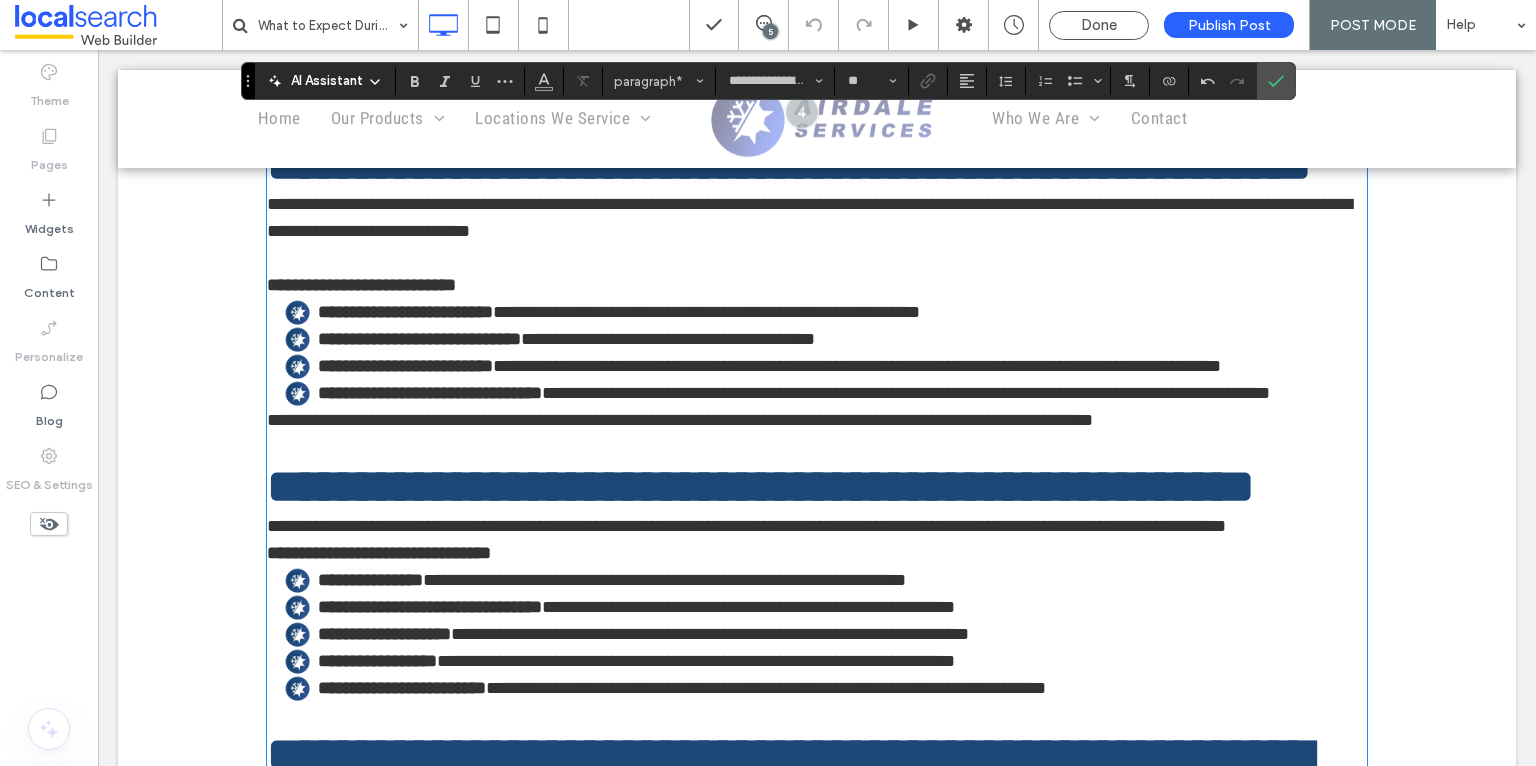 click on "**********" at bounding box center (680, 420) 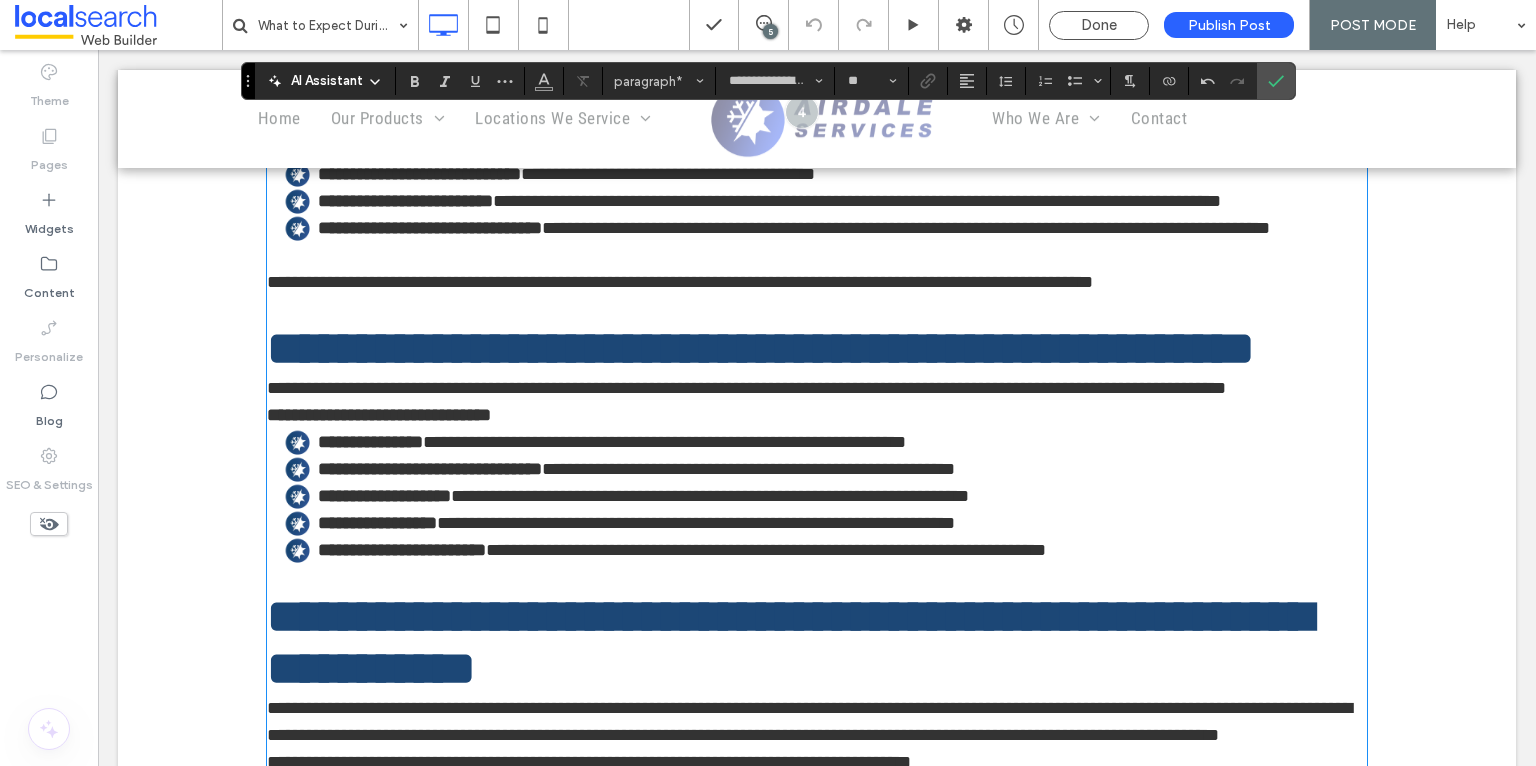 scroll, scrollTop: 3194, scrollLeft: 0, axis: vertical 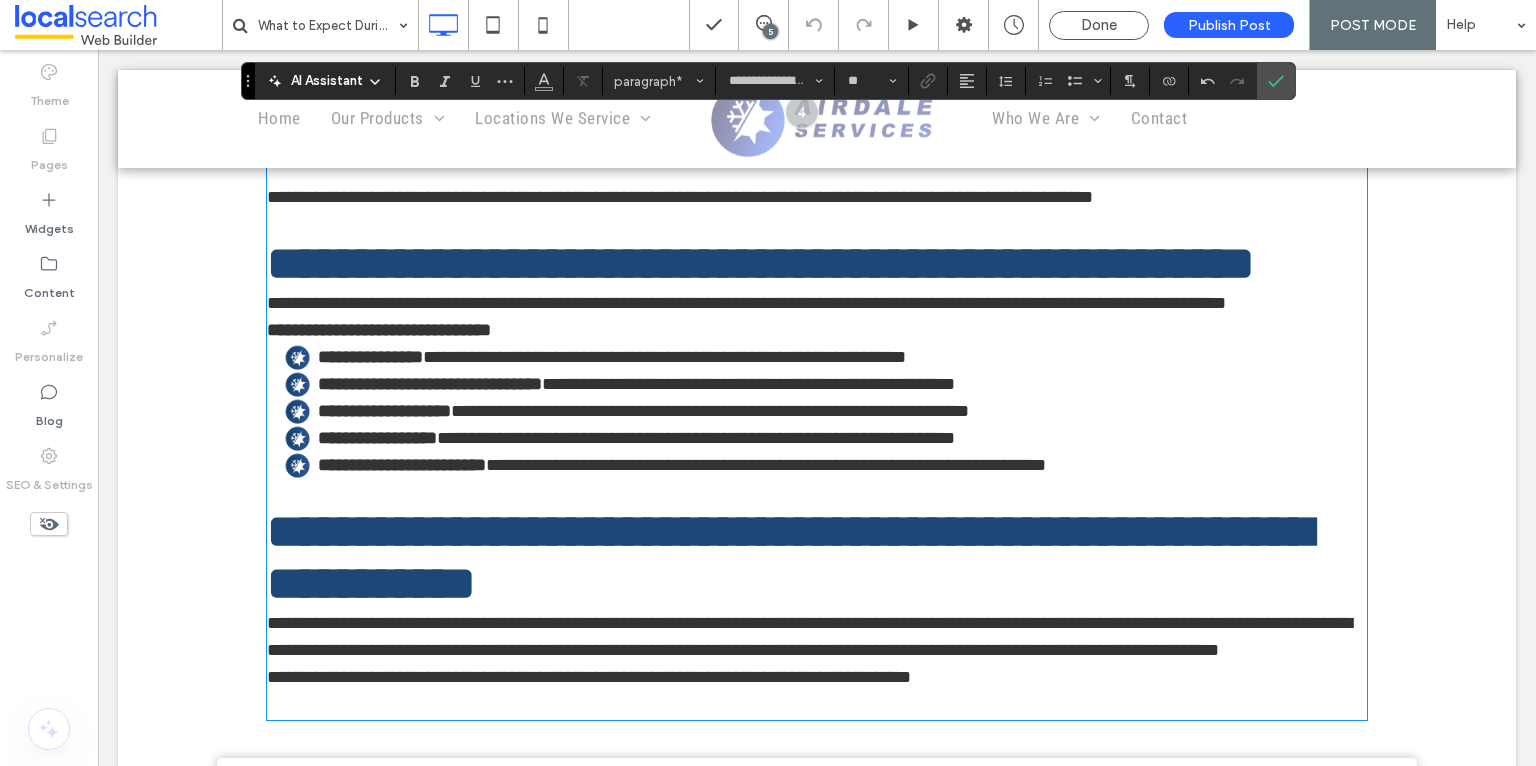 click on "**********" at bounding box center (379, 330) 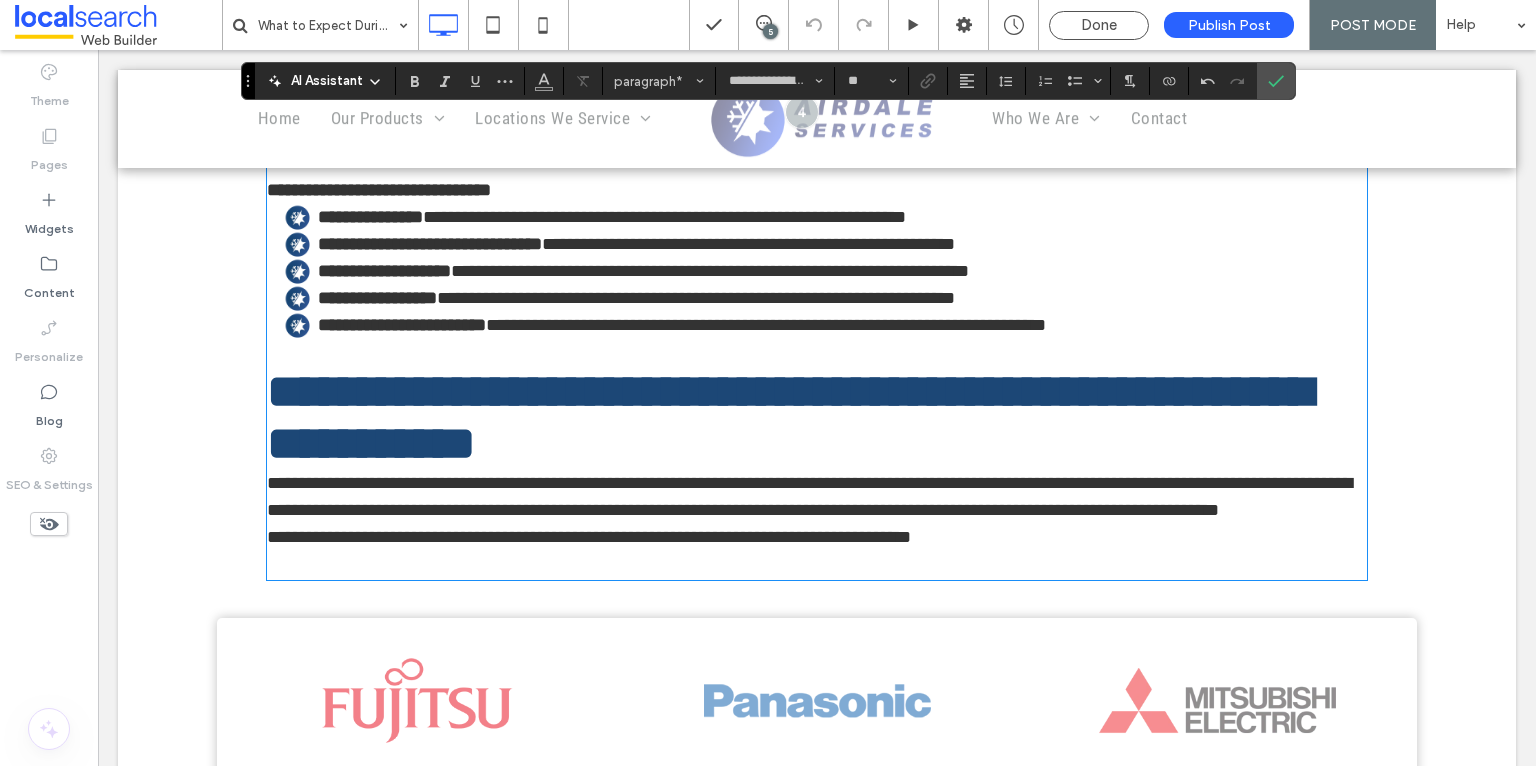 scroll, scrollTop: 3362, scrollLeft: 0, axis: vertical 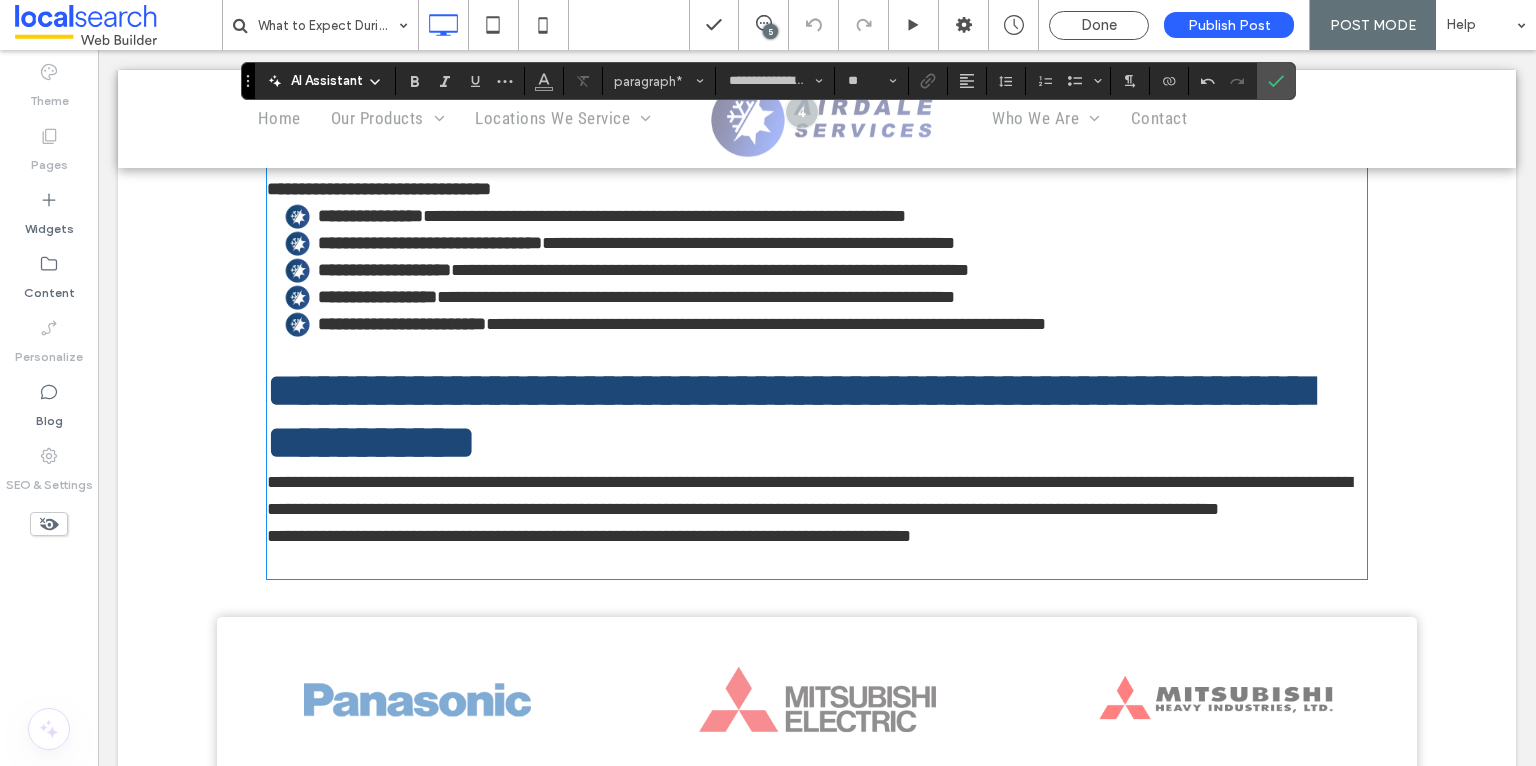 click on "**********" at bounding box center (809, 495) 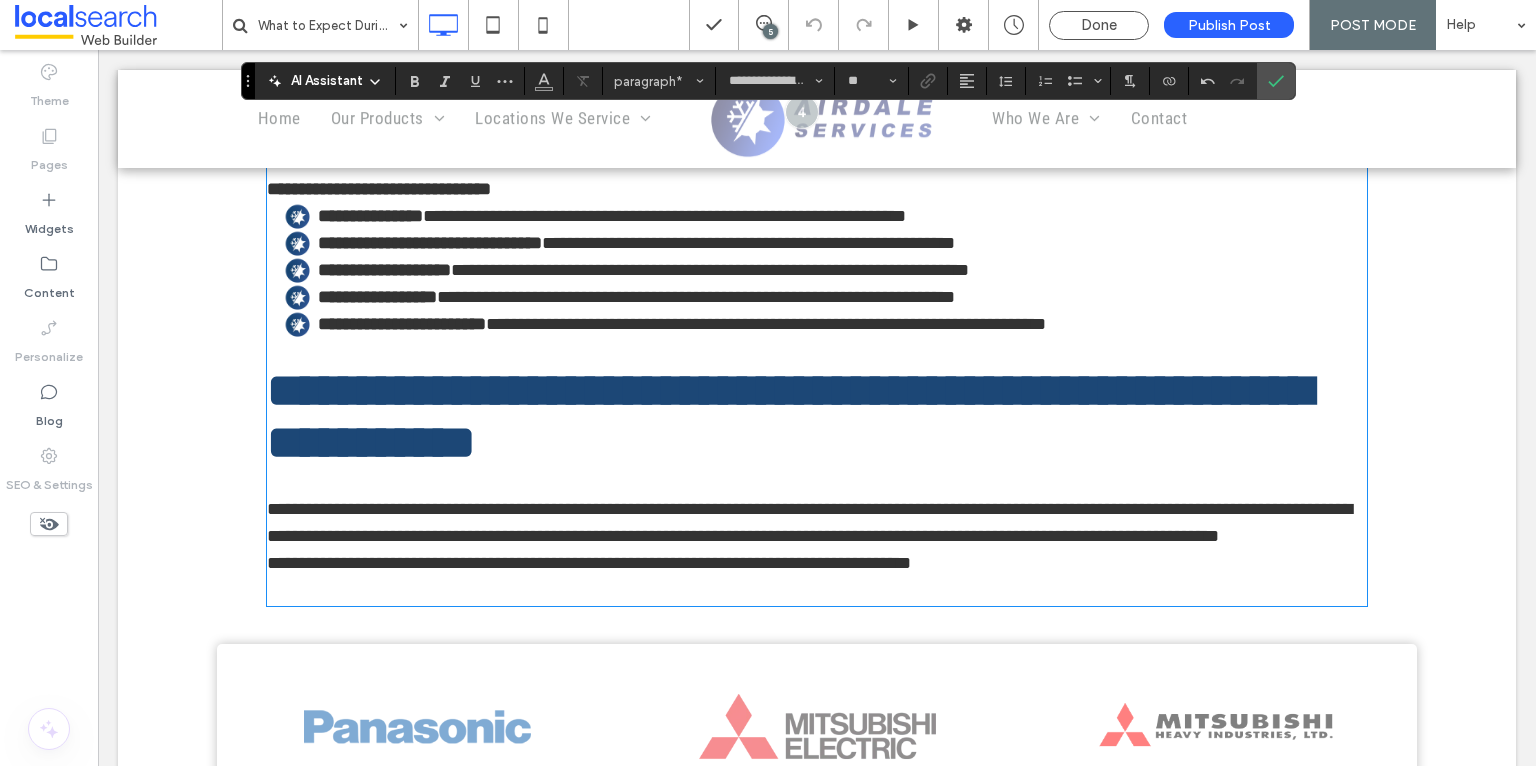 click on "**********" at bounding box center (589, 563) 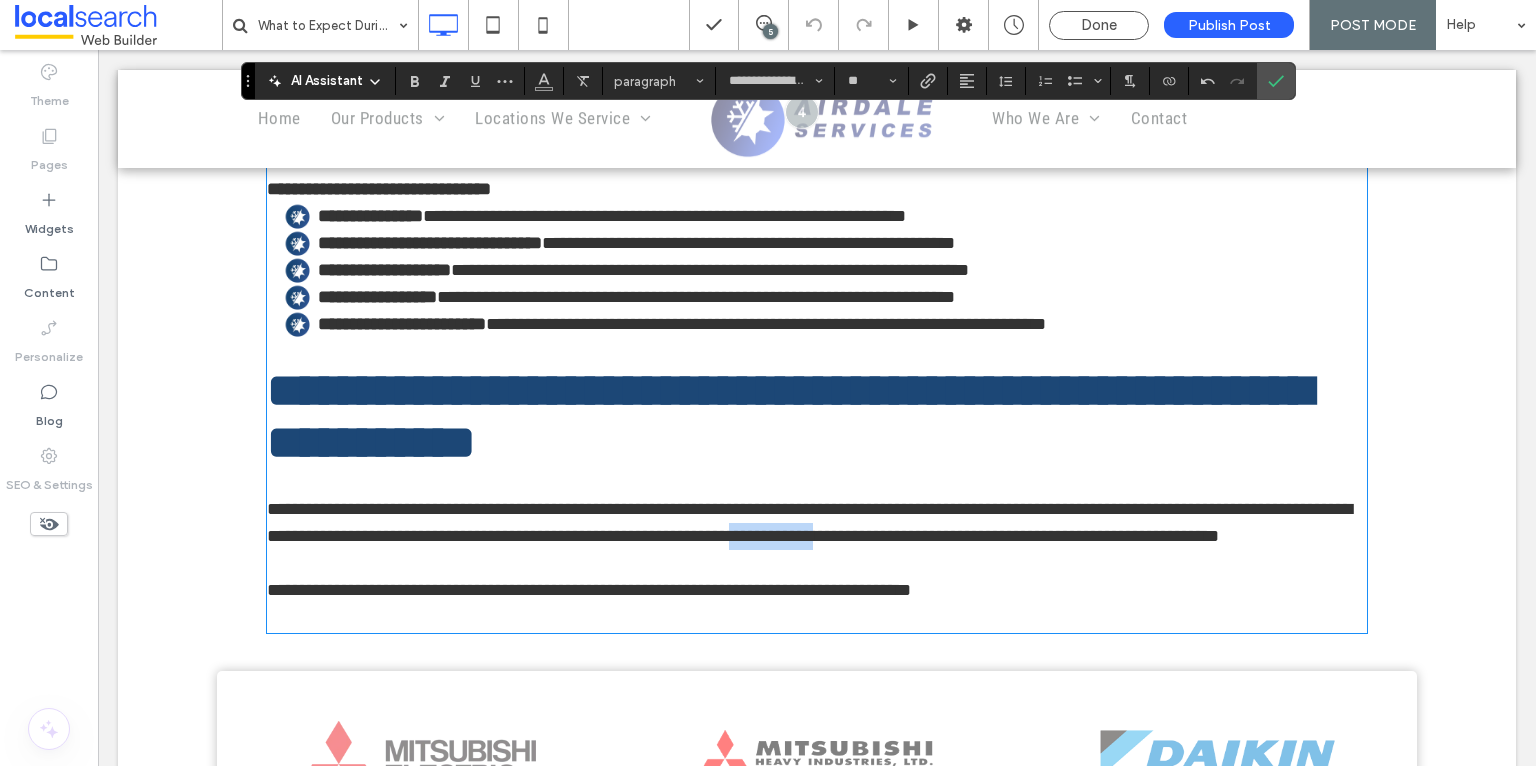 drag, startPoint x: 823, startPoint y: 647, endPoint x: 733, endPoint y: 649, distance: 90.02222 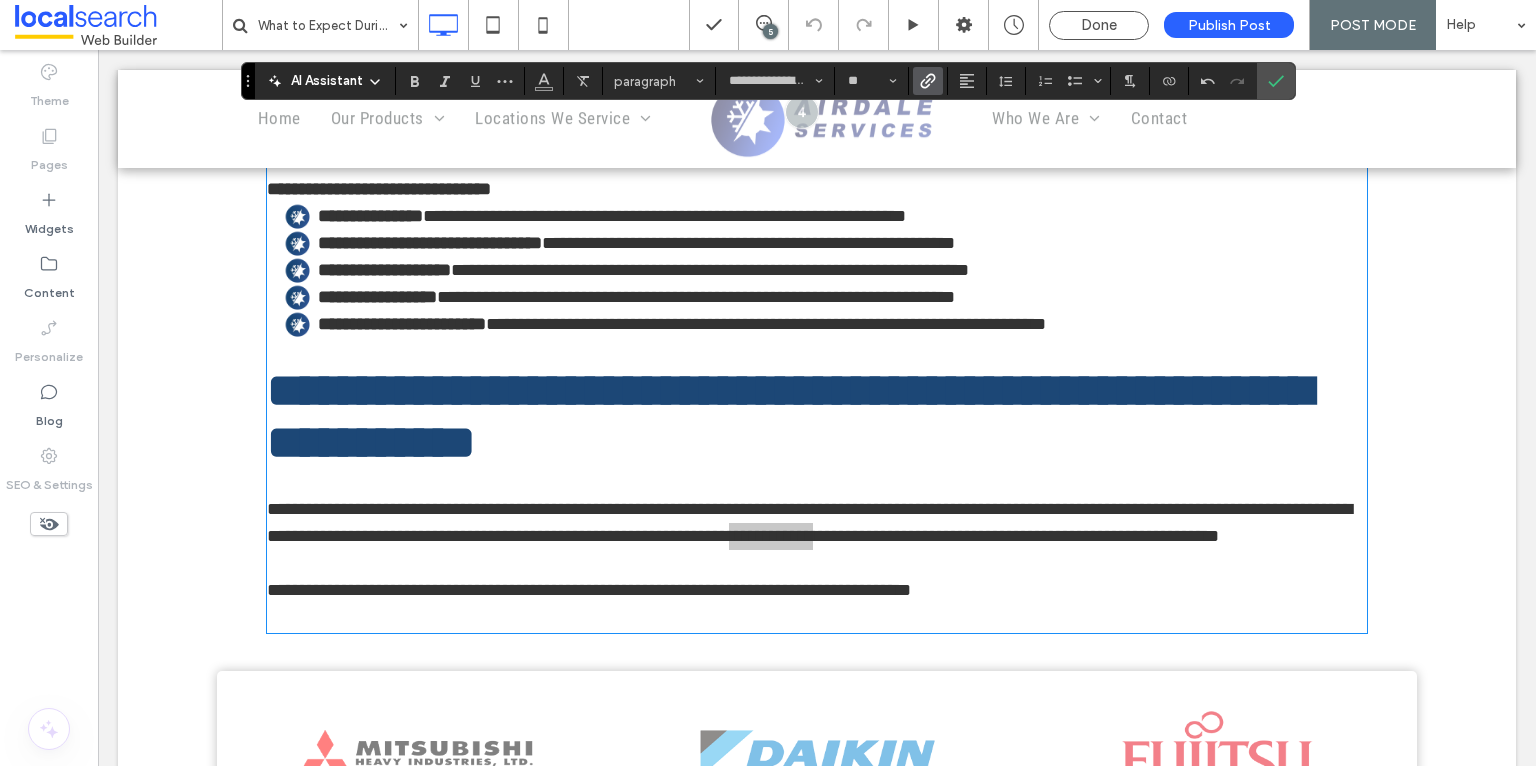 click 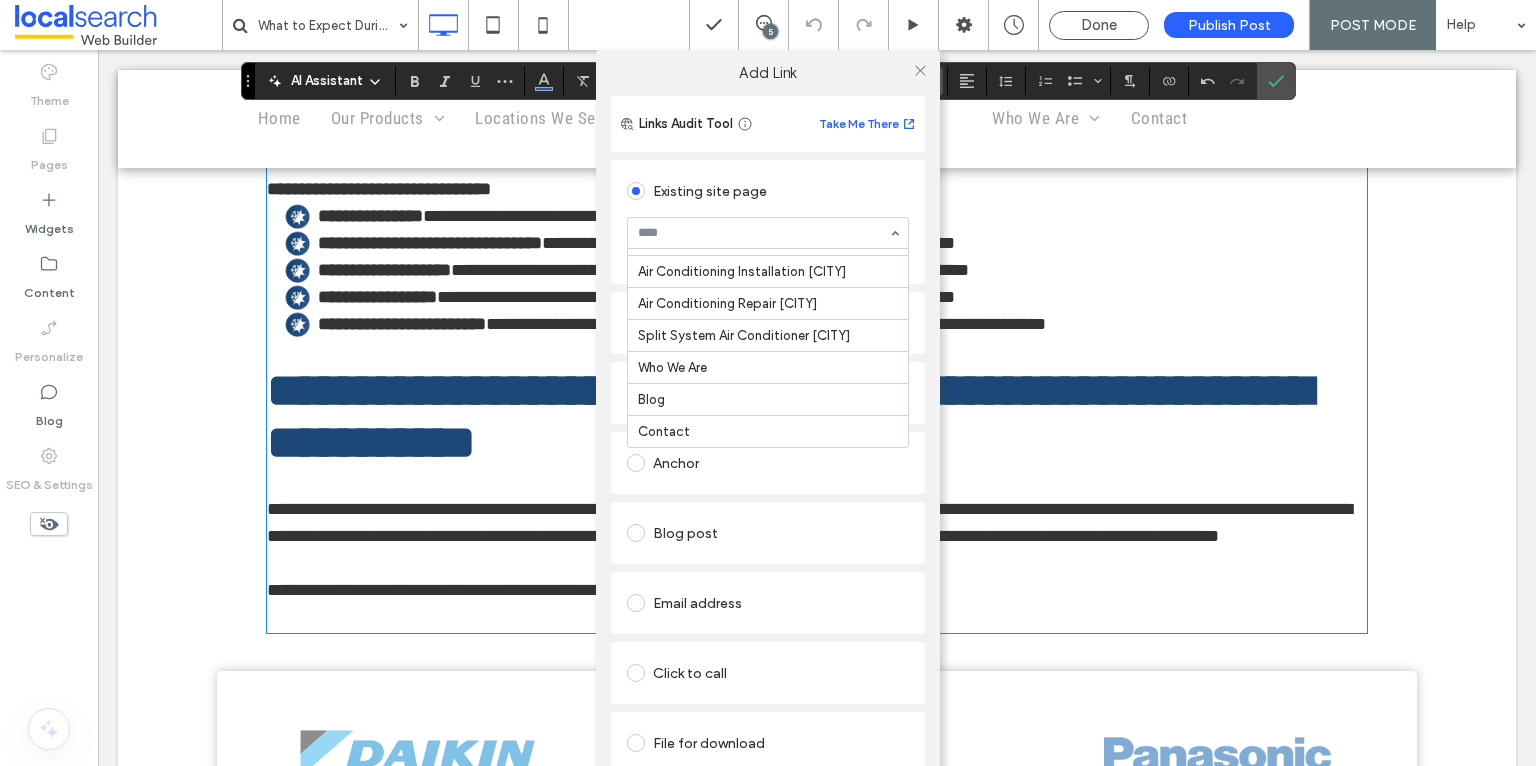 scroll, scrollTop: 344, scrollLeft: 0, axis: vertical 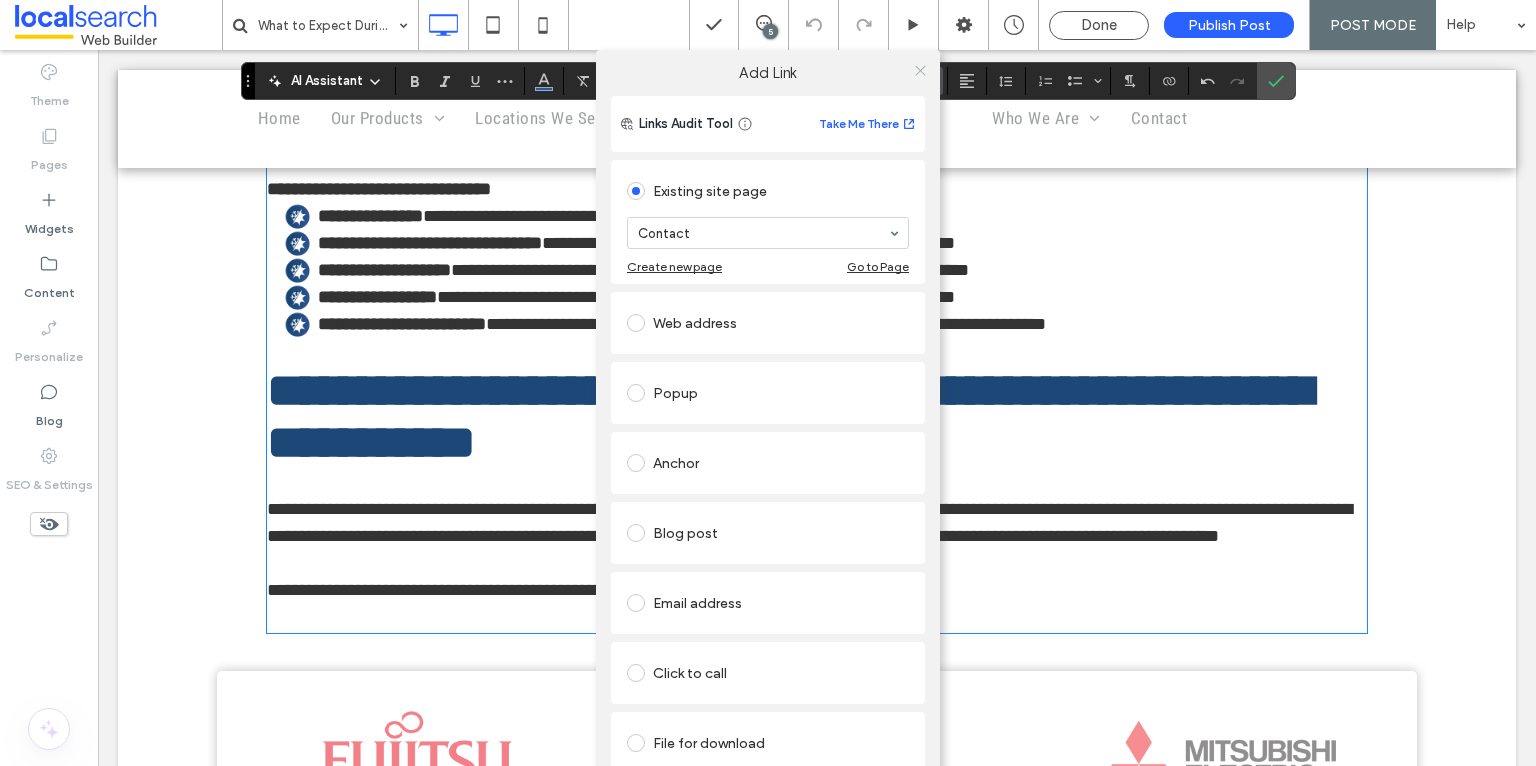click 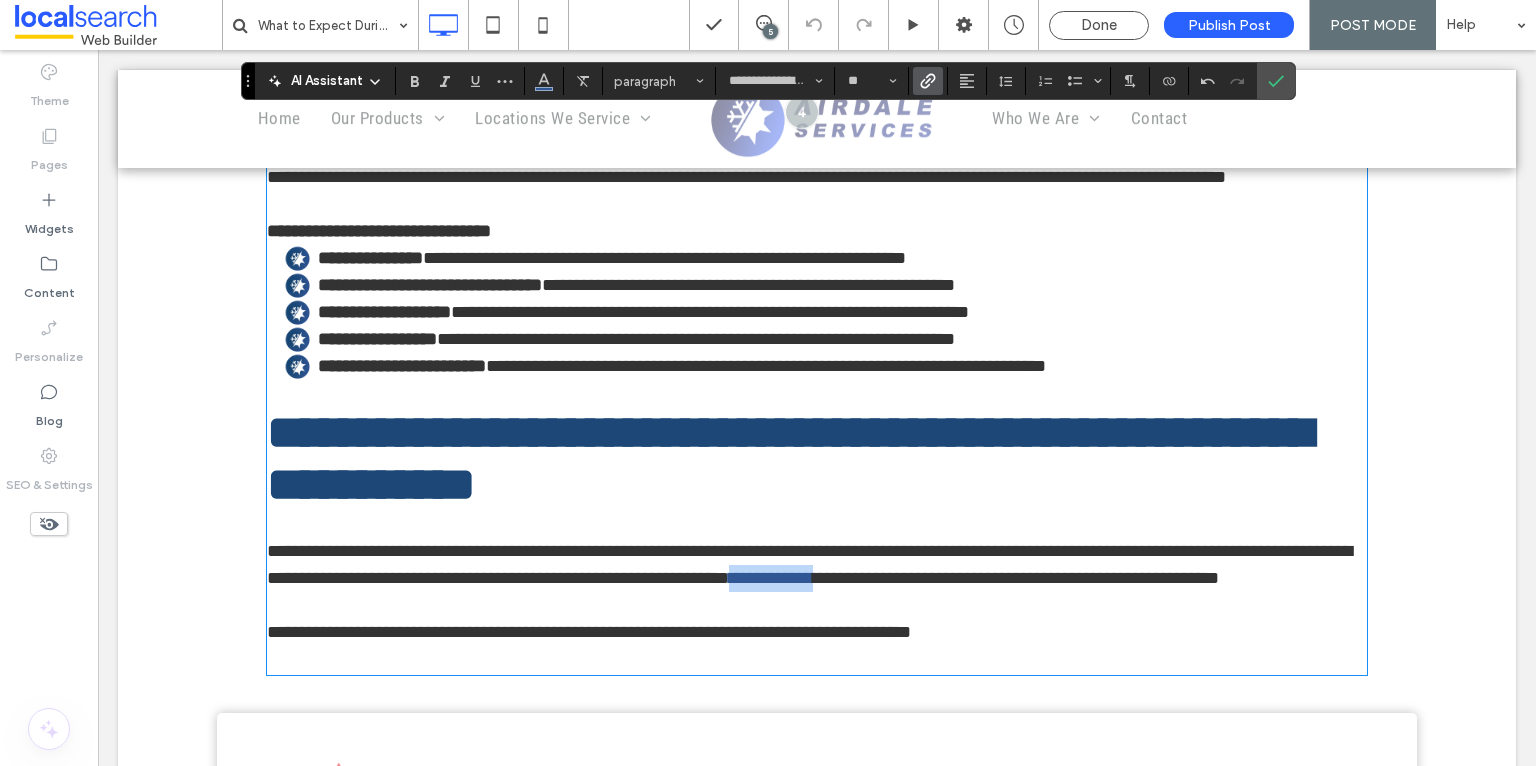 scroll, scrollTop: 3310, scrollLeft: 0, axis: vertical 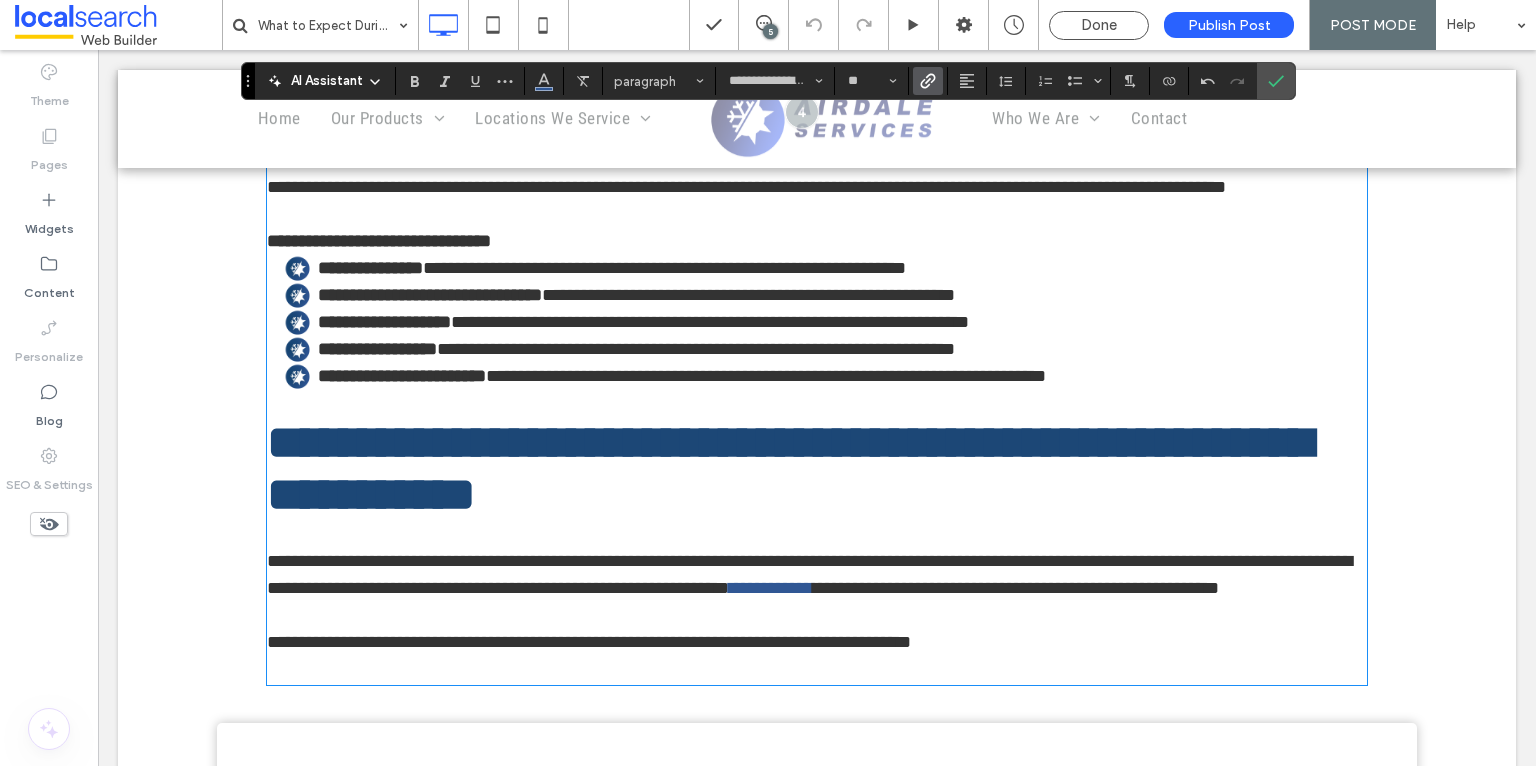 click on "**********" at bounding box center [746, 187] 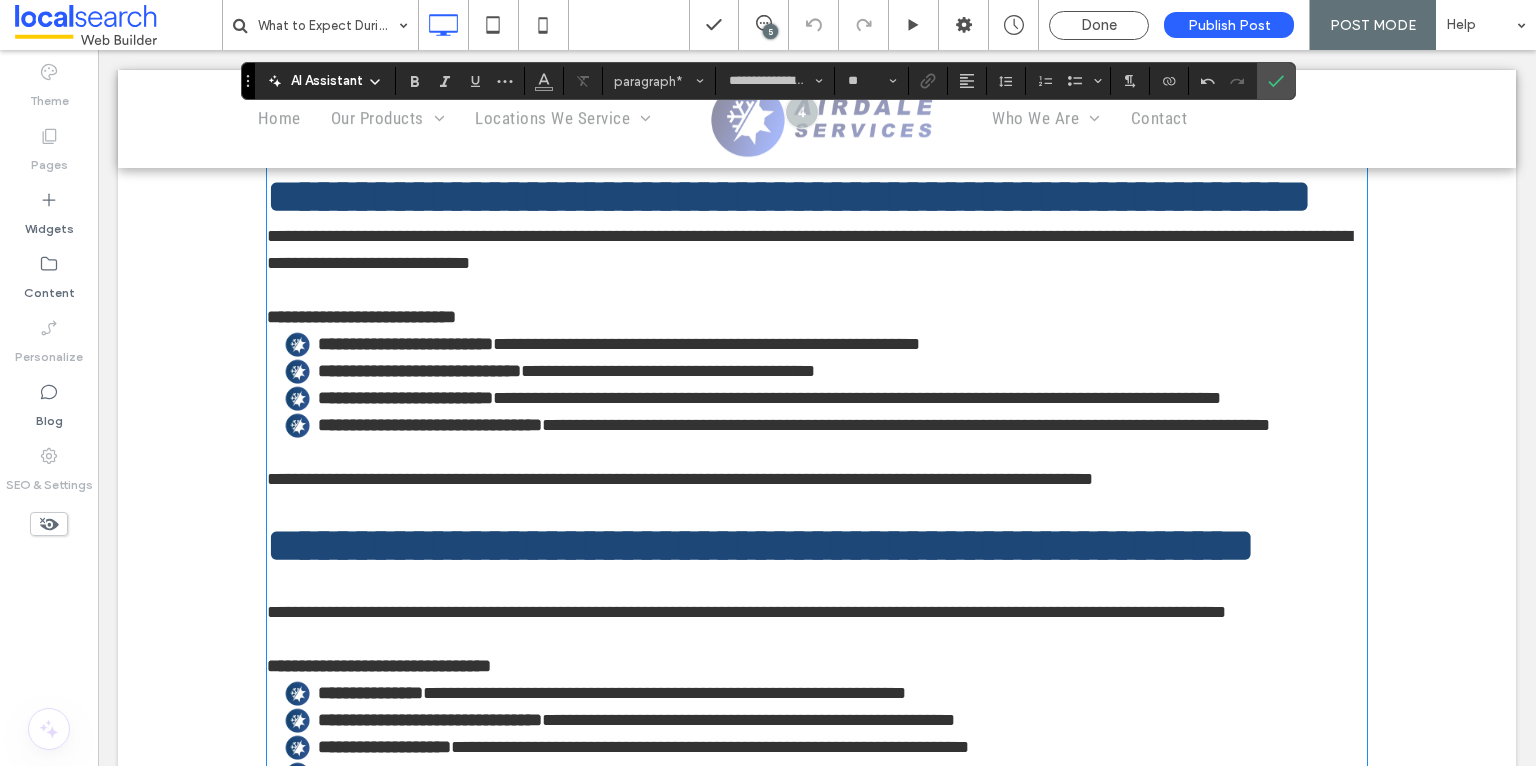 scroll, scrollTop: 2912, scrollLeft: 0, axis: vertical 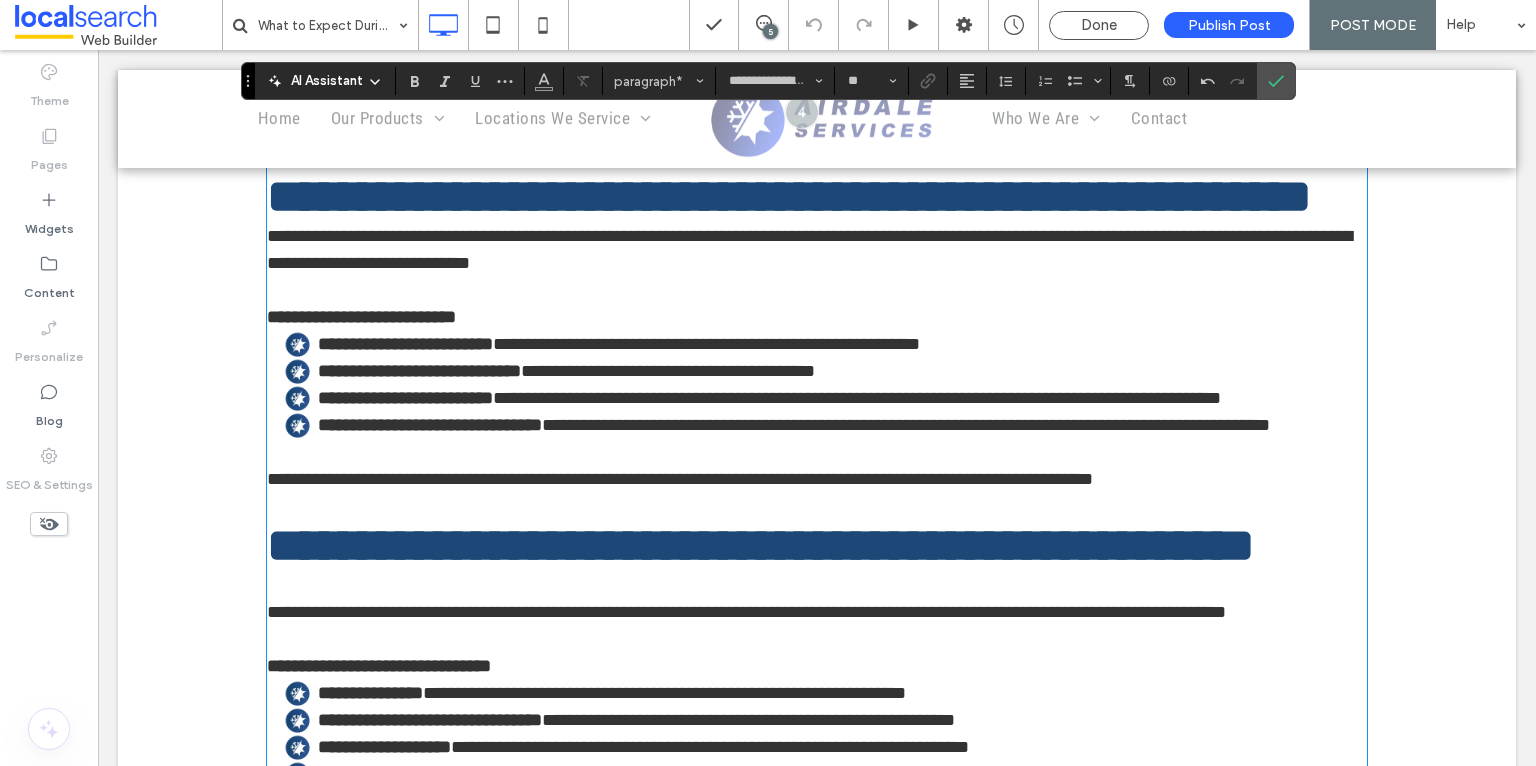 click on "**********" at bounding box center [809, 249] 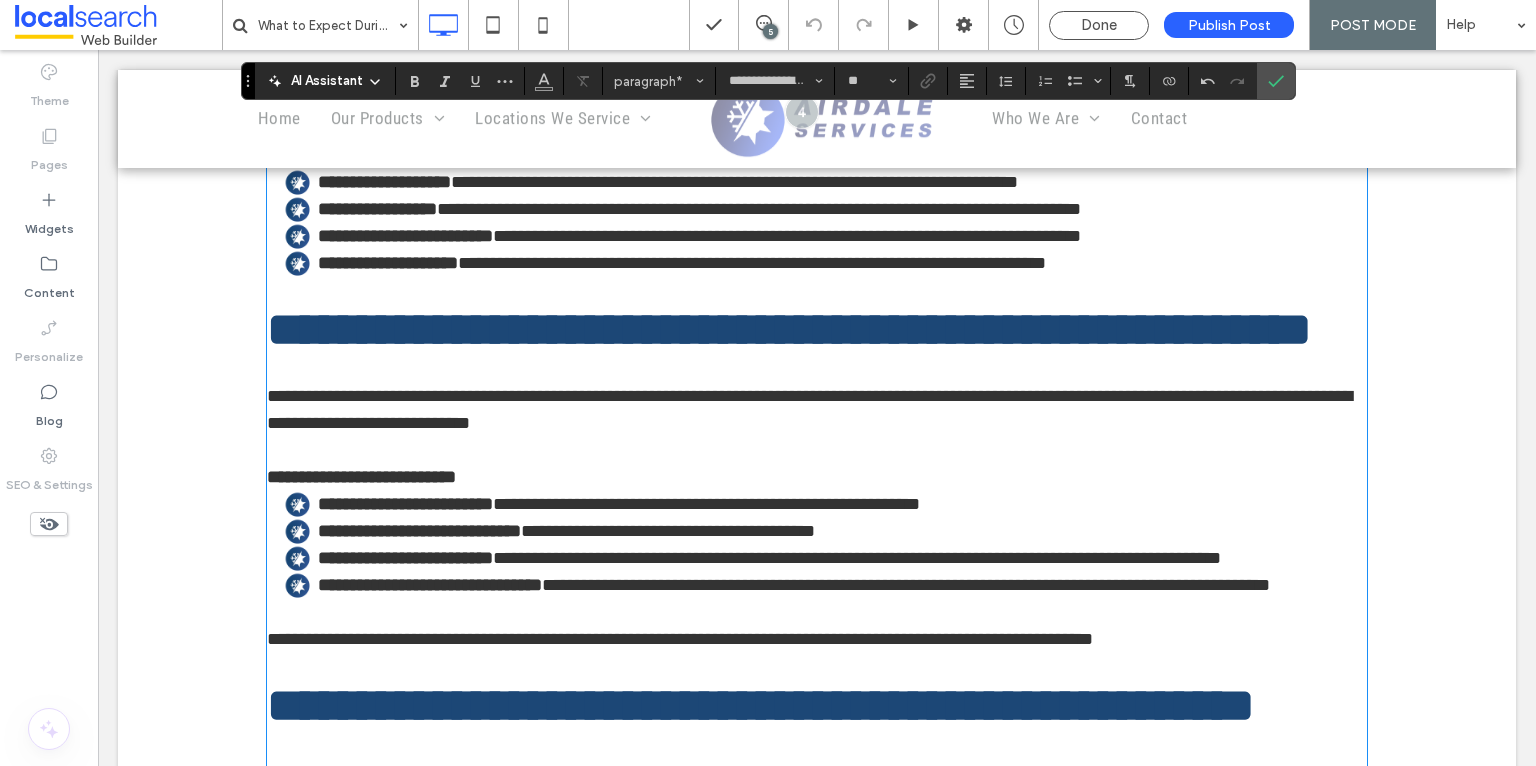 scroll, scrollTop: 2577, scrollLeft: 0, axis: vertical 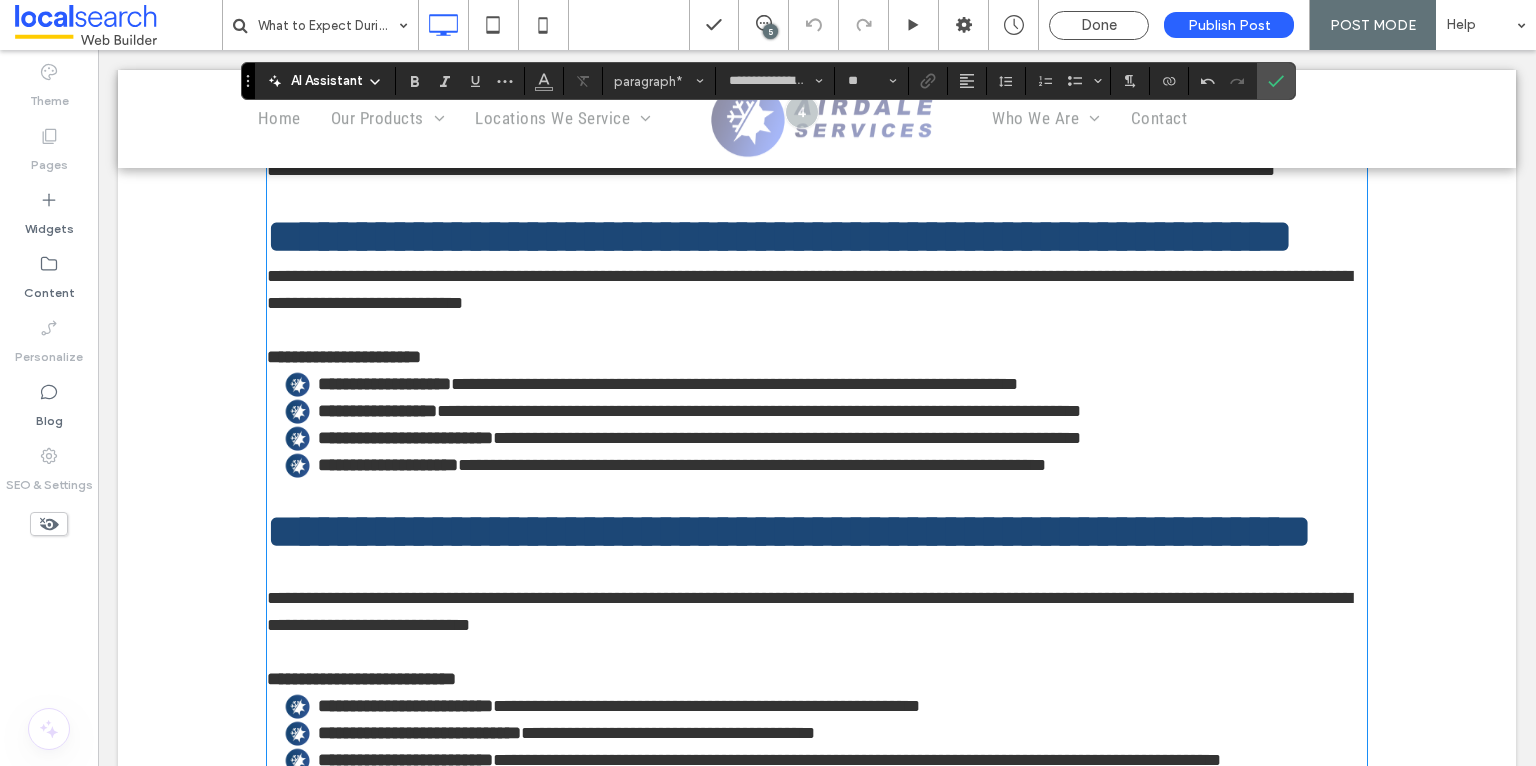 click on "**********" at bounding box center [809, 289] 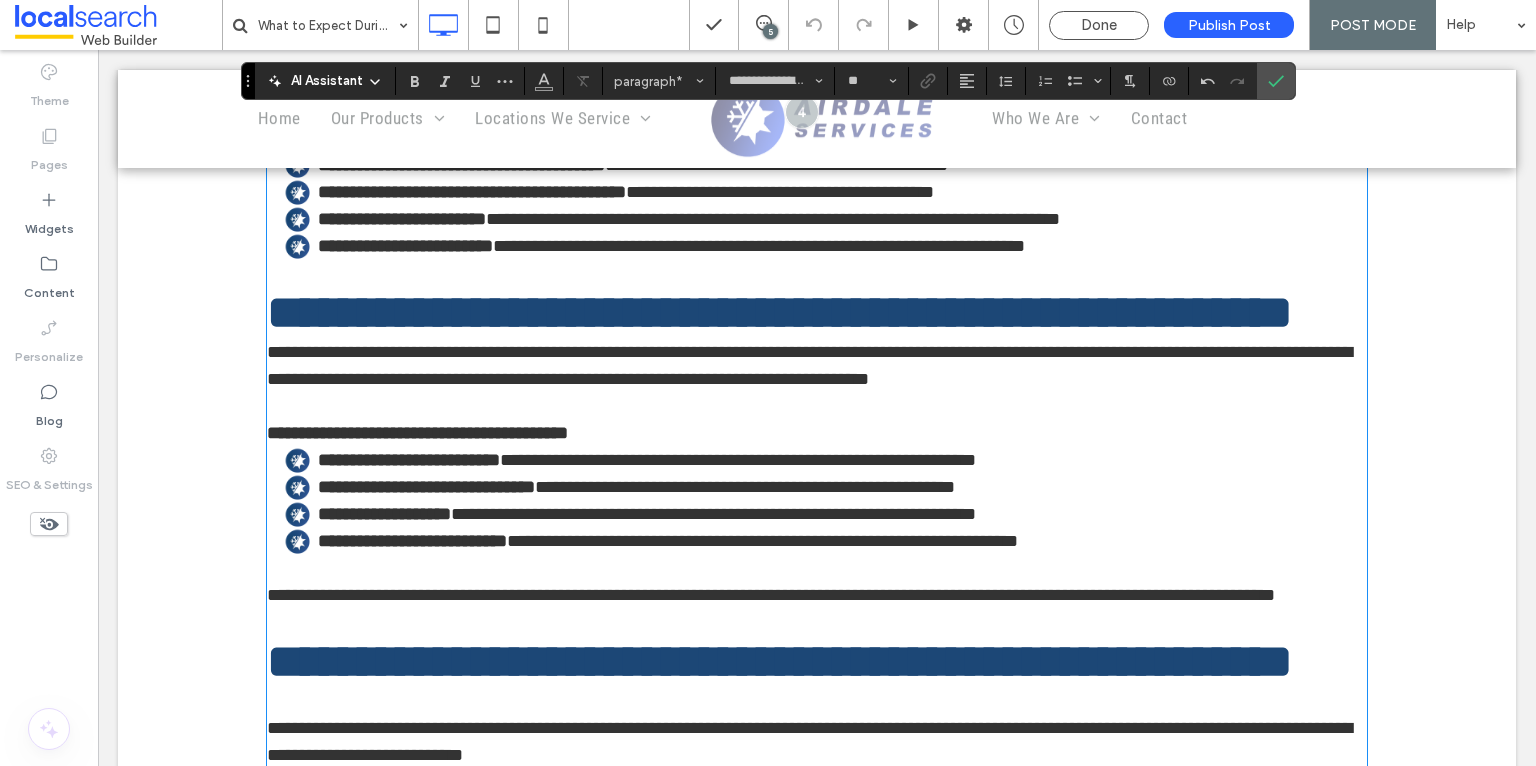 scroll, scrollTop: 2145, scrollLeft: 0, axis: vertical 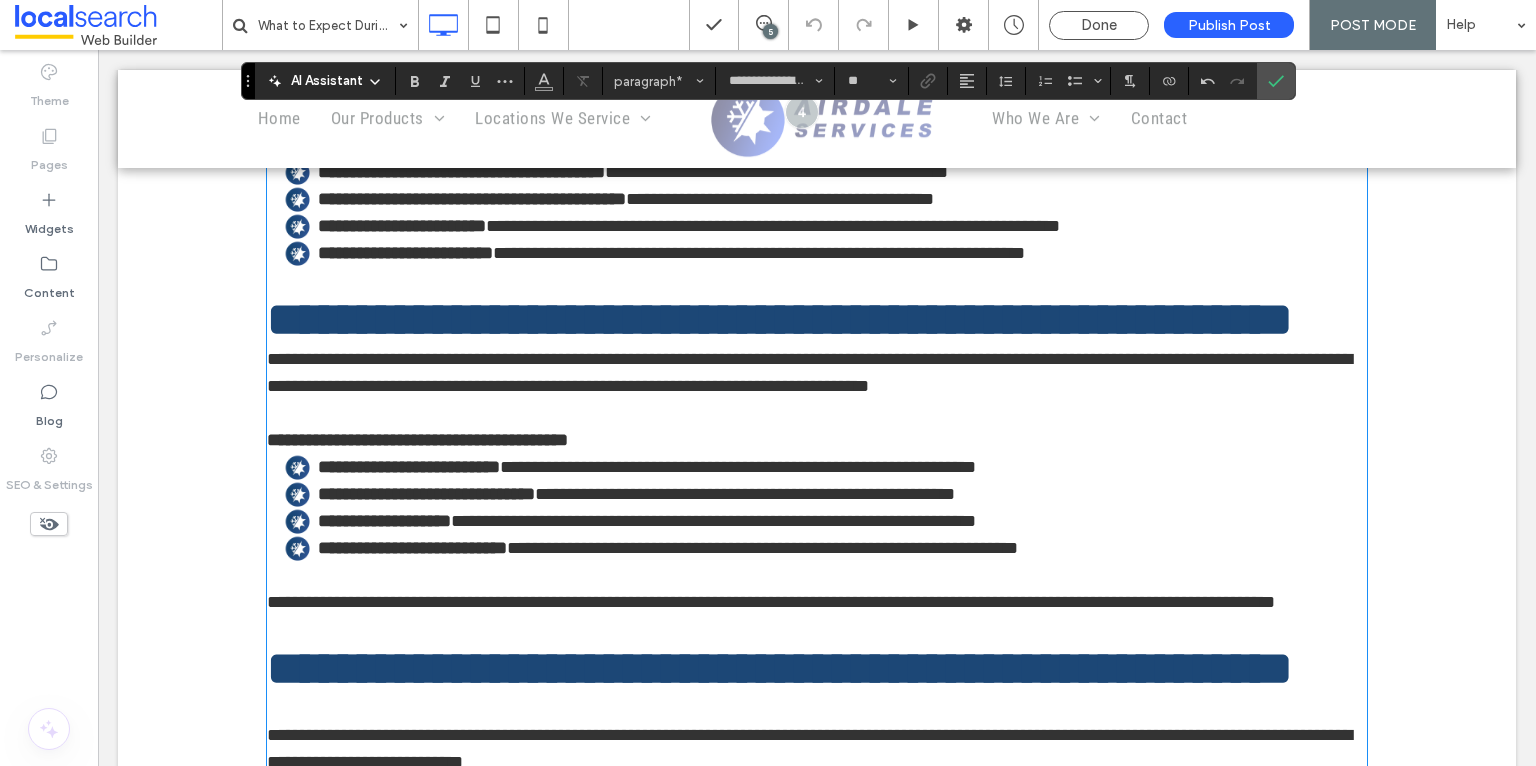 click on "**********" at bounding box center [809, 372] 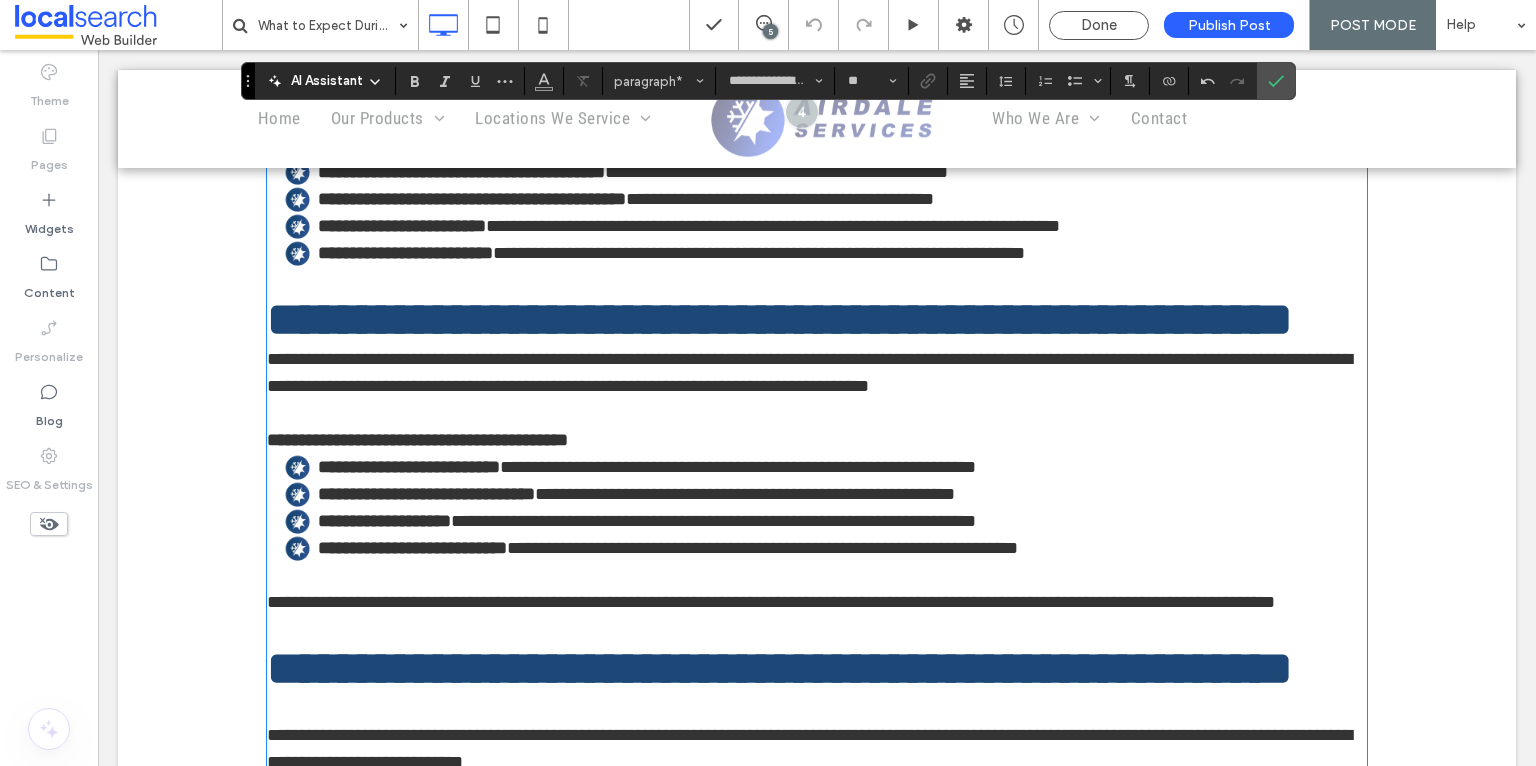click on "**********" at bounding box center (809, 372) 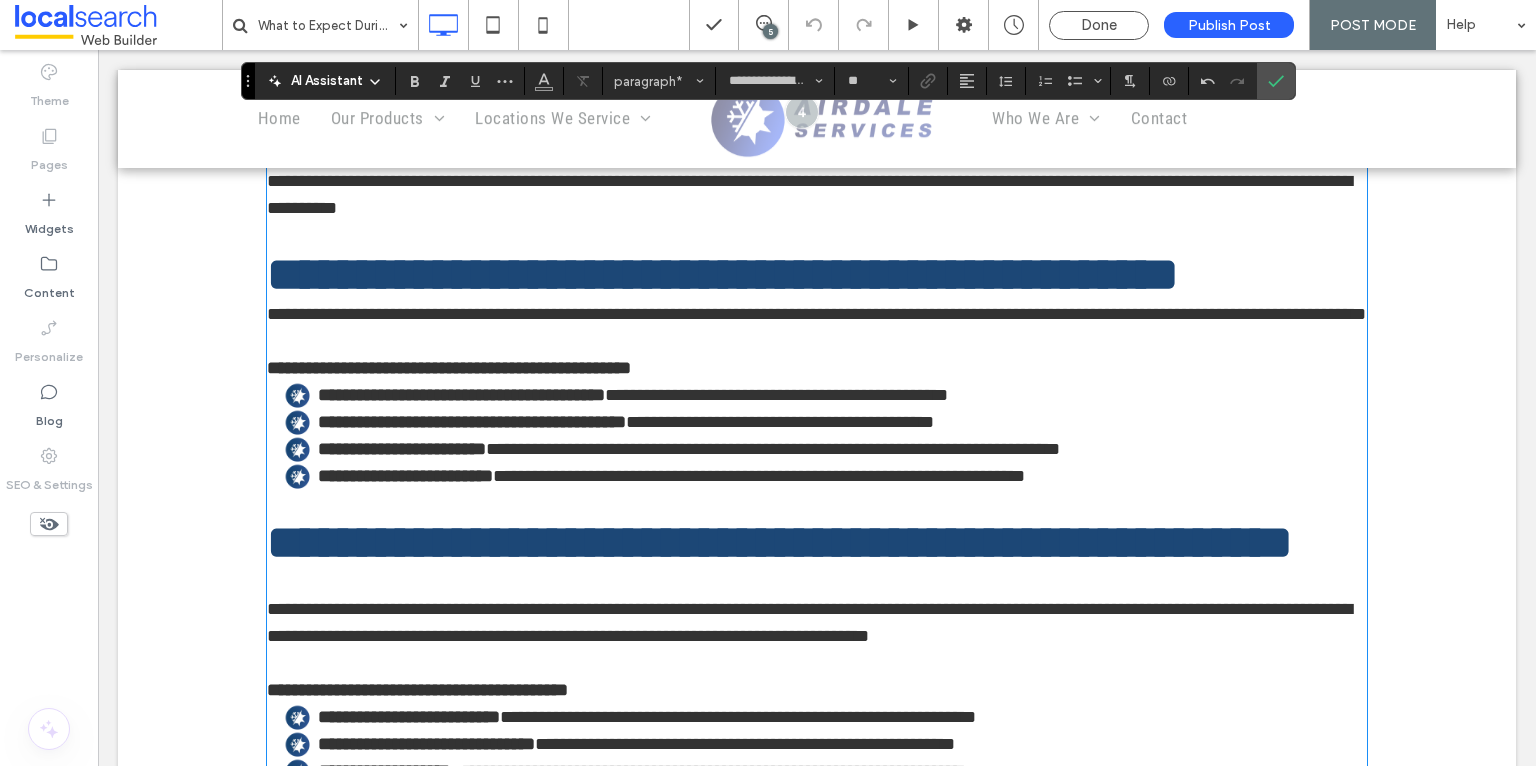 scroll, scrollTop: 1921, scrollLeft: 0, axis: vertical 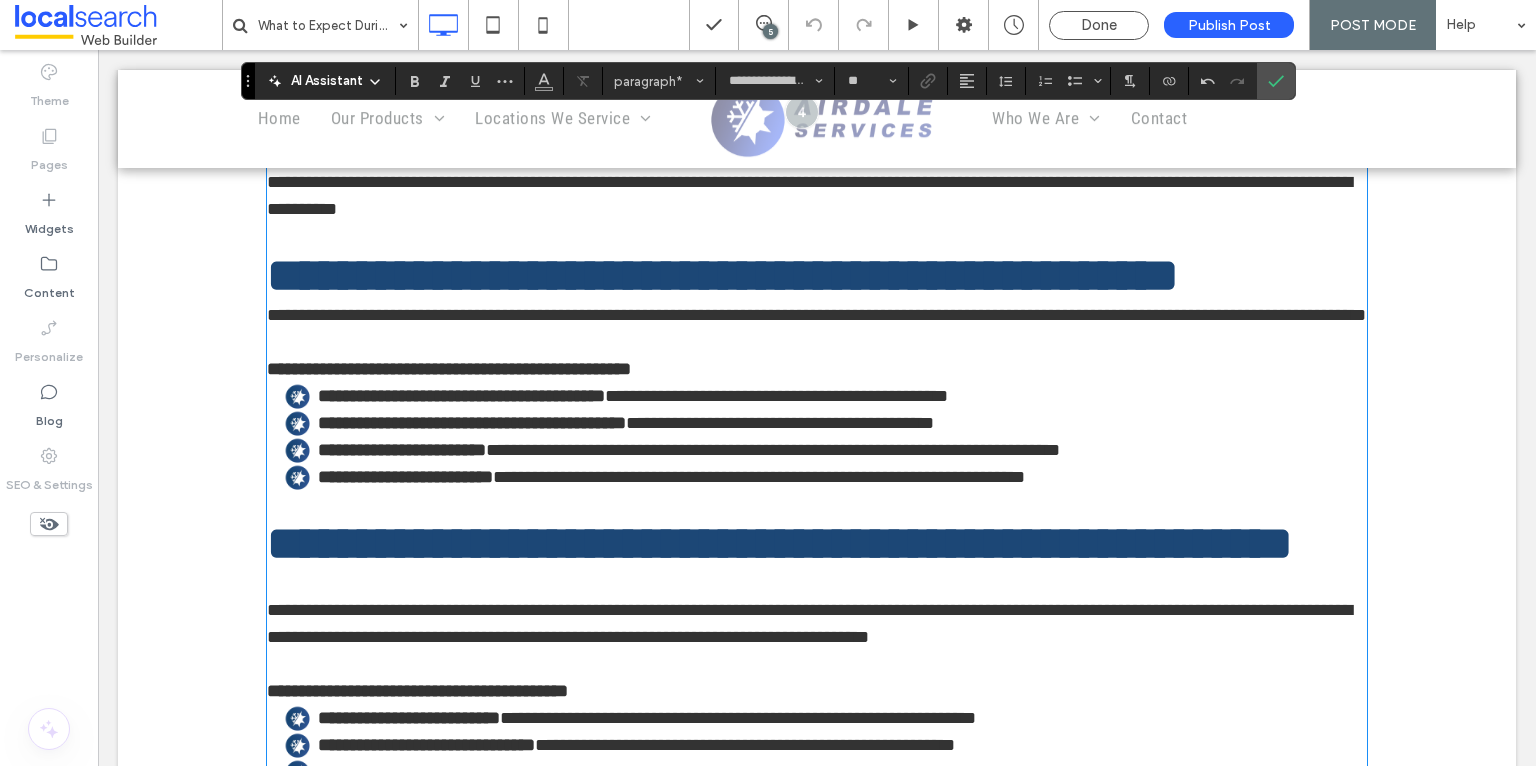click on "**********" at bounding box center [816, 315] 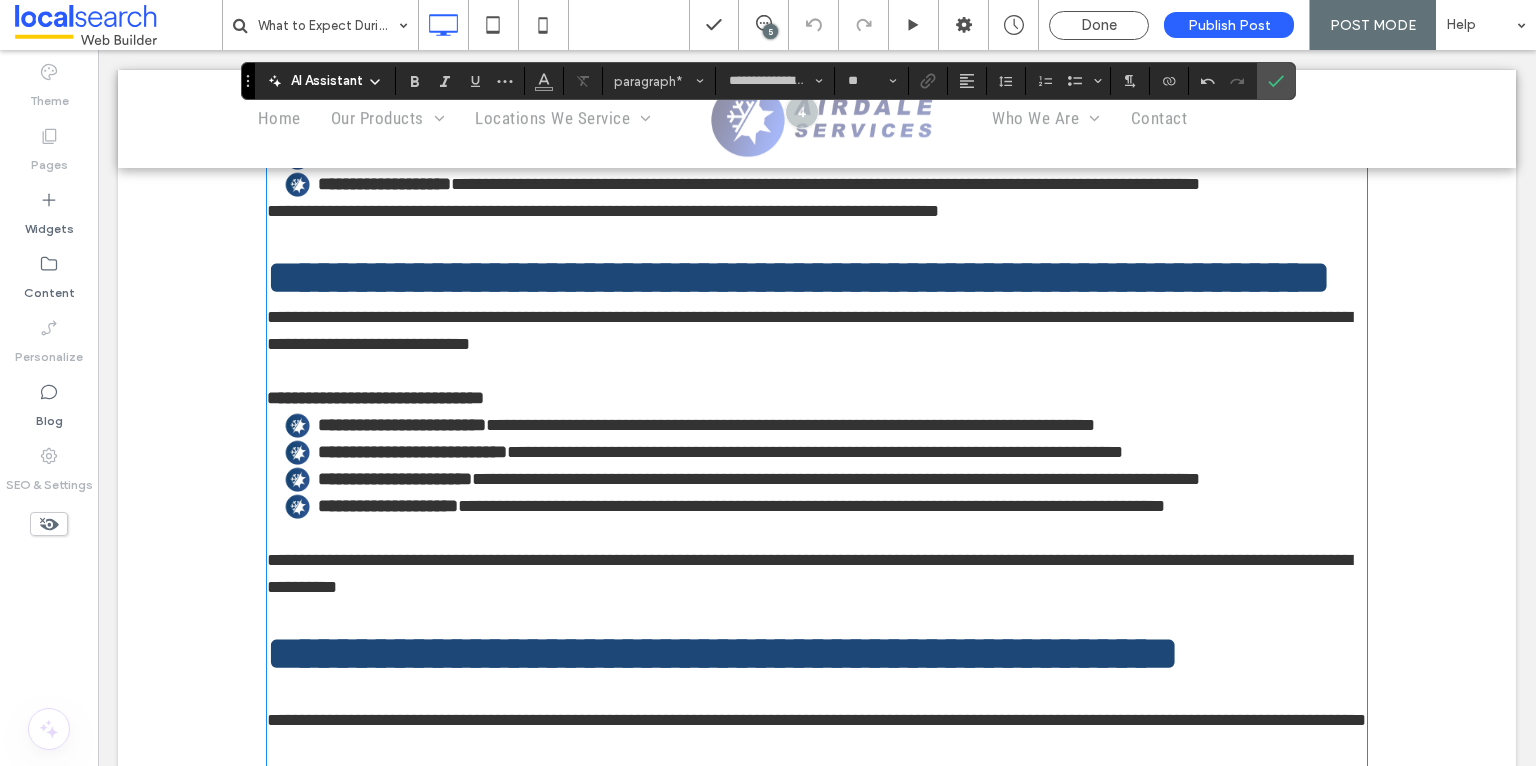 scroll, scrollTop: 1542, scrollLeft: 0, axis: vertical 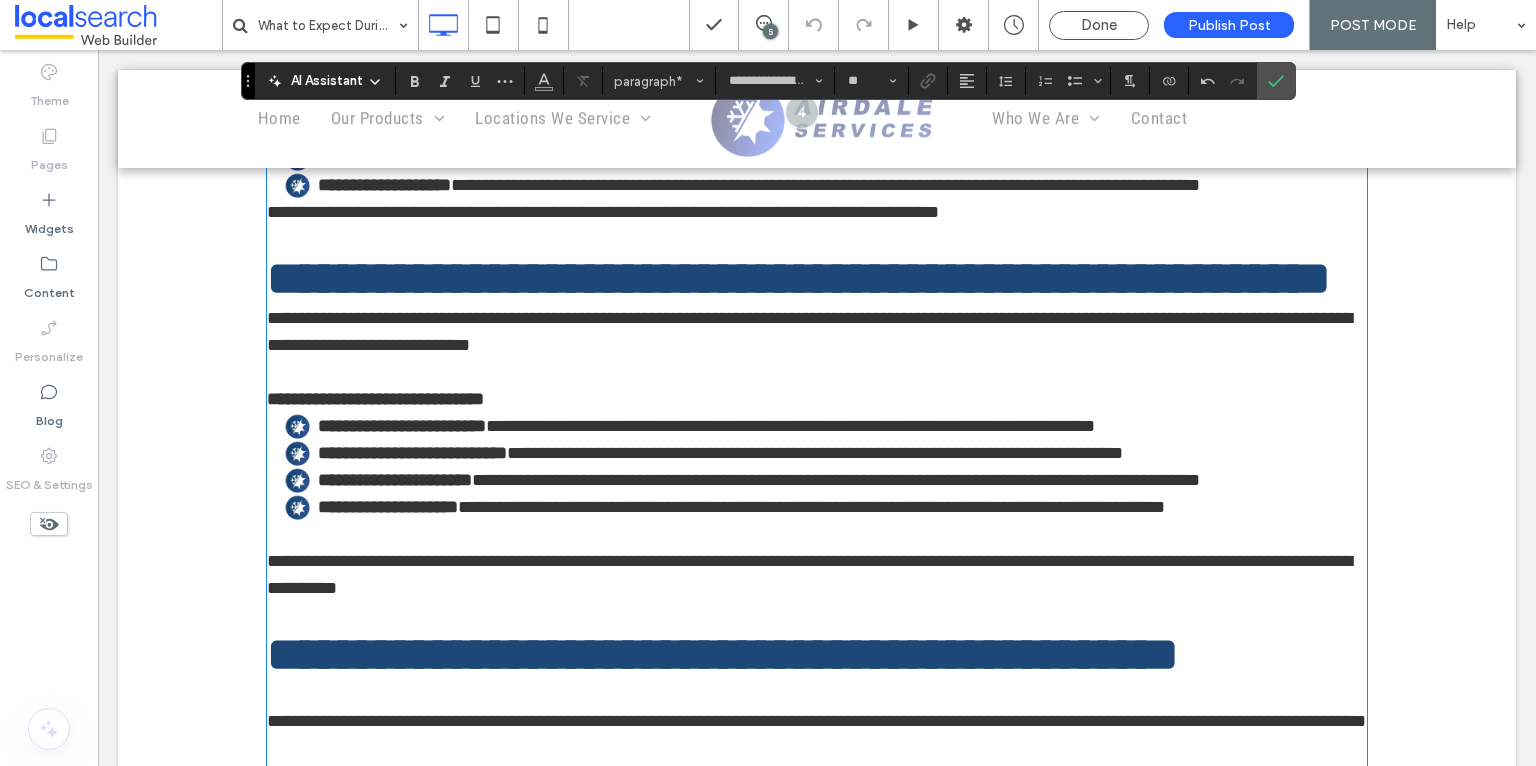 click on "**********" at bounding box center (809, 331) 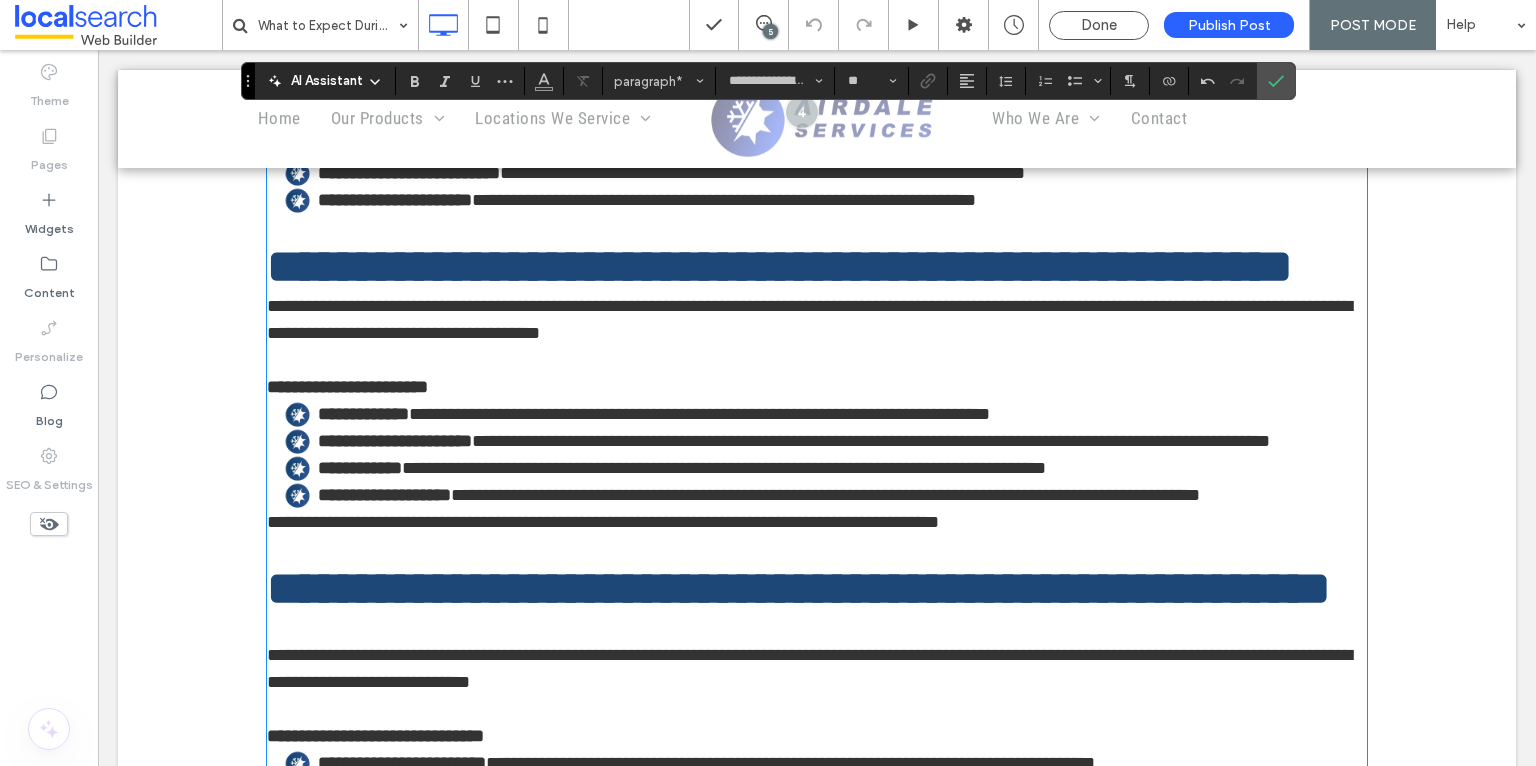 scroll, scrollTop: 1226, scrollLeft: 0, axis: vertical 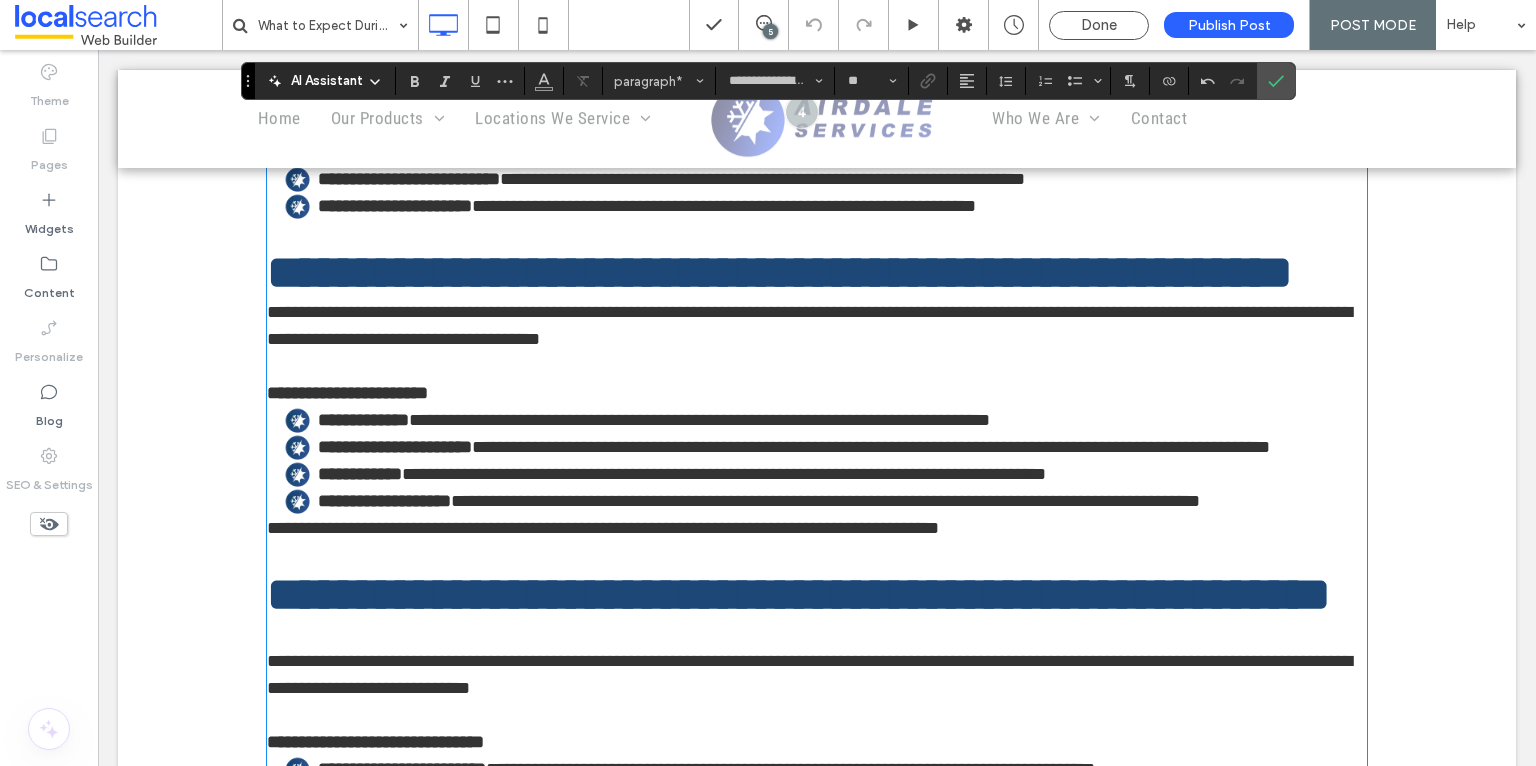 click on "**********" at bounding box center (809, 325) 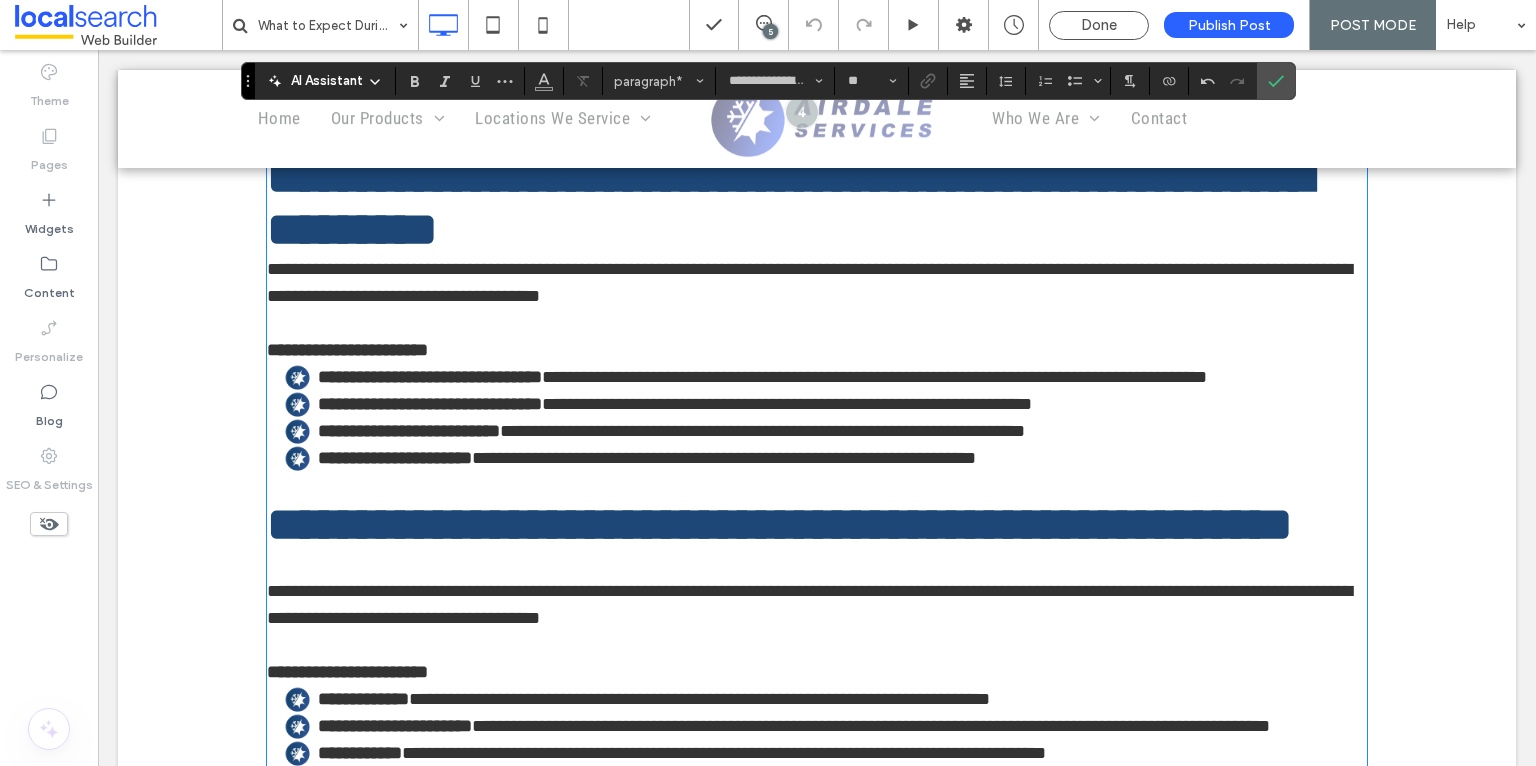 scroll, scrollTop: 946, scrollLeft: 0, axis: vertical 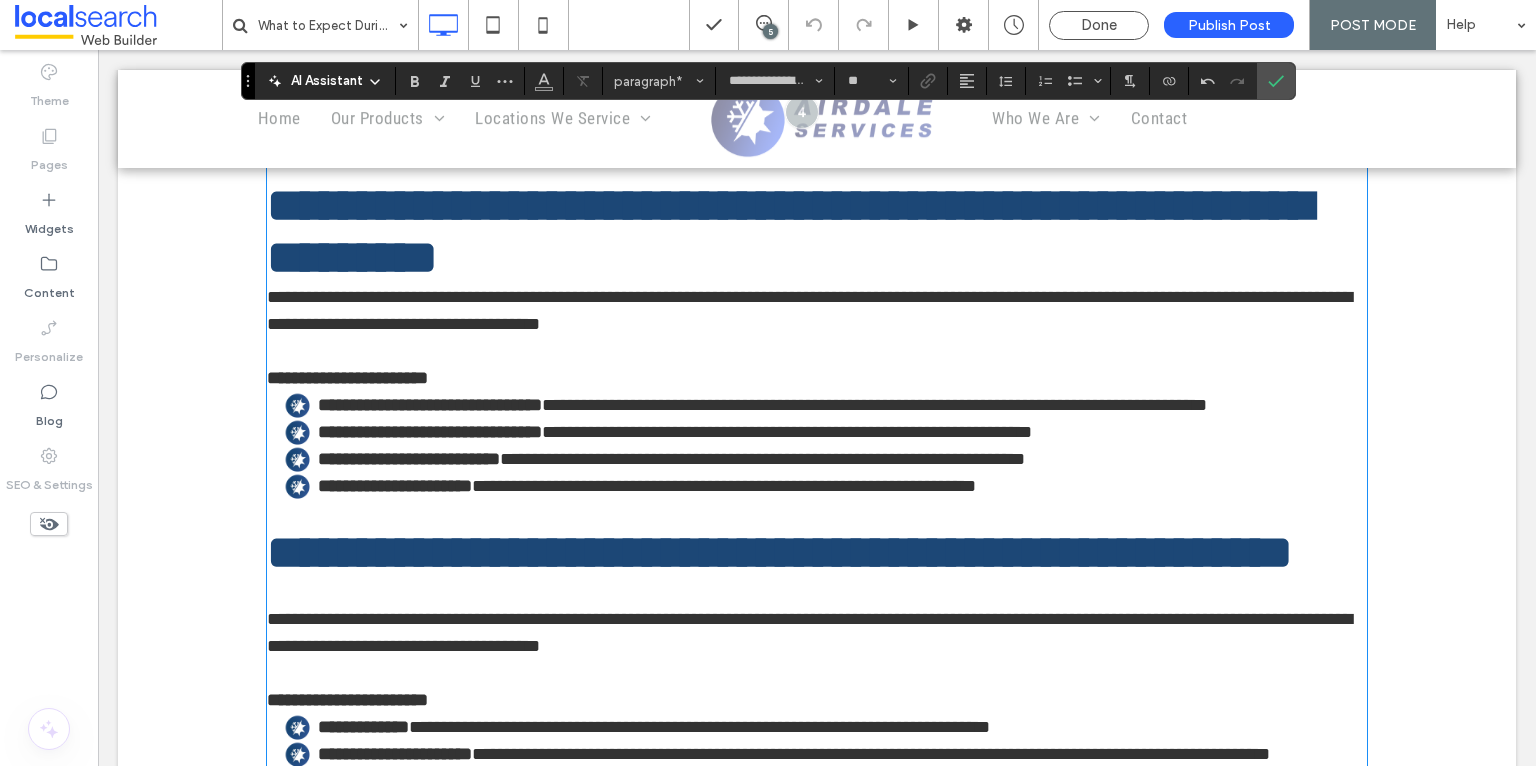 click on "**********" at bounding box center (809, 310) 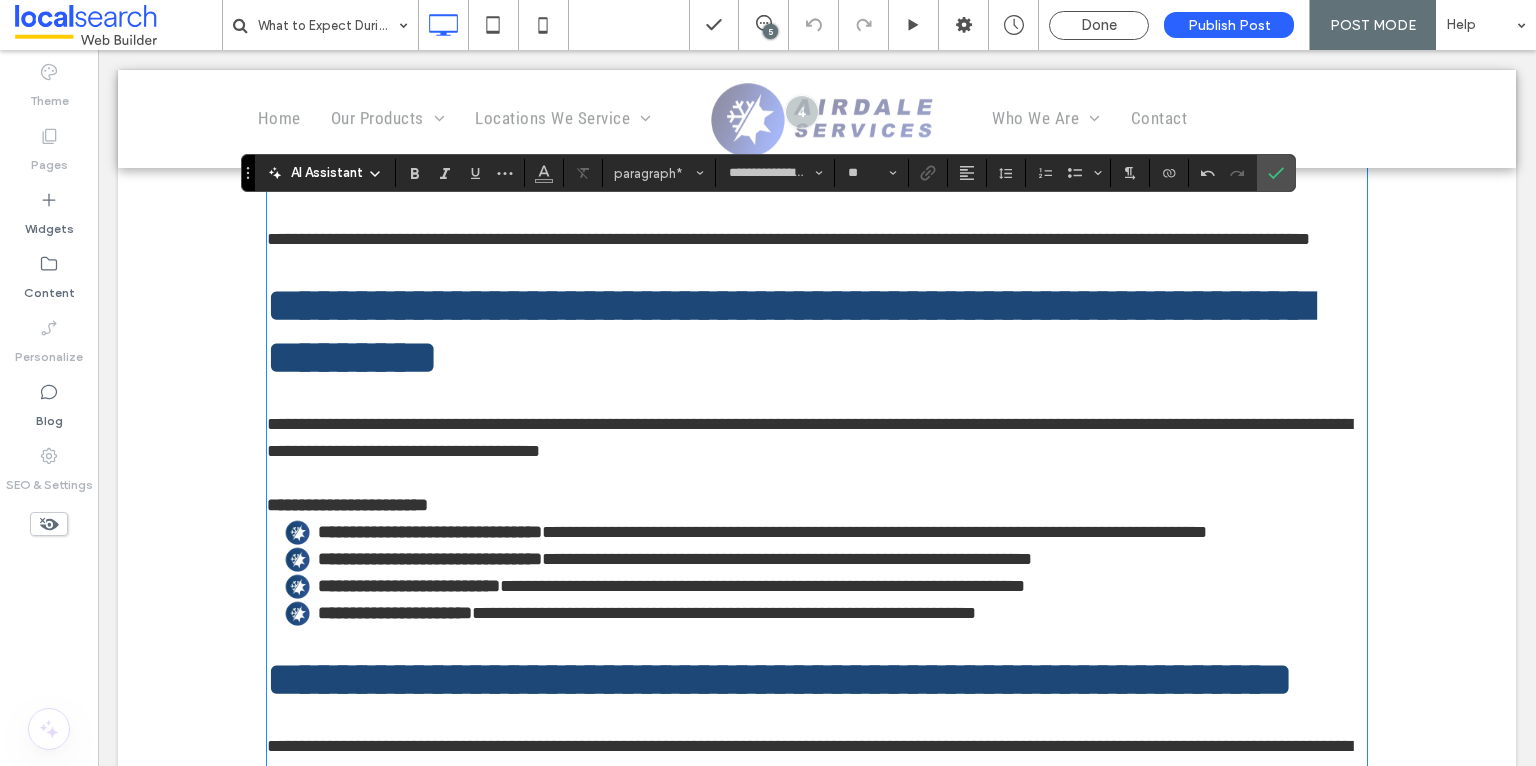 scroll, scrollTop: 680, scrollLeft: 0, axis: vertical 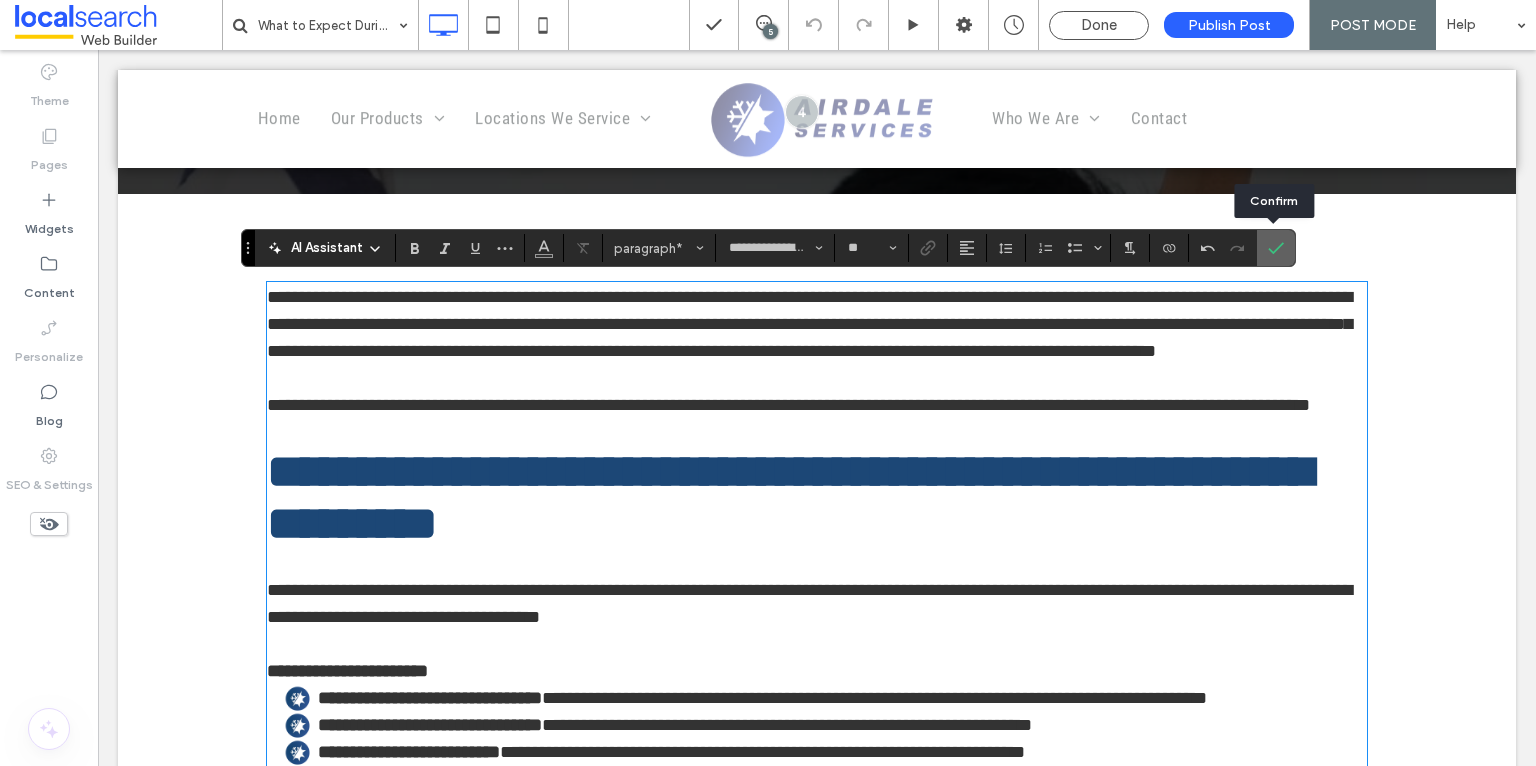 click 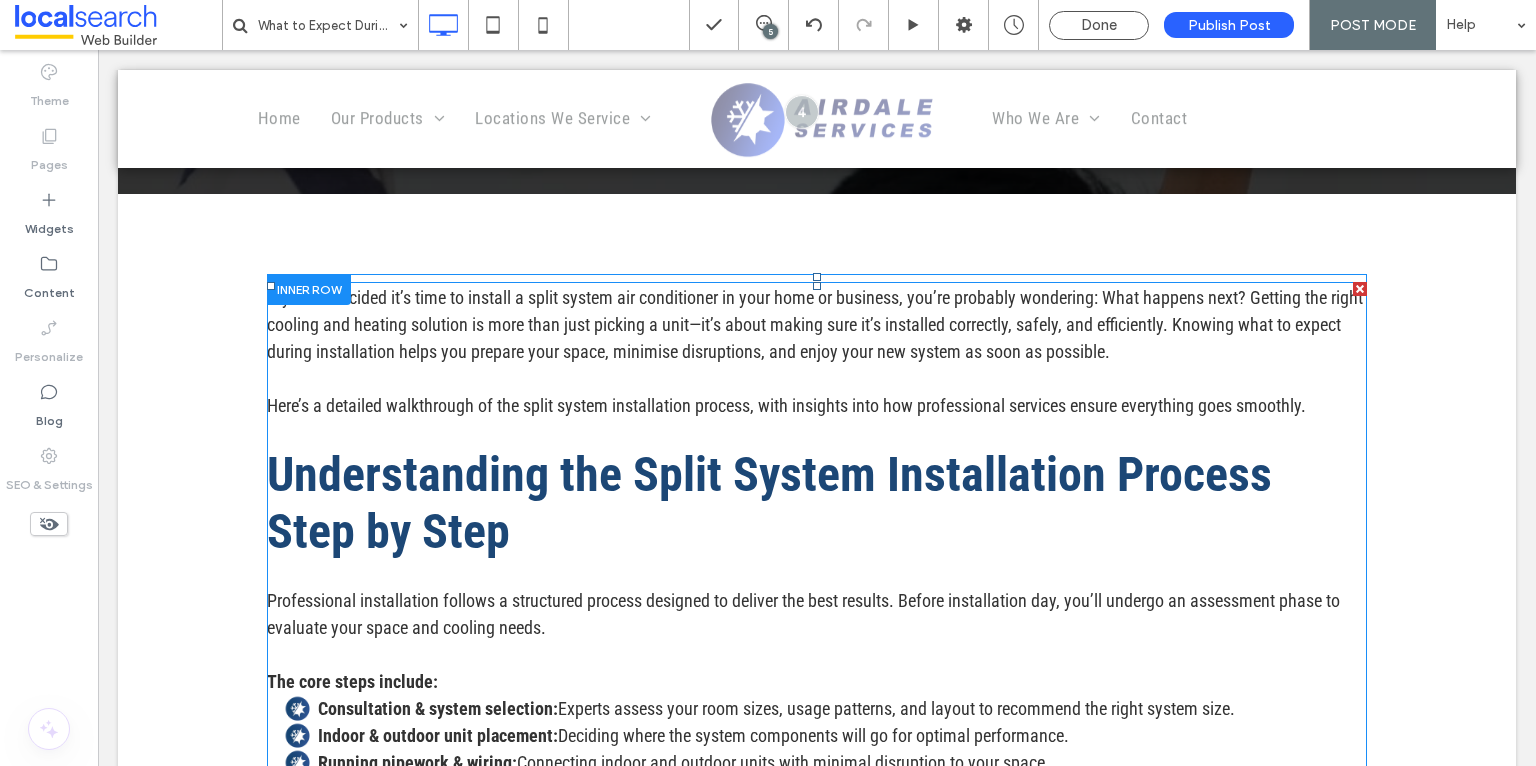 click on "If you’ve decided it’s time to install a split system air conditioner in your home or business, you’re probably wondering: What happens next? Getting the right cooling and heating solution is more than just picking a unit—it’s about making sure it’s installed correctly, safely, and efficiently. Knowing what to expect during installation helps you prepare your space, minimise disruptions, and enjoy your new system as soon as possible." at bounding box center [817, 324] 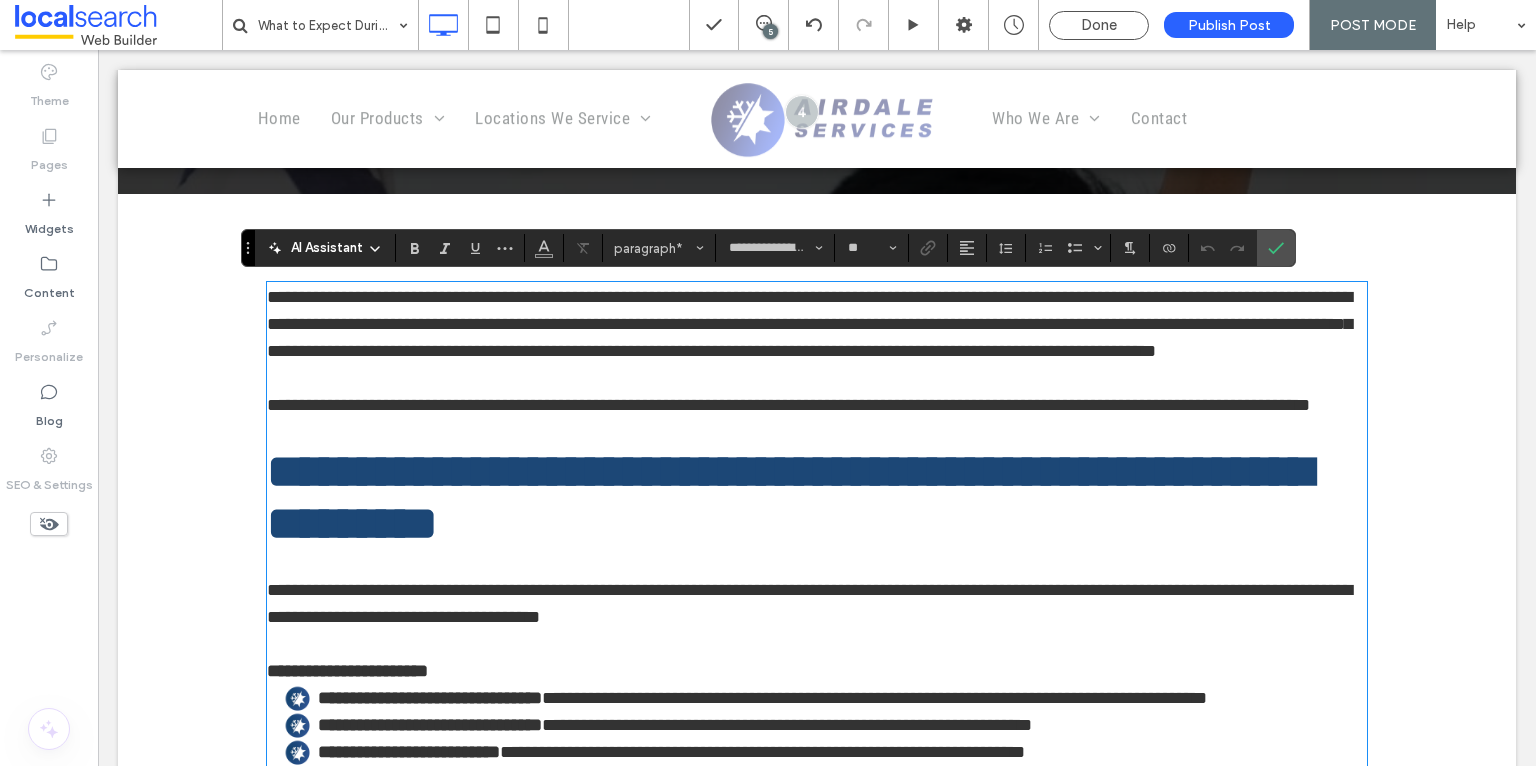 click on "**********" at bounding box center [809, 324] 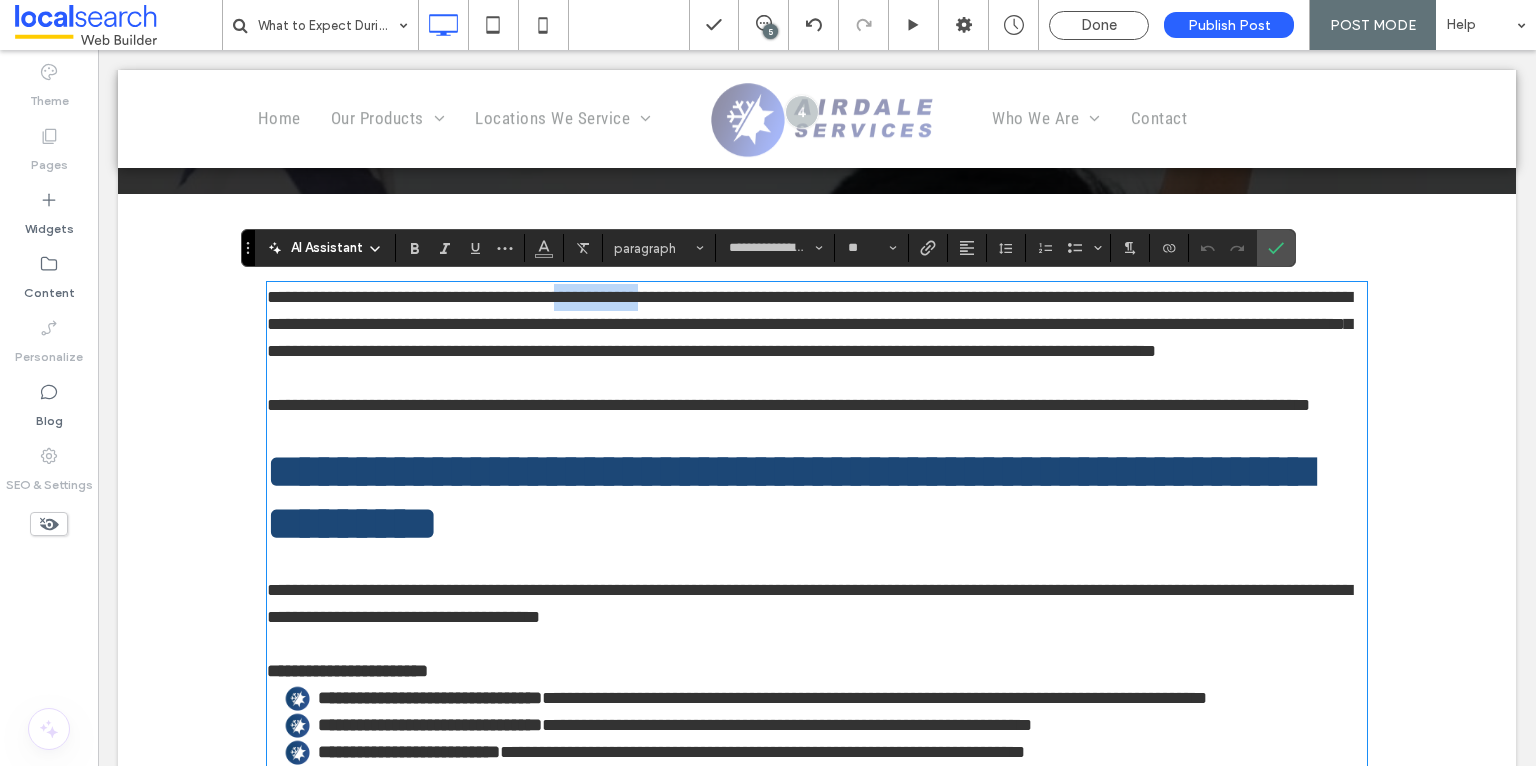 drag, startPoint x: 610, startPoint y: 297, endPoint x: 526, endPoint y: 303, distance: 84.21401 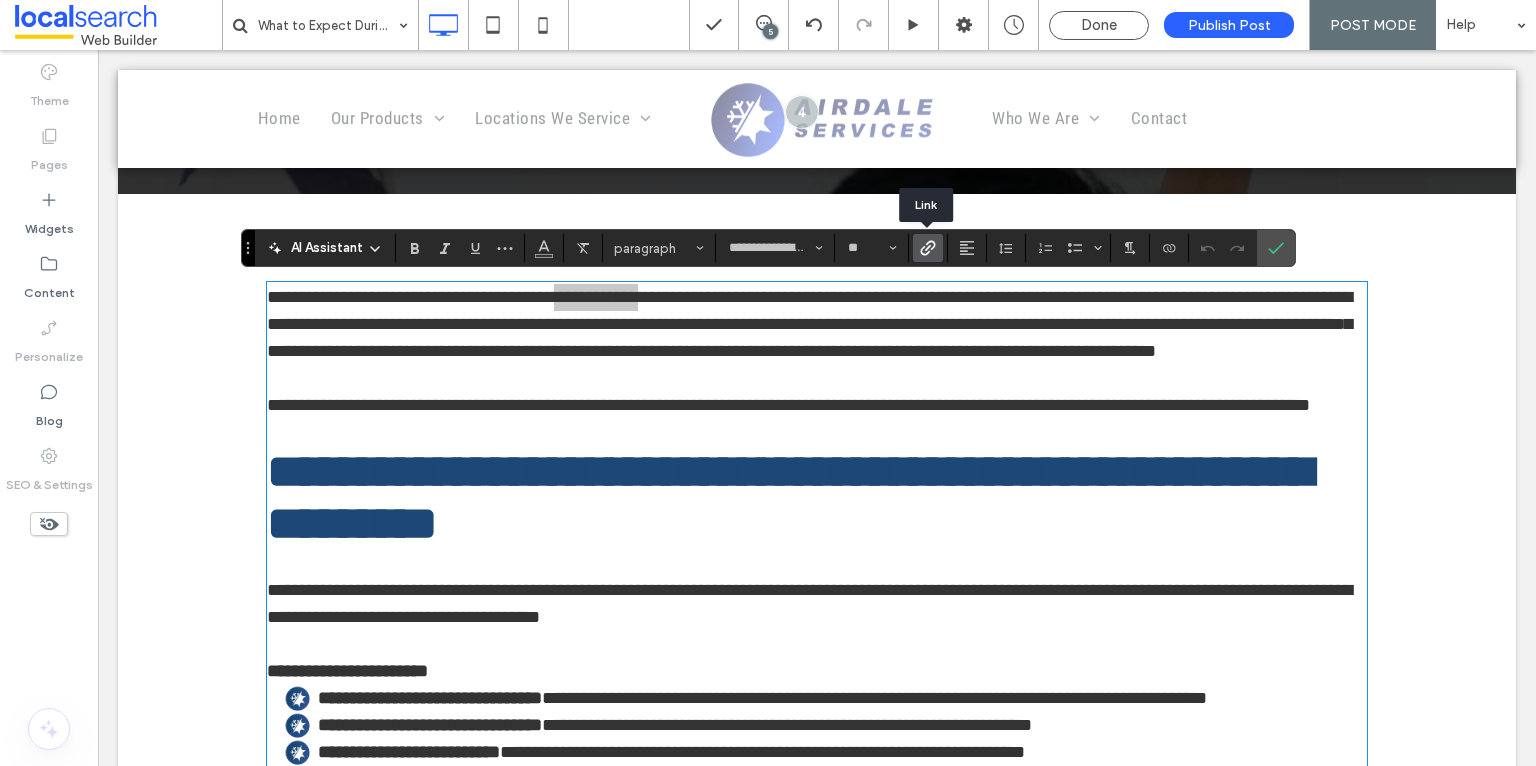 click 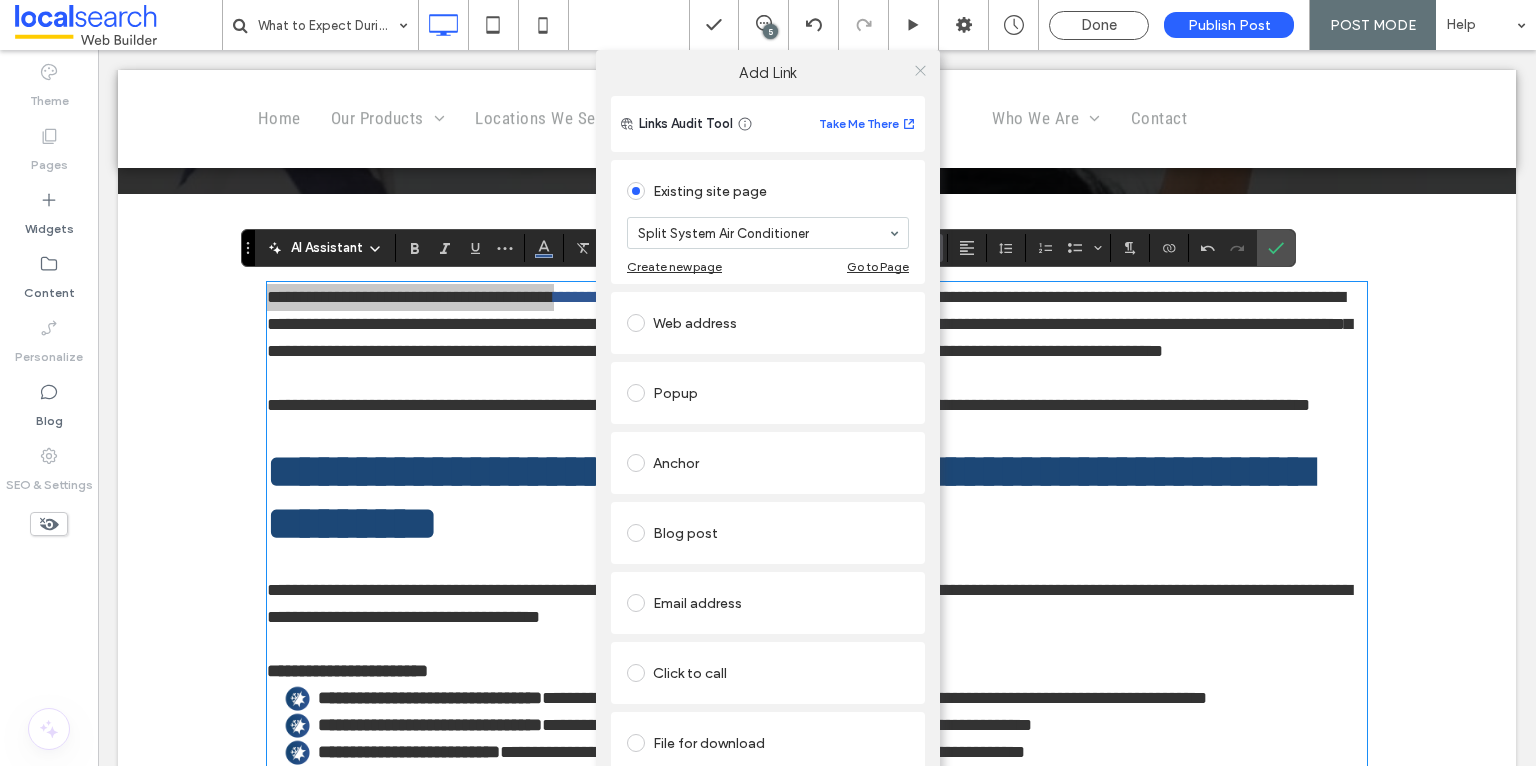 click 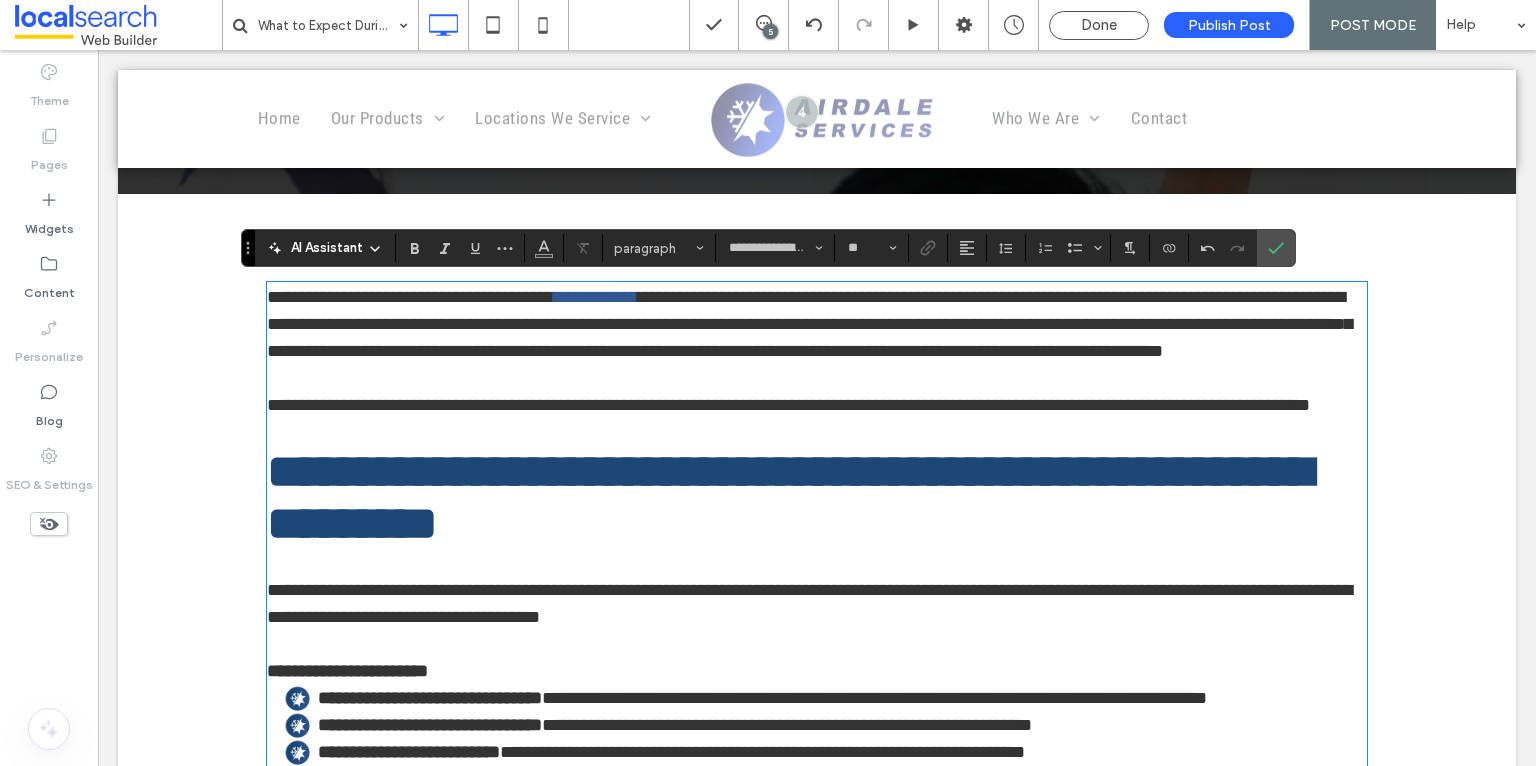 click at bounding box center (817, 432) 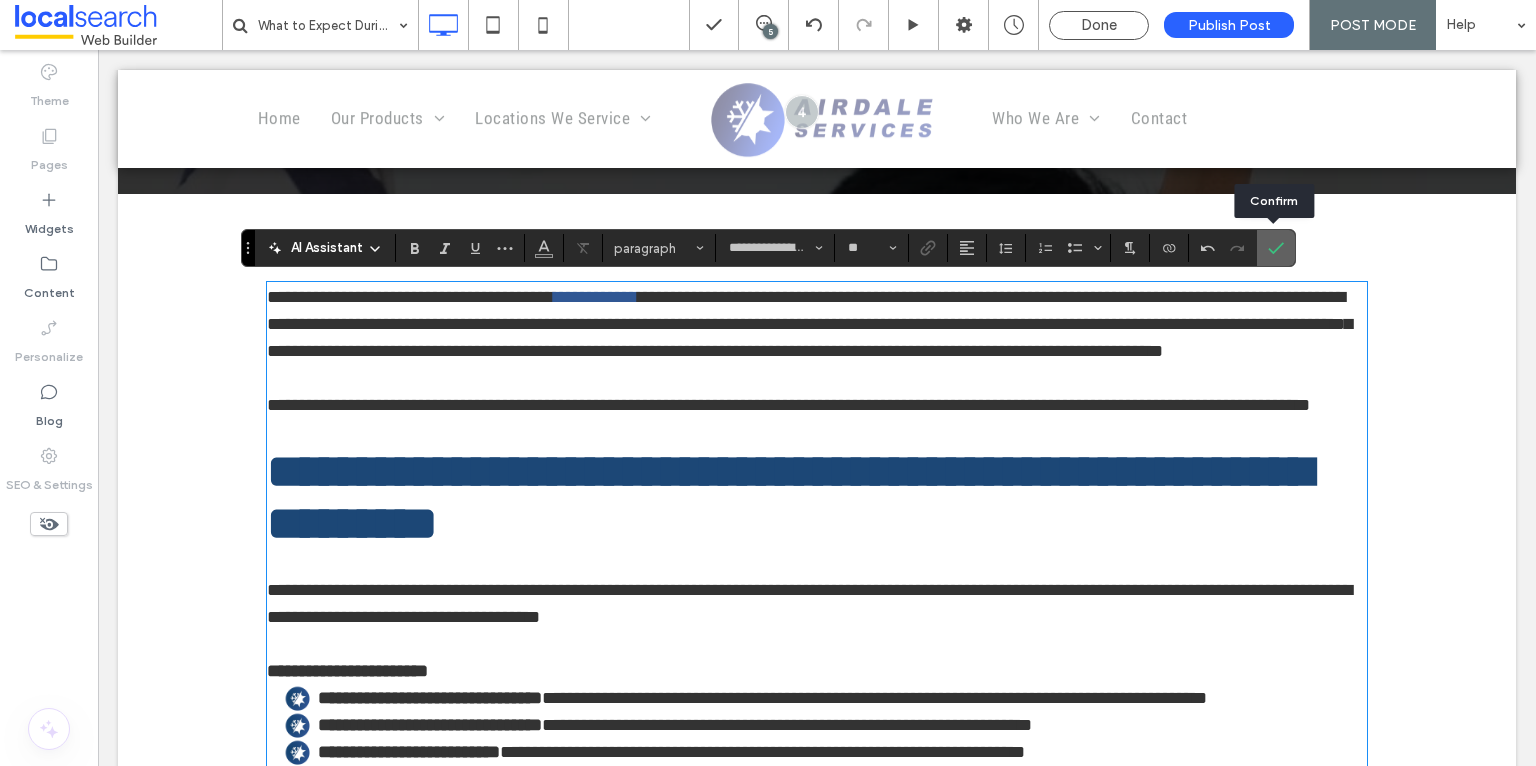 click 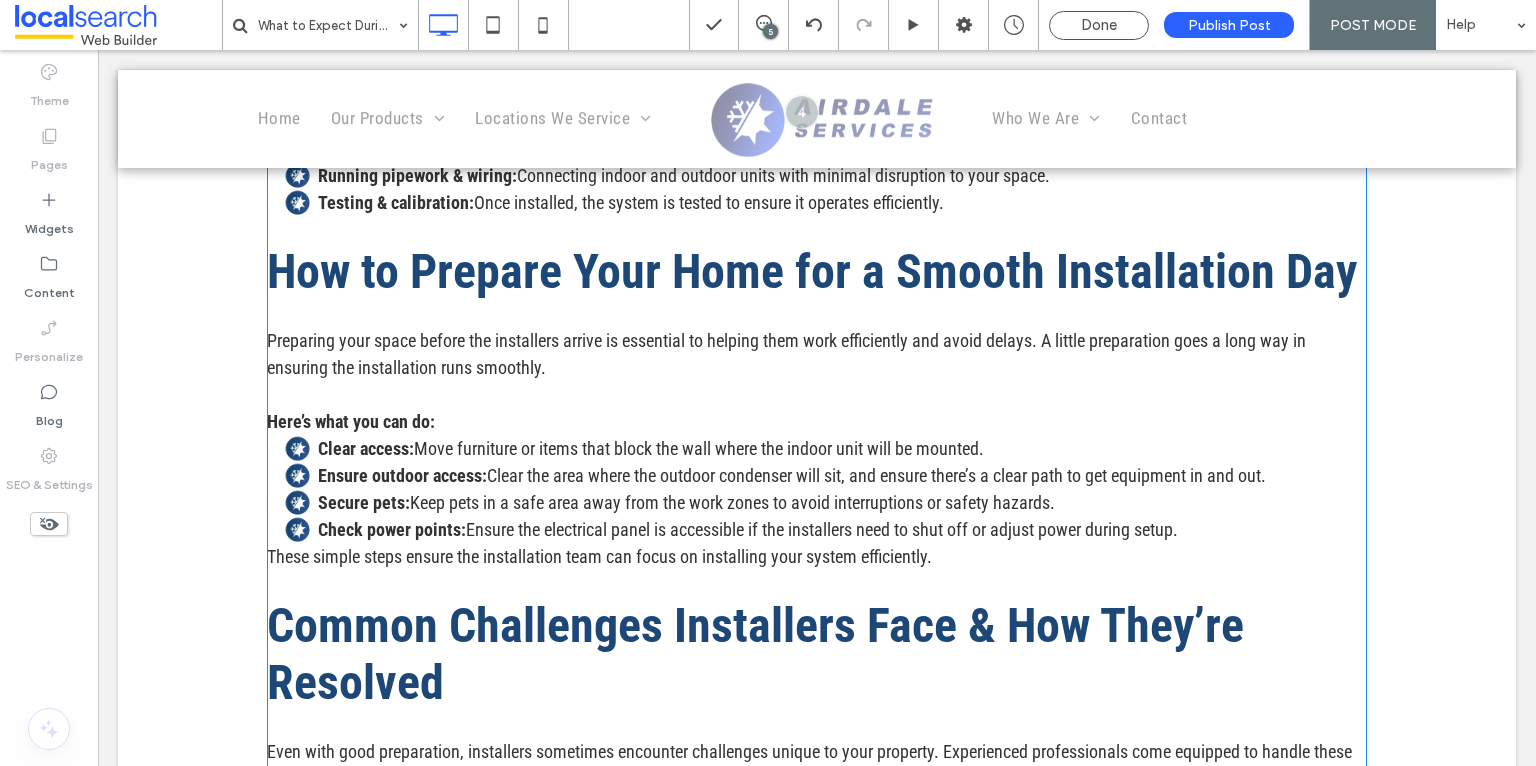 scroll, scrollTop: 1270, scrollLeft: 0, axis: vertical 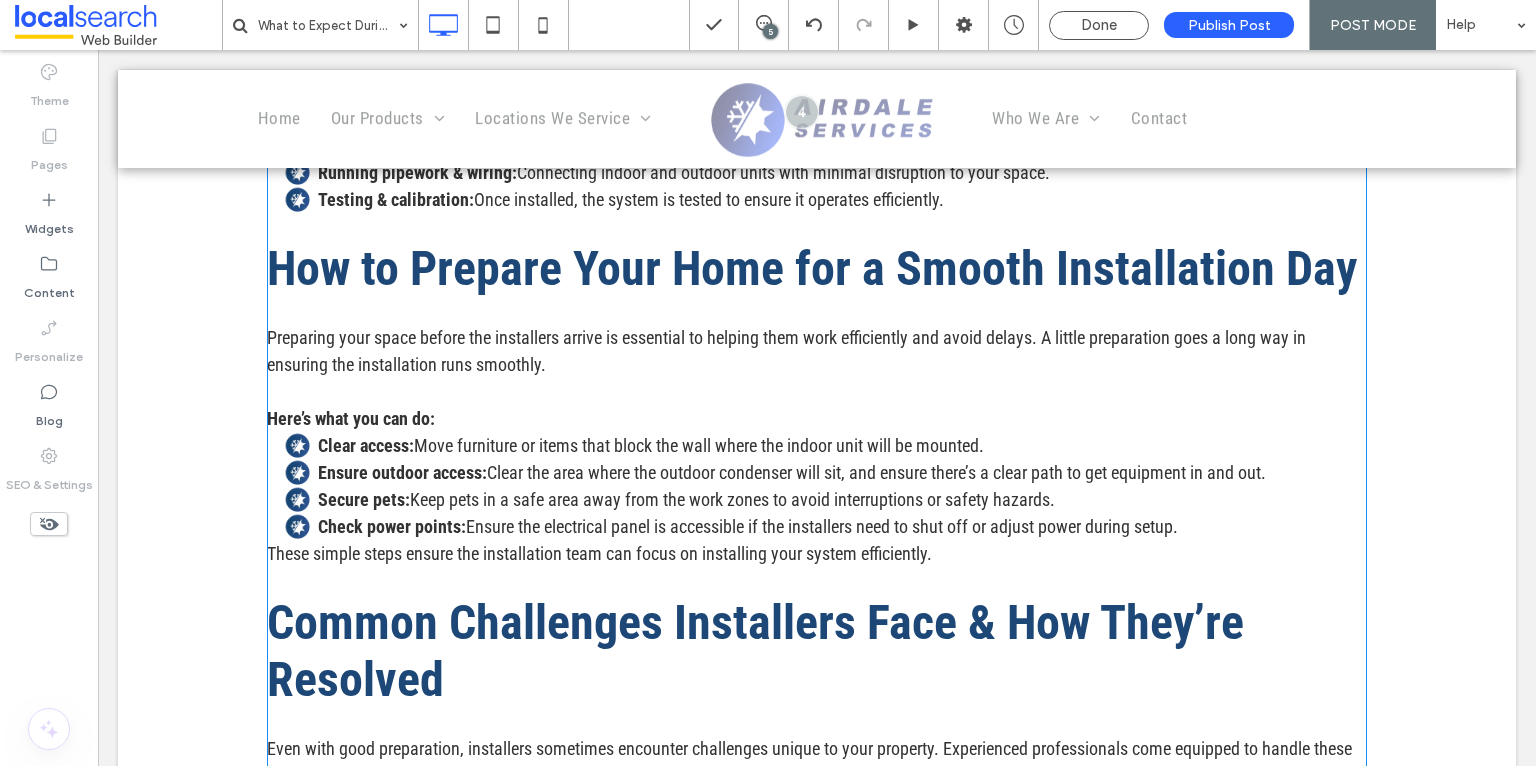 click on "These simple steps ensure the installation team can focus on installing your system efficiently." at bounding box center [599, 553] 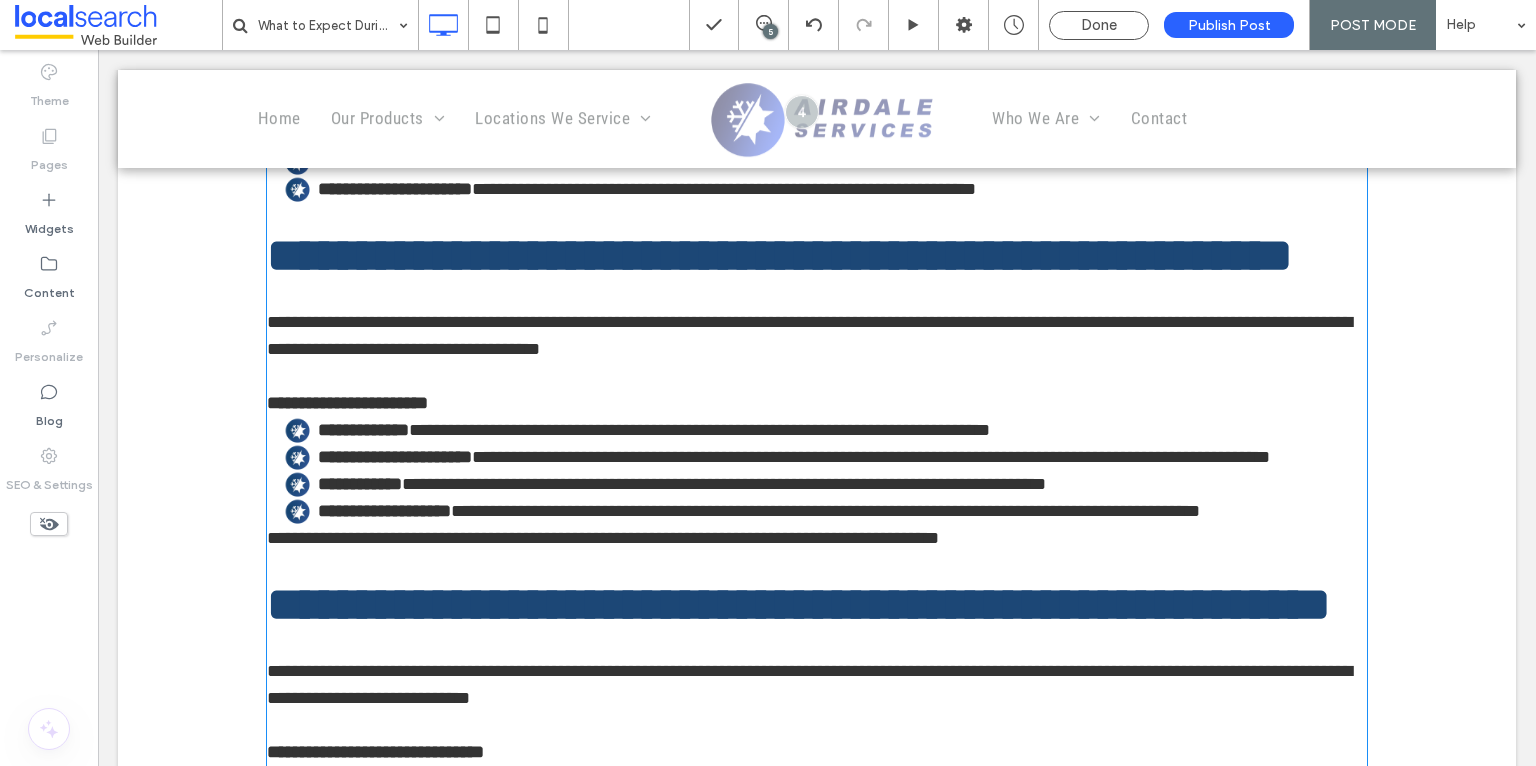type on "**********" 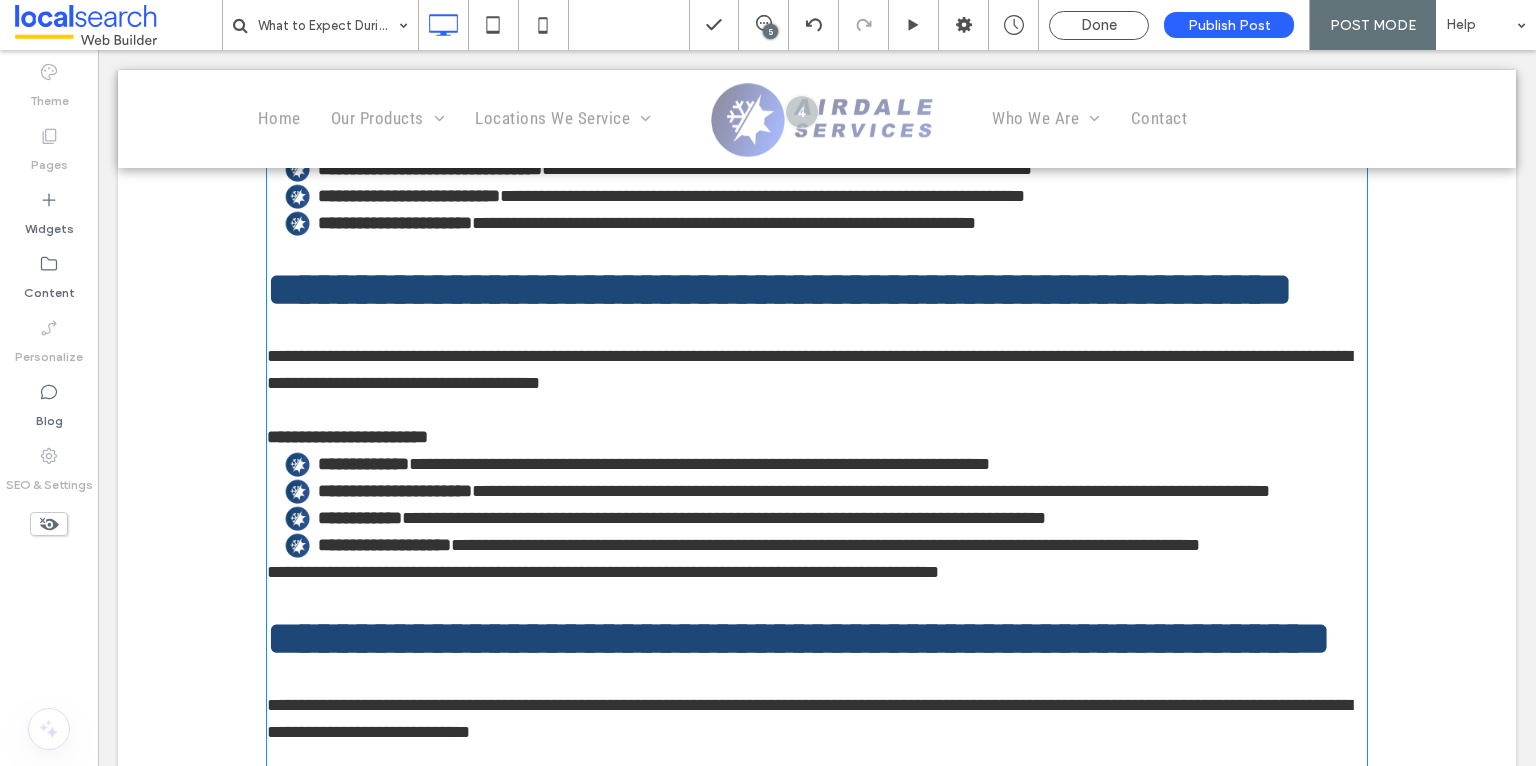 scroll, scrollTop: 1253, scrollLeft: 0, axis: vertical 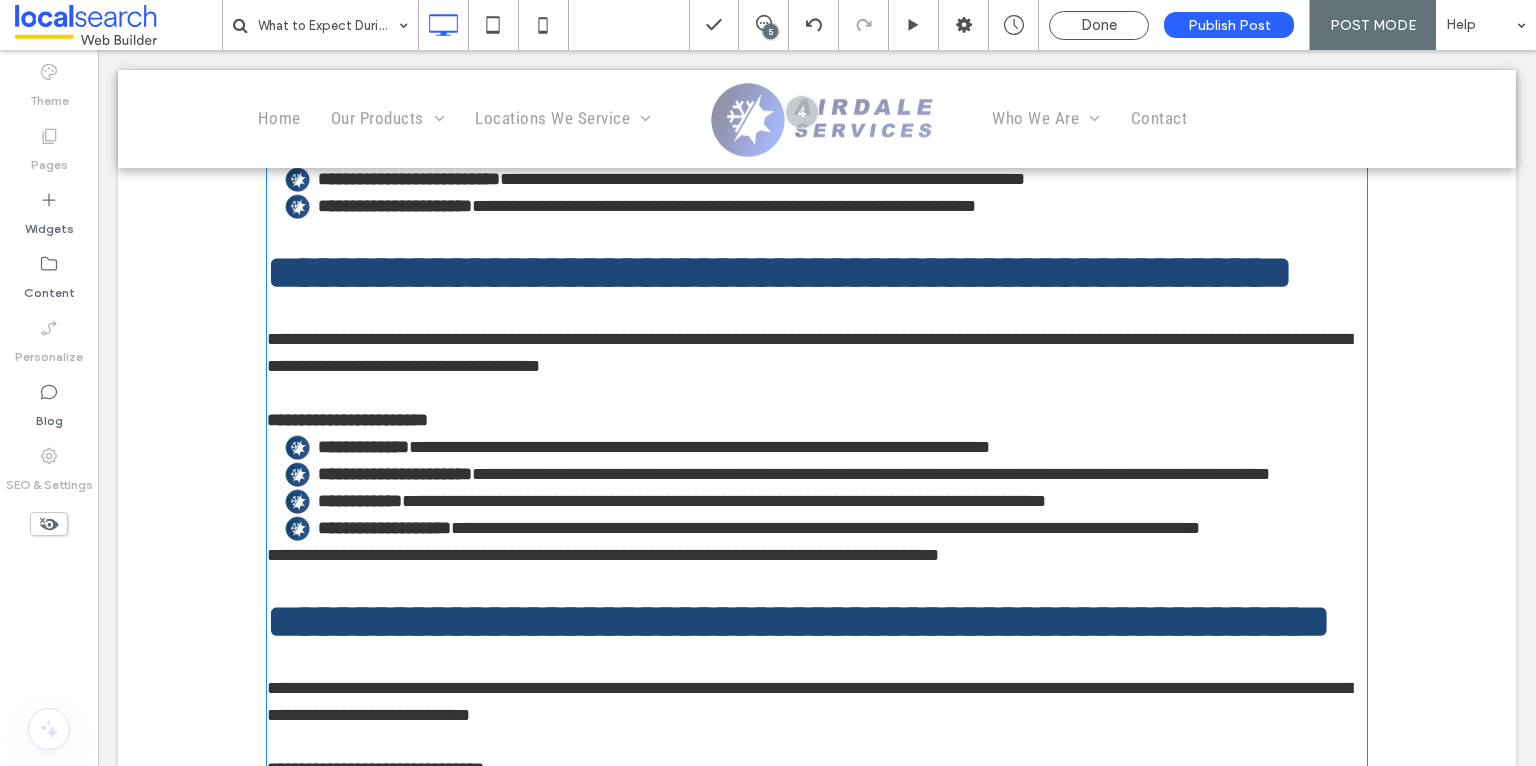 click on "**********" at bounding box center [603, 555] 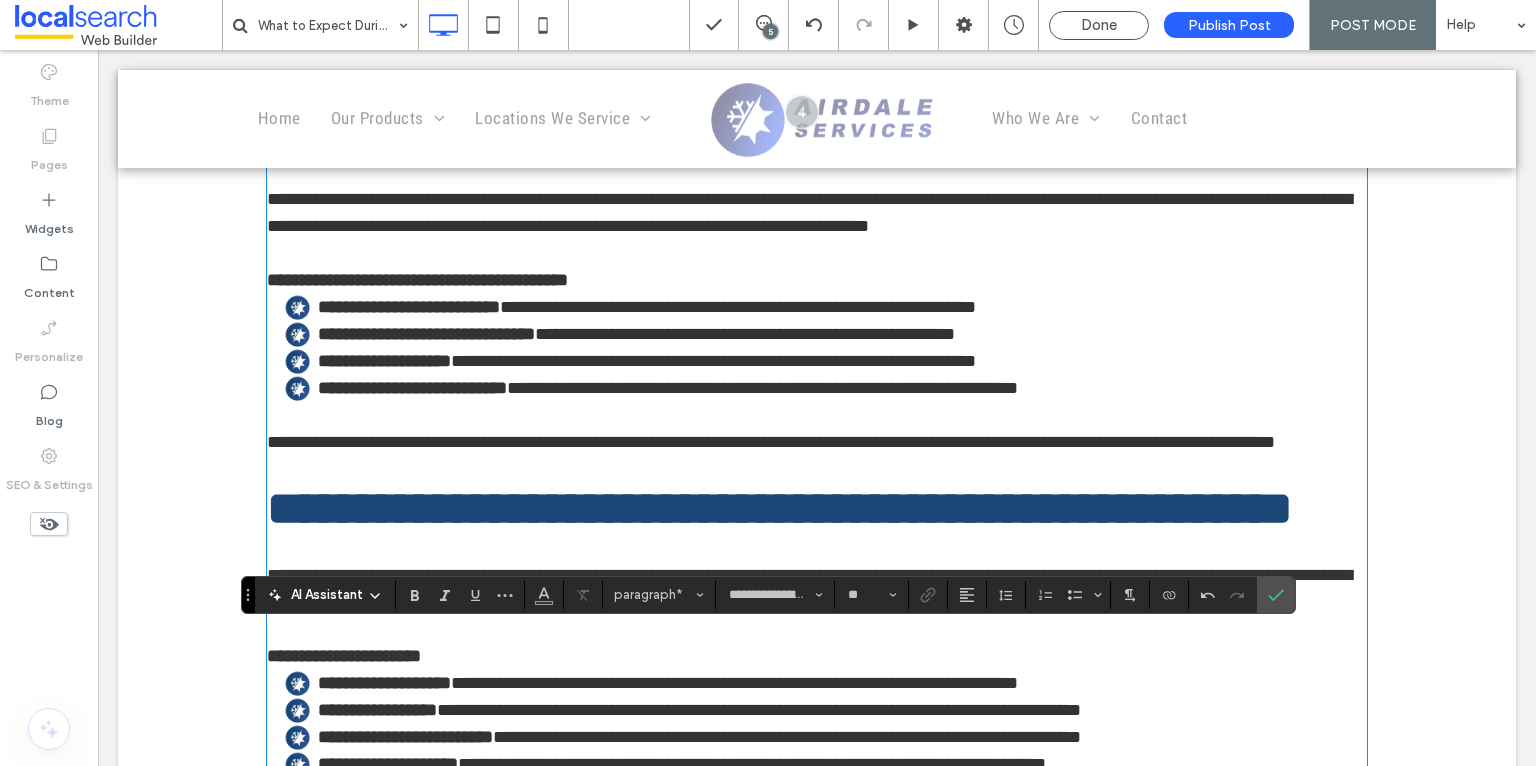 scroll, scrollTop: 2545, scrollLeft: 0, axis: vertical 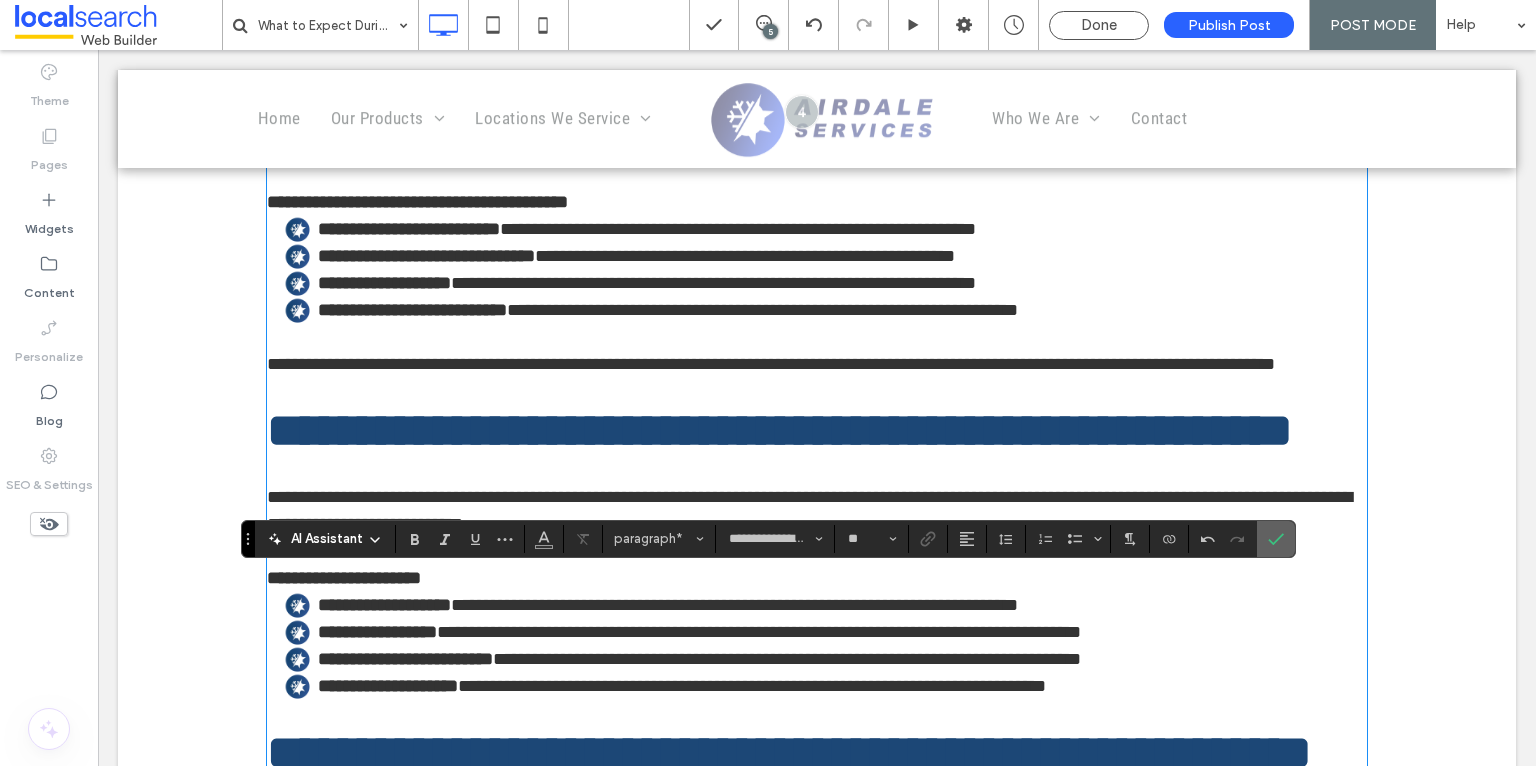 click 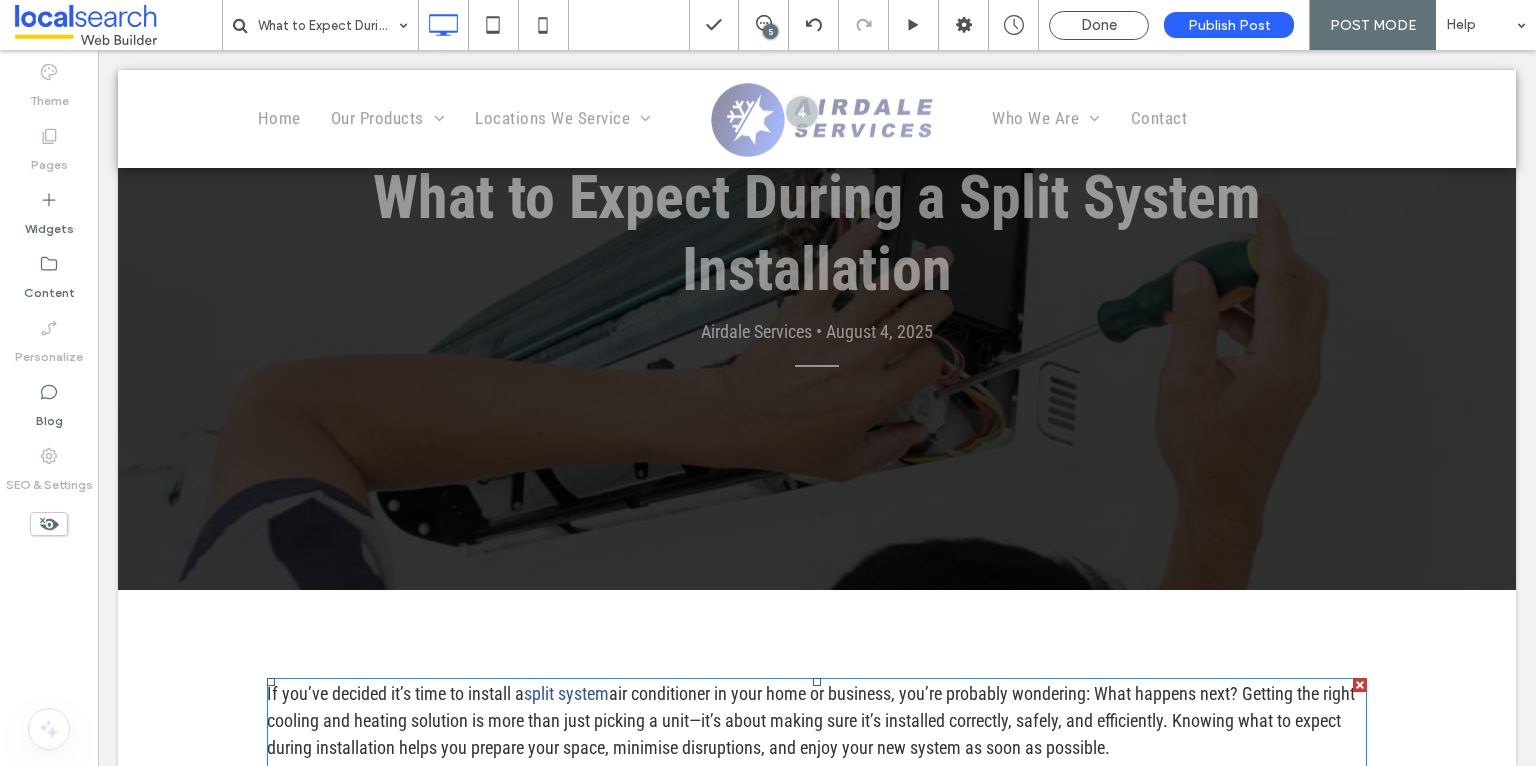 scroll, scrollTop: 0, scrollLeft: 0, axis: both 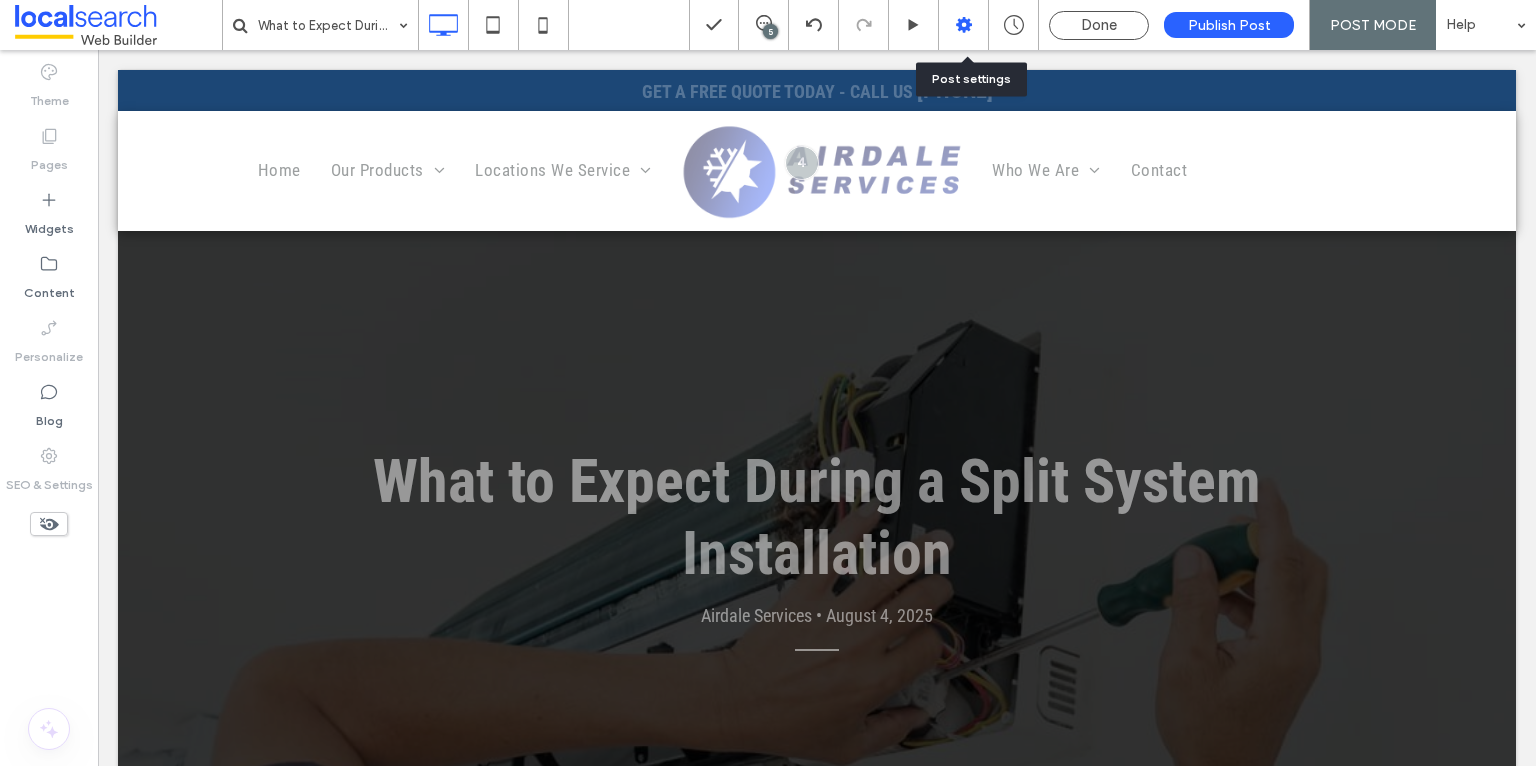 click 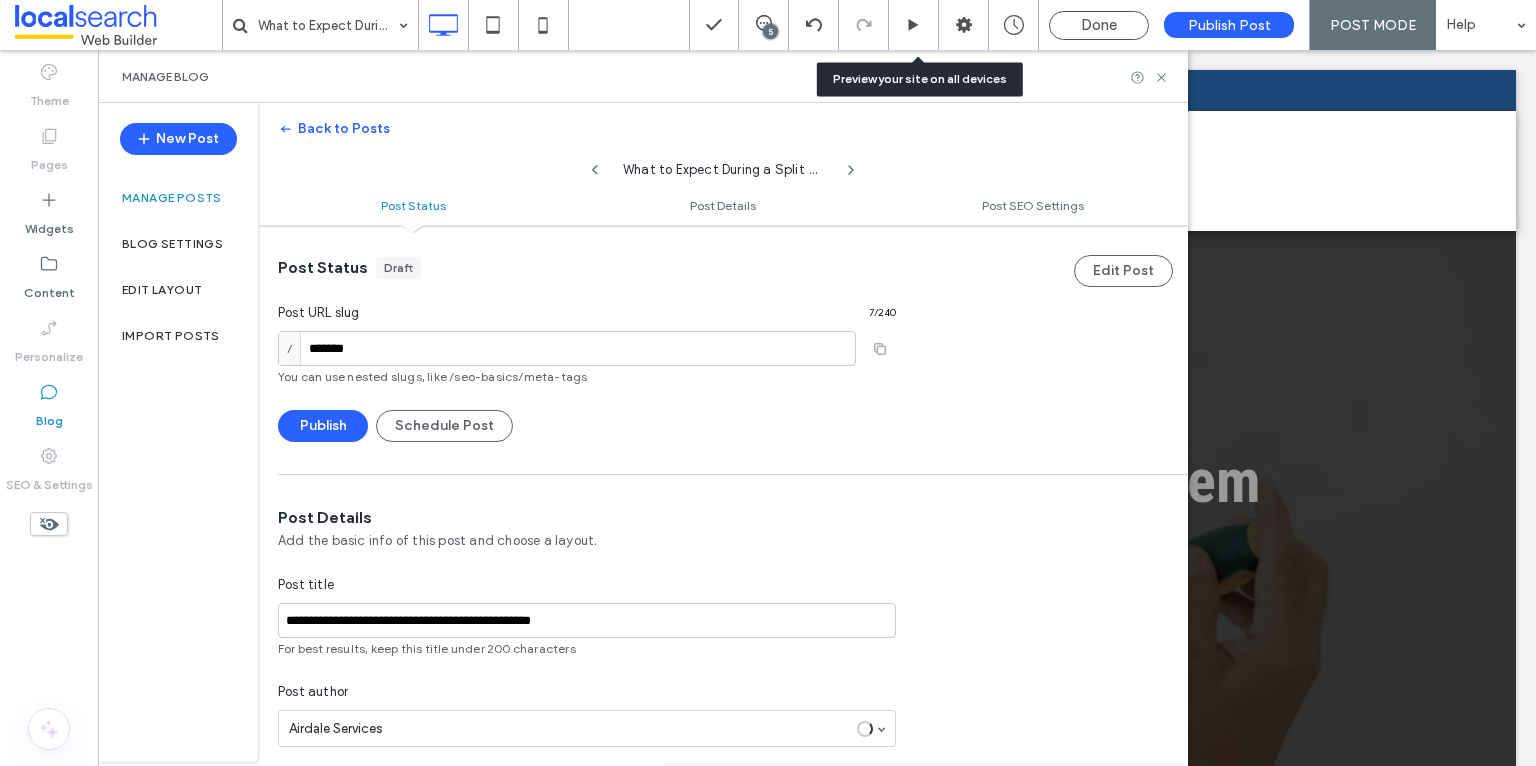 scroll, scrollTop: 0, scrollLeft: 0, axis: both 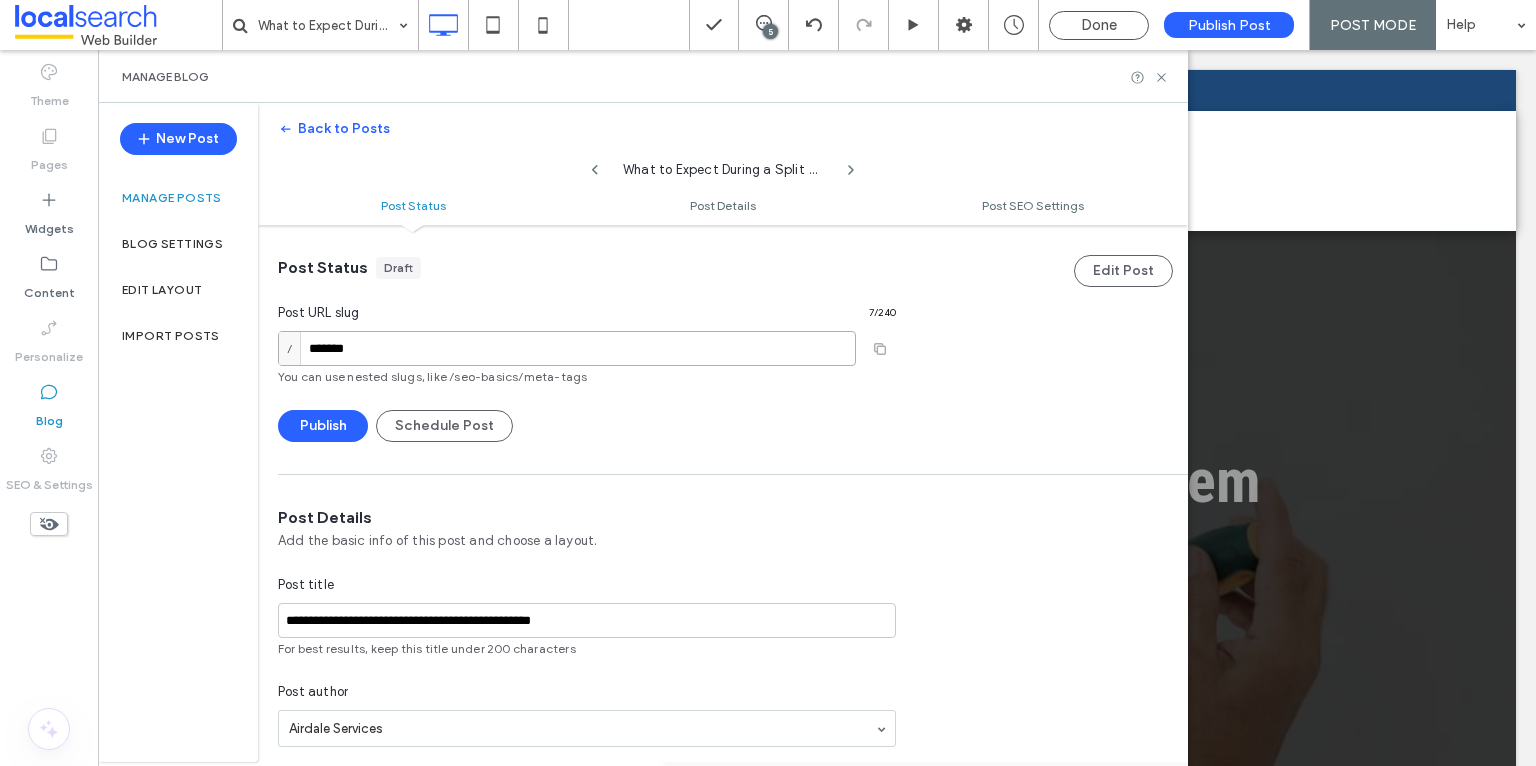 drag, startPoint x: 365, startPoint y: 349, endPoint x: 313, endPoint y: 349, distance: 52 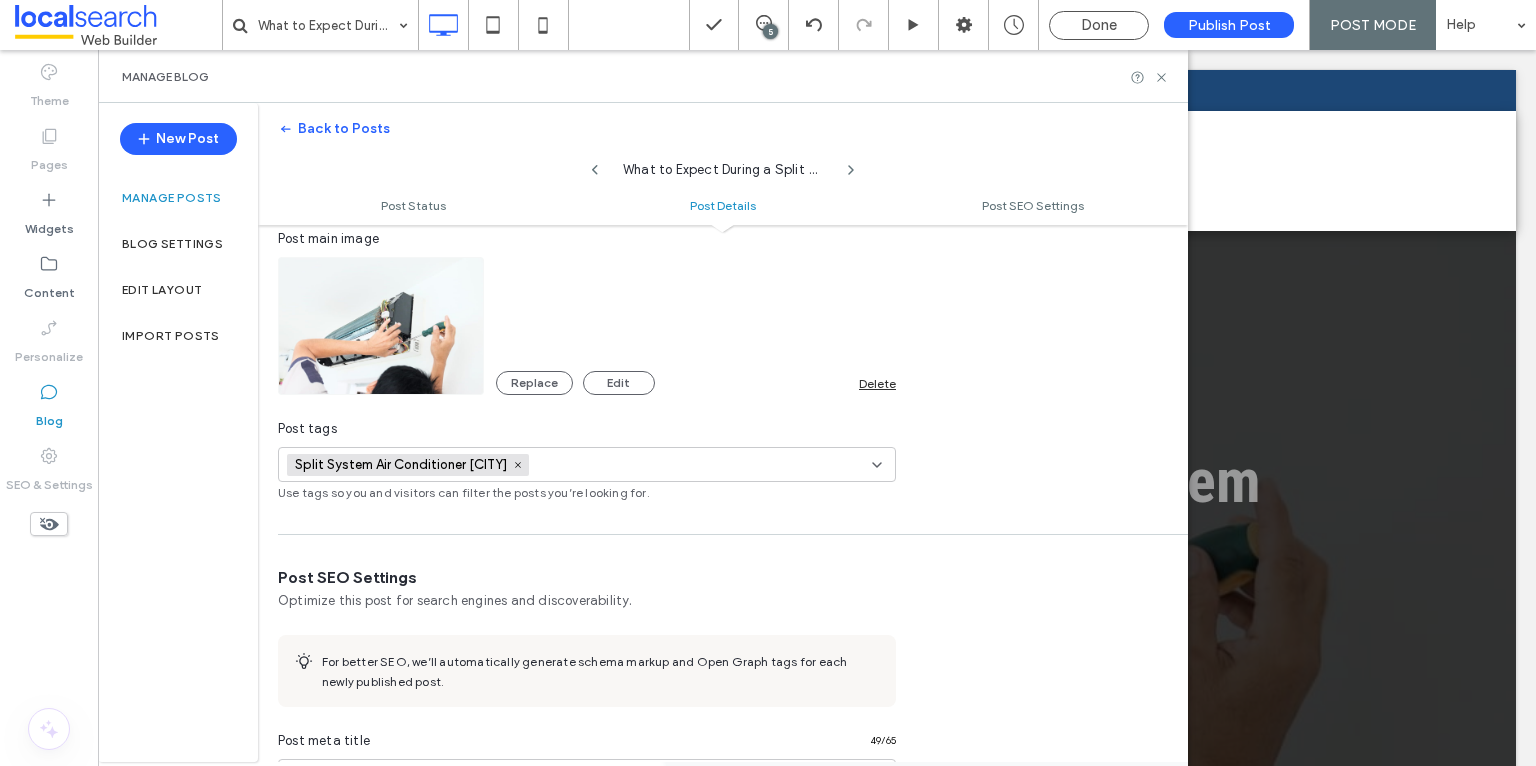 scroll, scrollTop: 567, scrollLeft: 0, axis: vertical 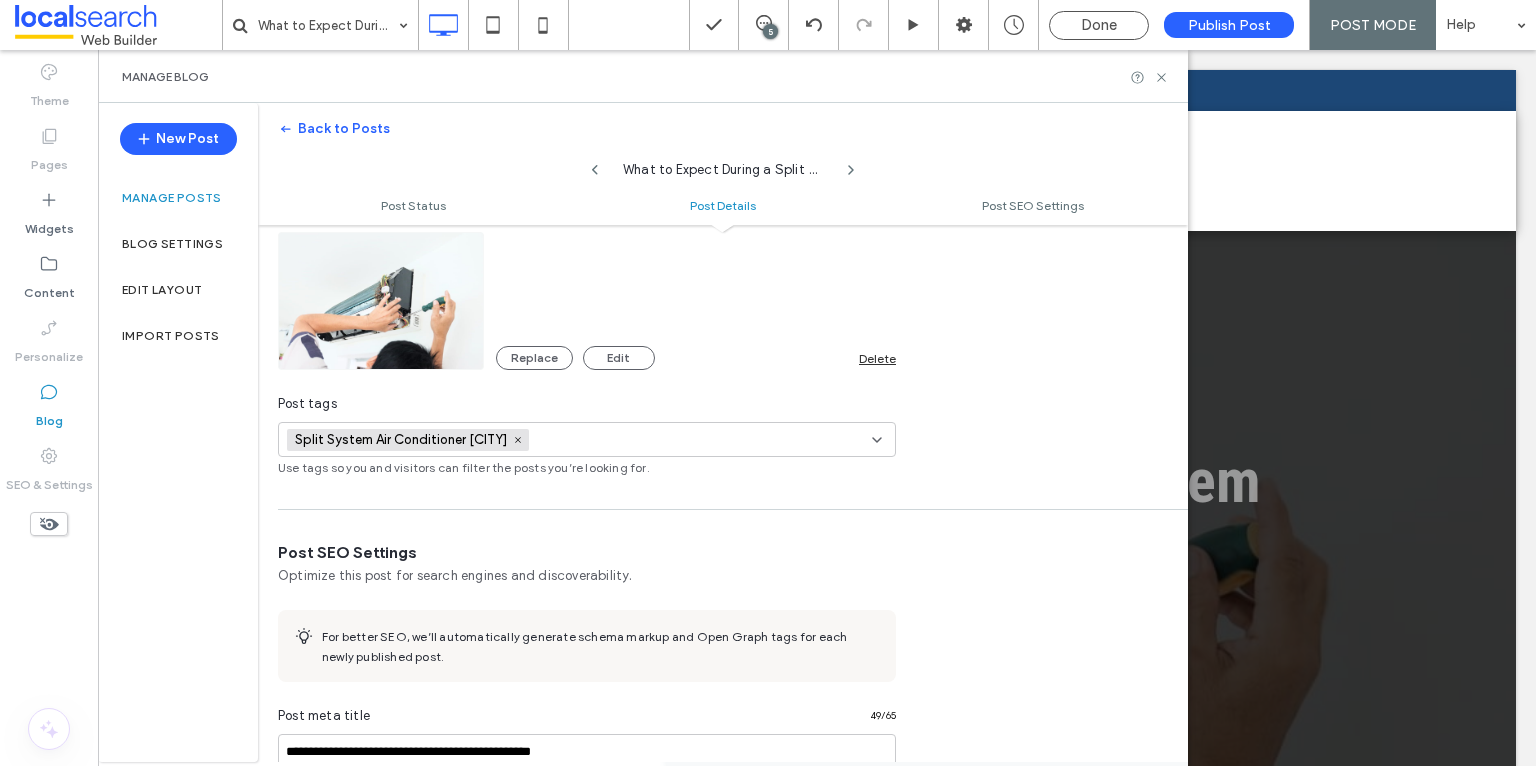 type on "**********" 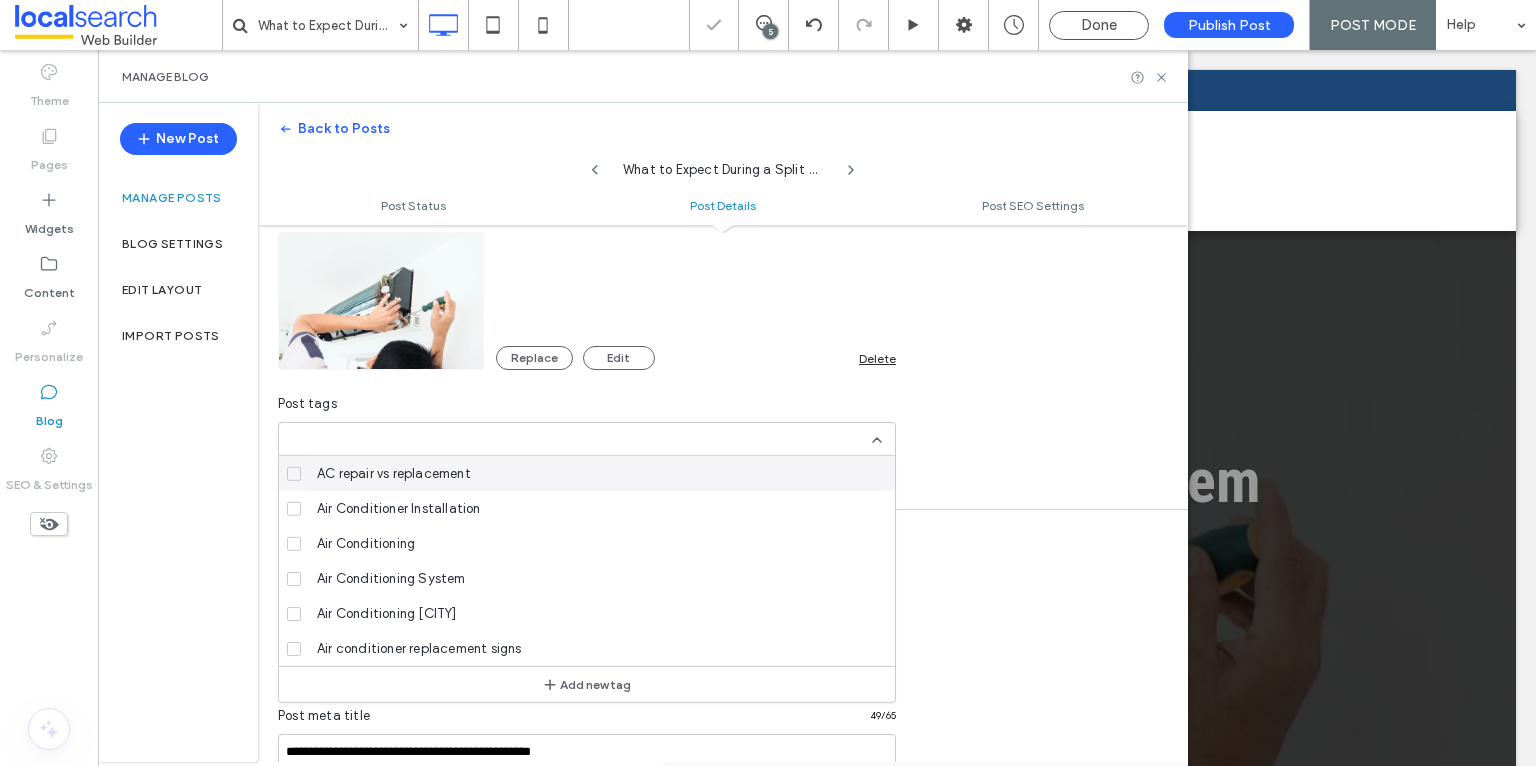 scroll, scrollTop: 0, scrollLeft: 0, axis: both 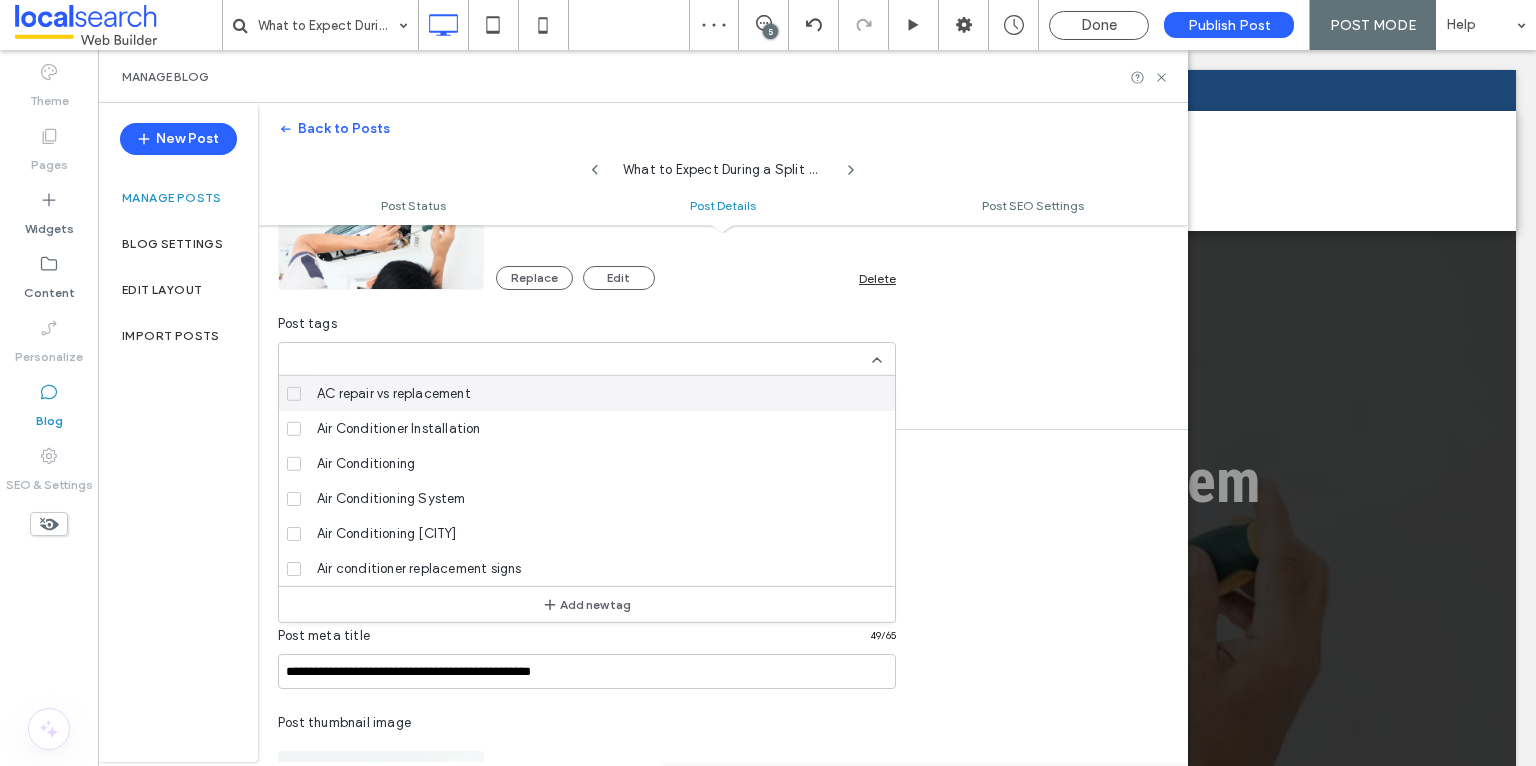 click on "+0 +0" at bounding box center (579, 359) 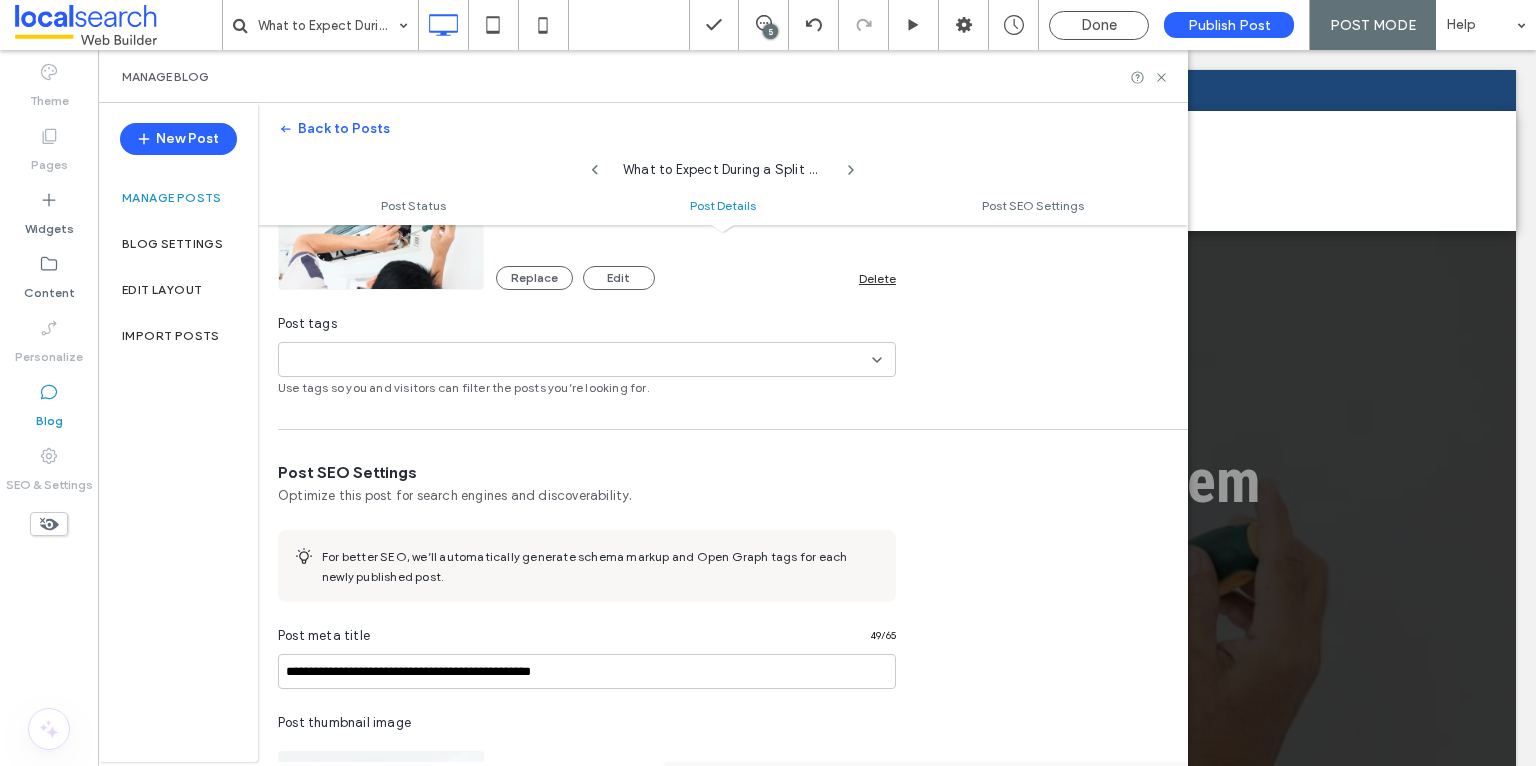 click 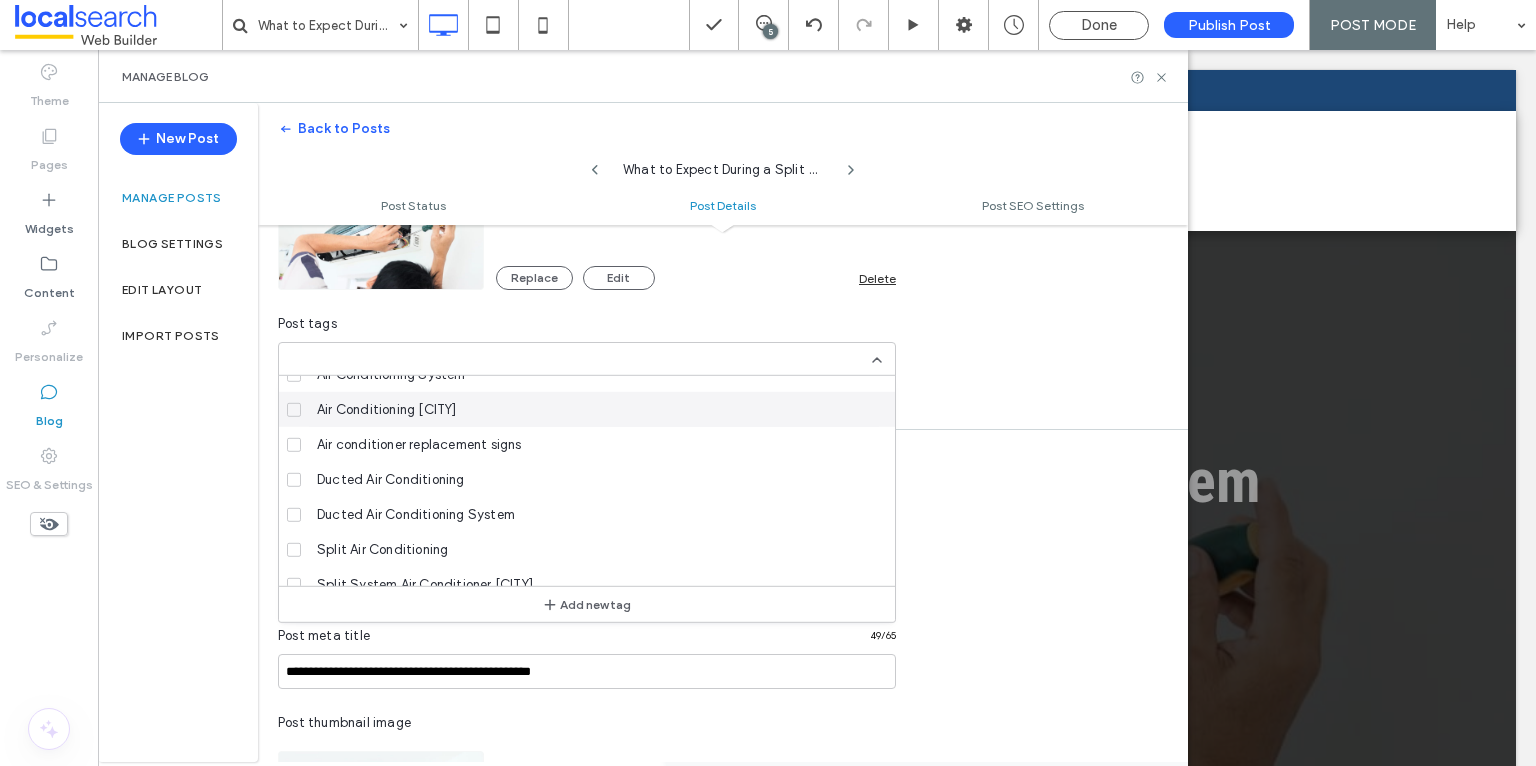 scroll, scrollTop: 244, scrollLeft: 0, axis: vertical 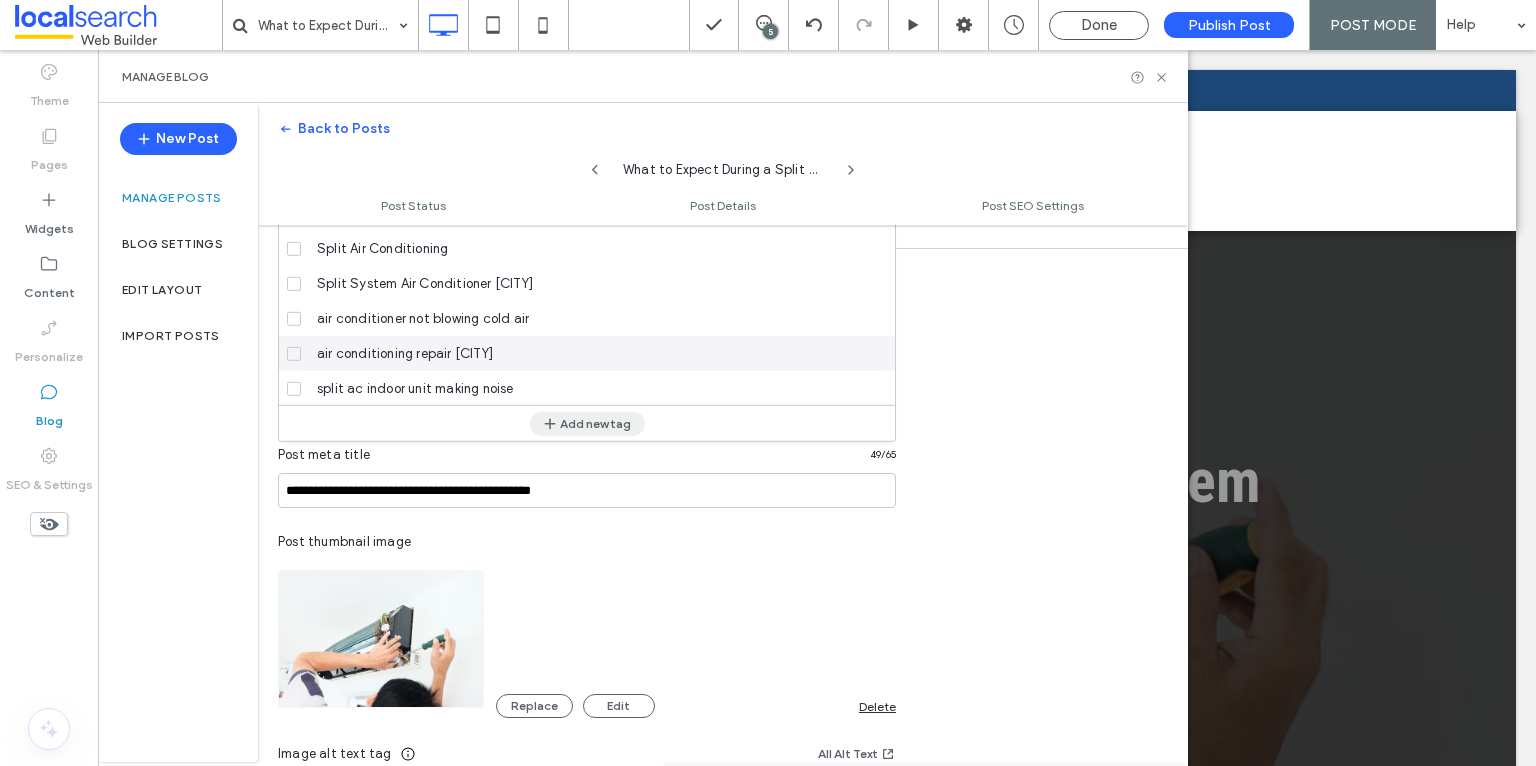 click on "Add new tag" at bounding box center [587, 423] 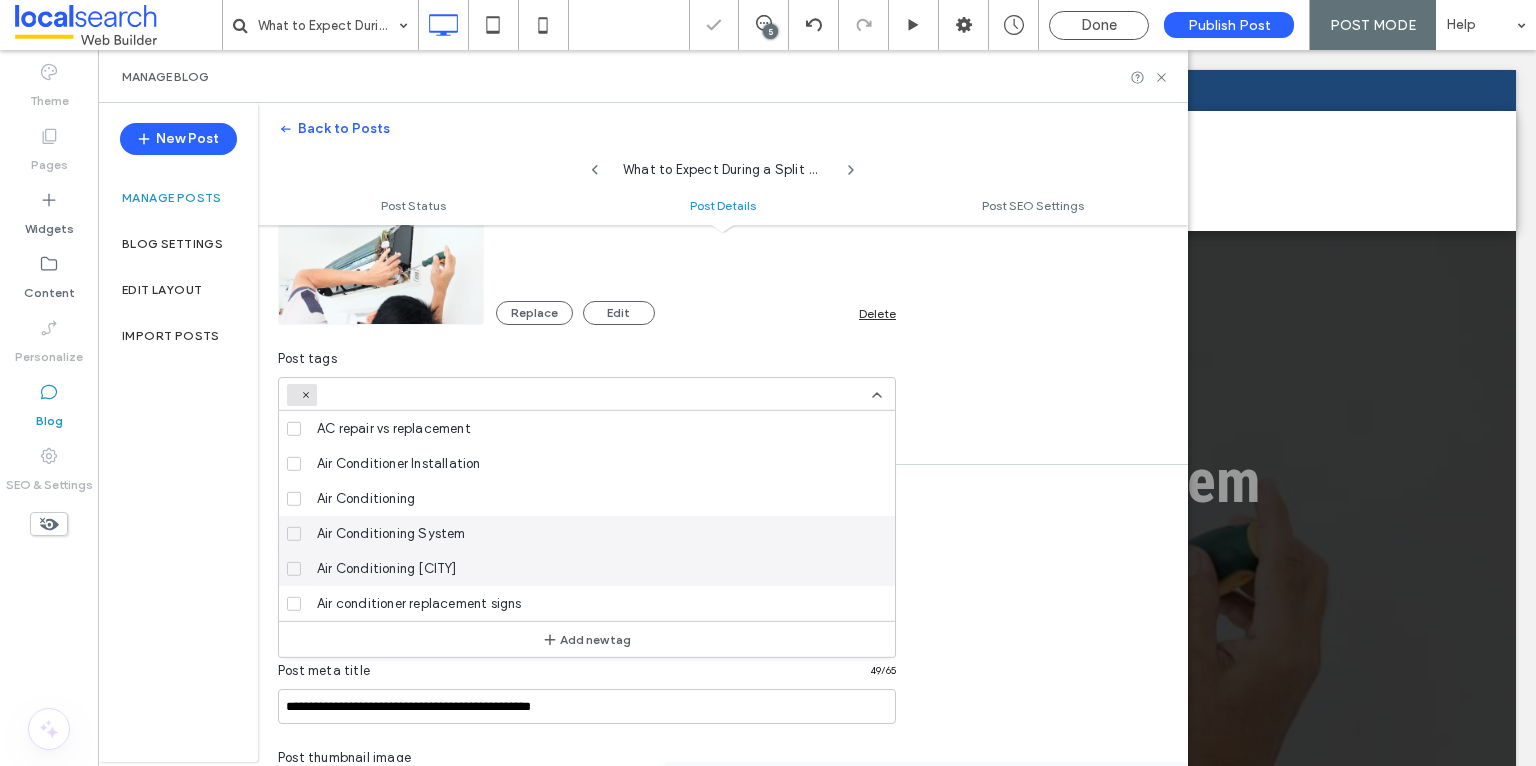 scroll, scrollTop: 589, scrollLeft: 0, axis: vertical 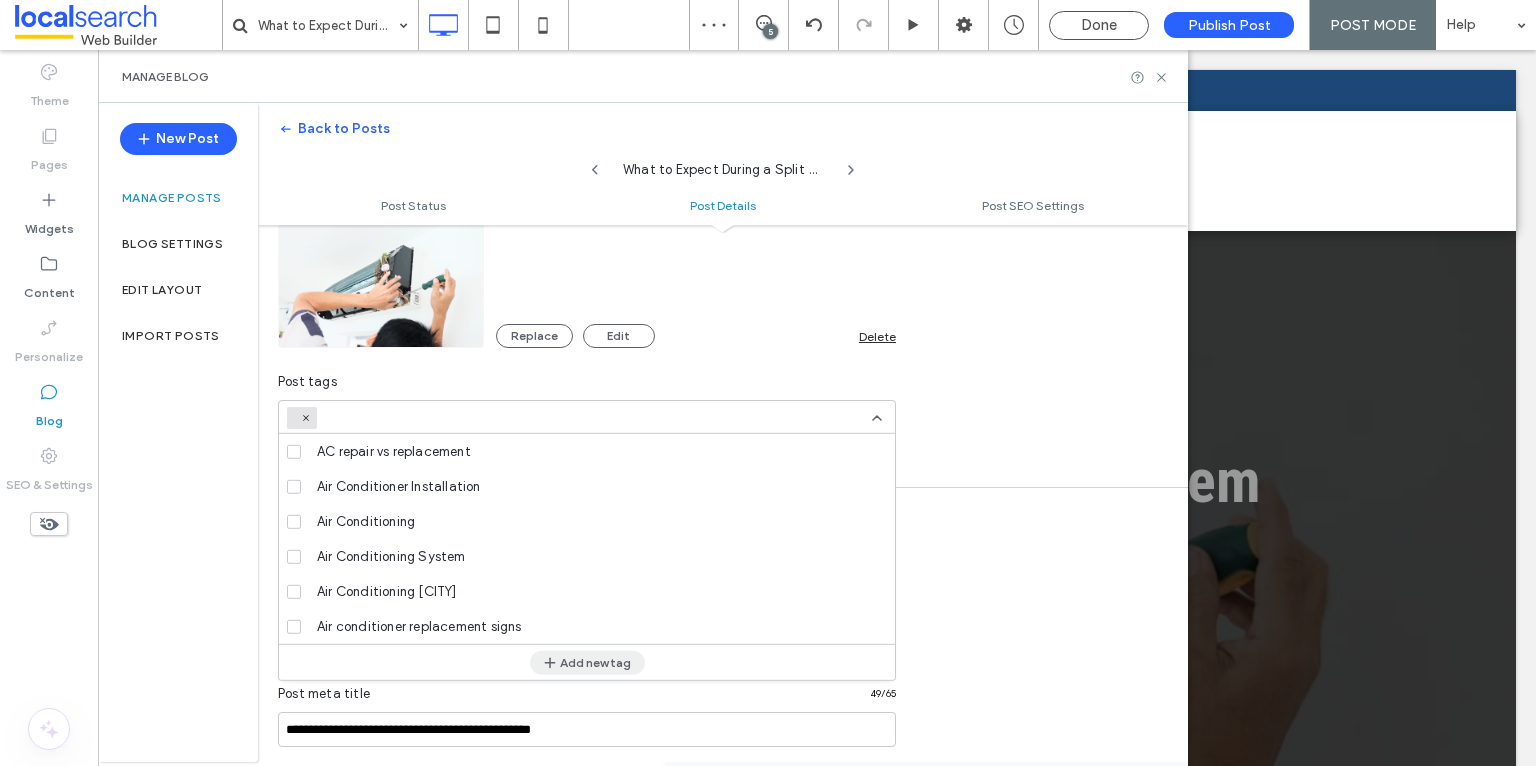 click on "Add new tag" at bounding box center [587, 662] 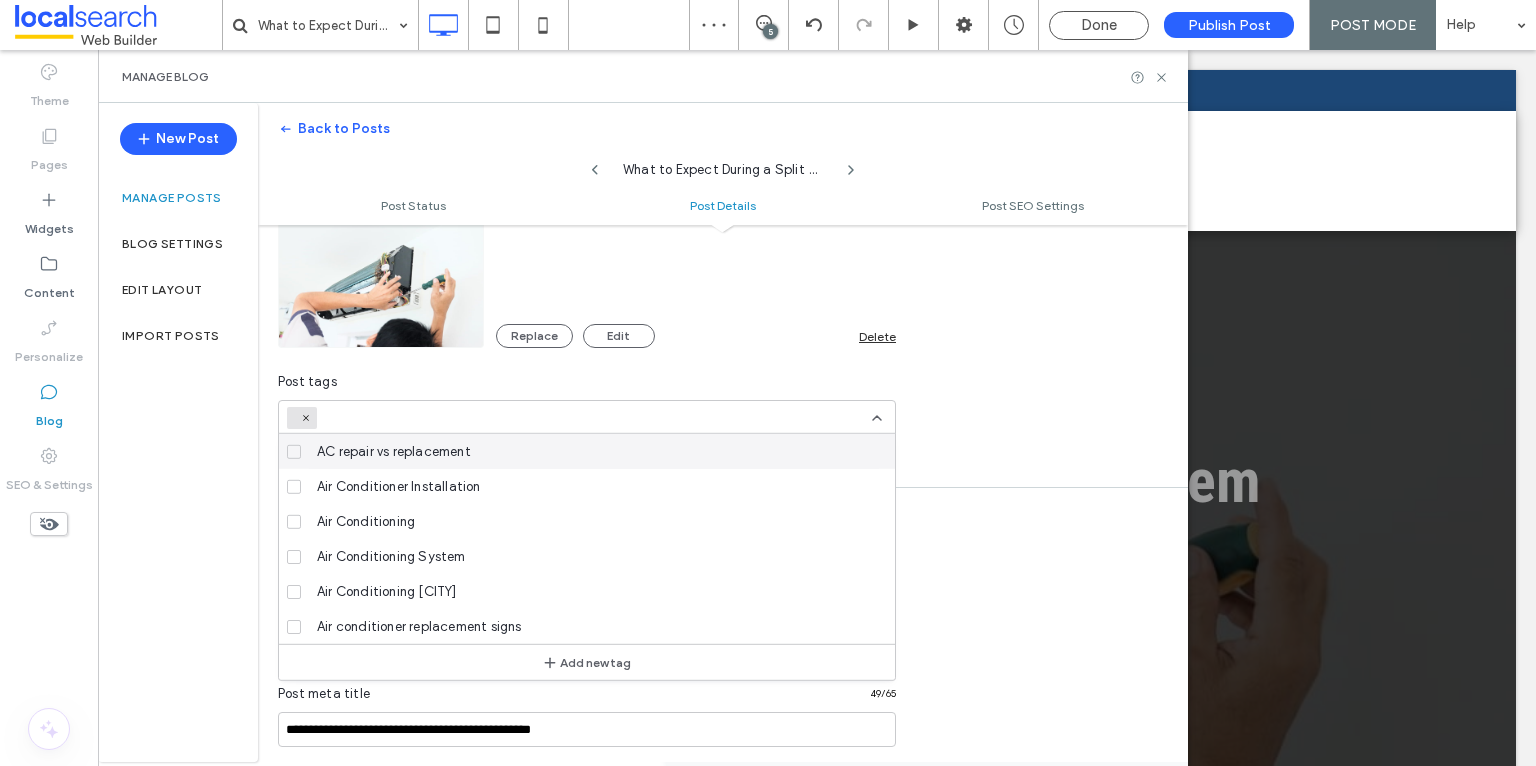 click at bounding box center (394, 418) 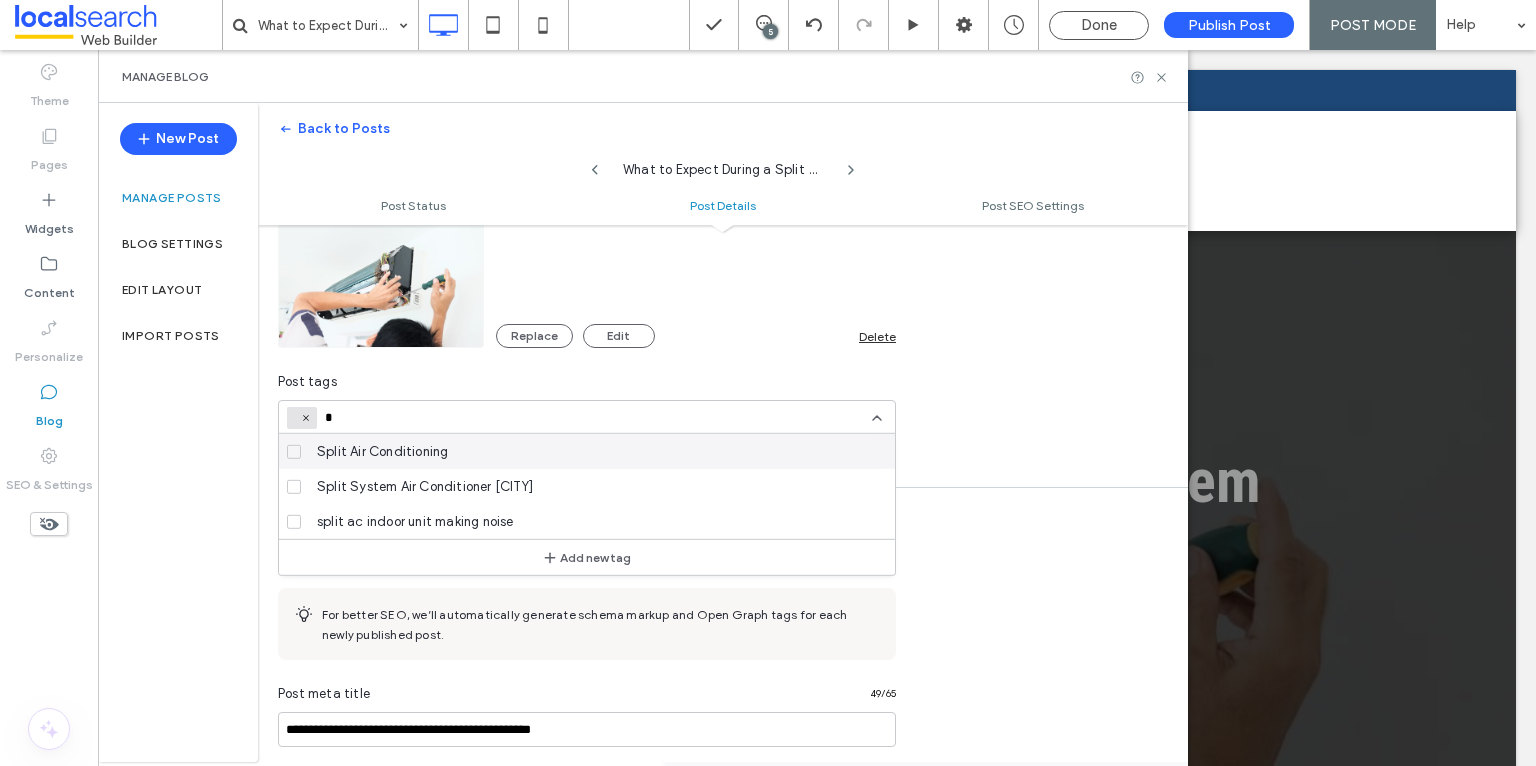 type on "*" 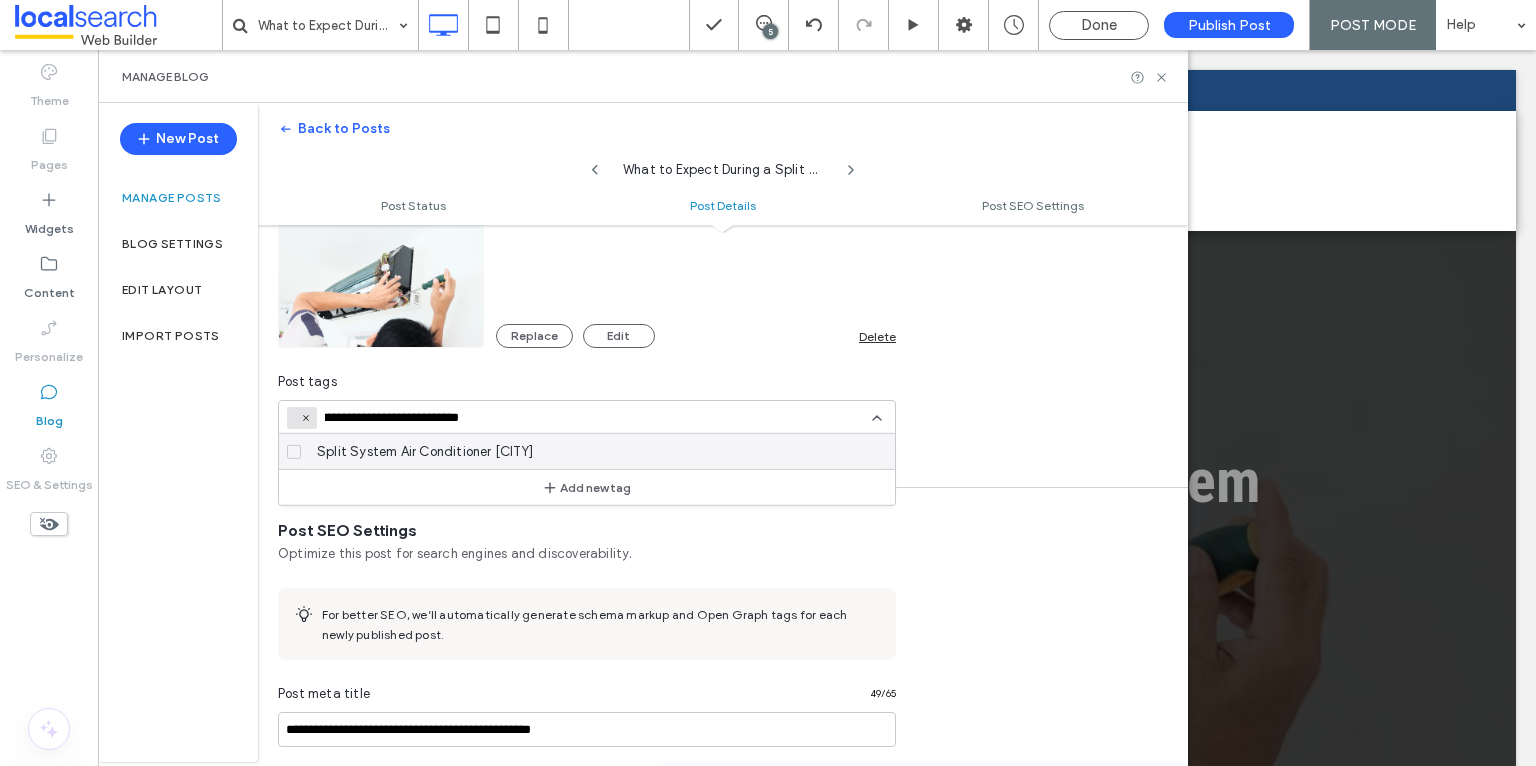 scroll, scrollTop: 0, scrollLeft: 36, axis: horizontal 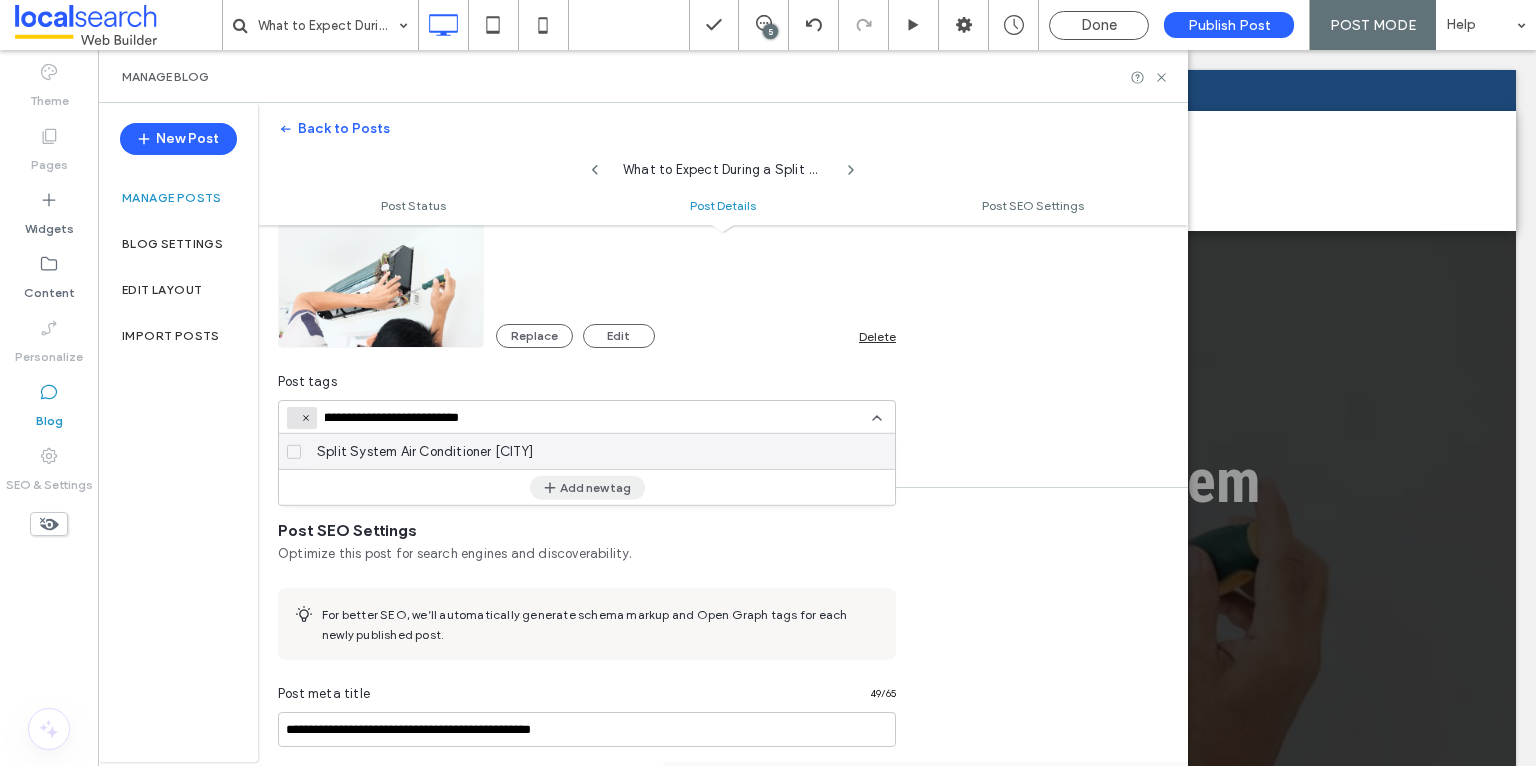 type on "**********" 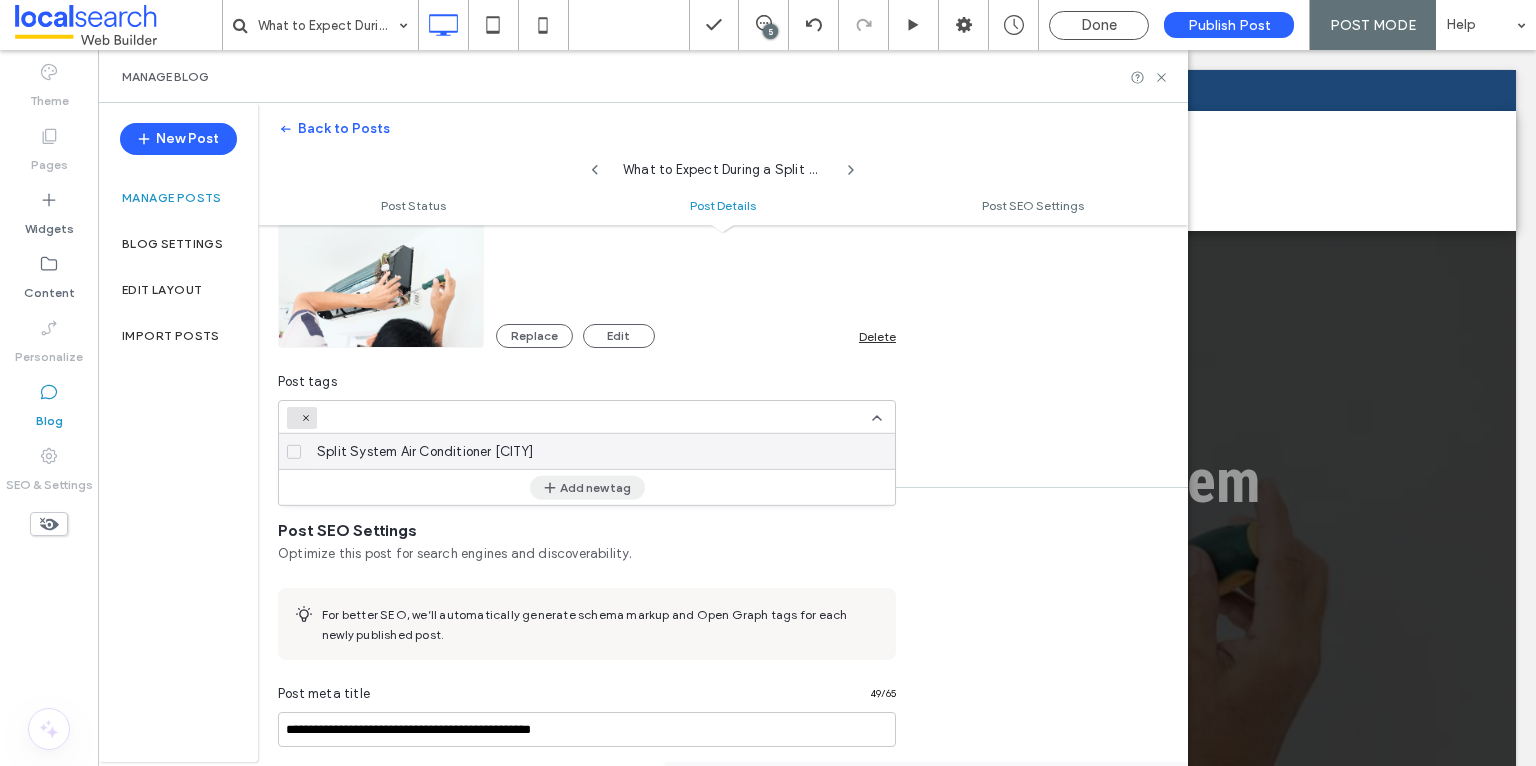 scroll, scrollTop: 0, scrollLeft: 0, axis: both 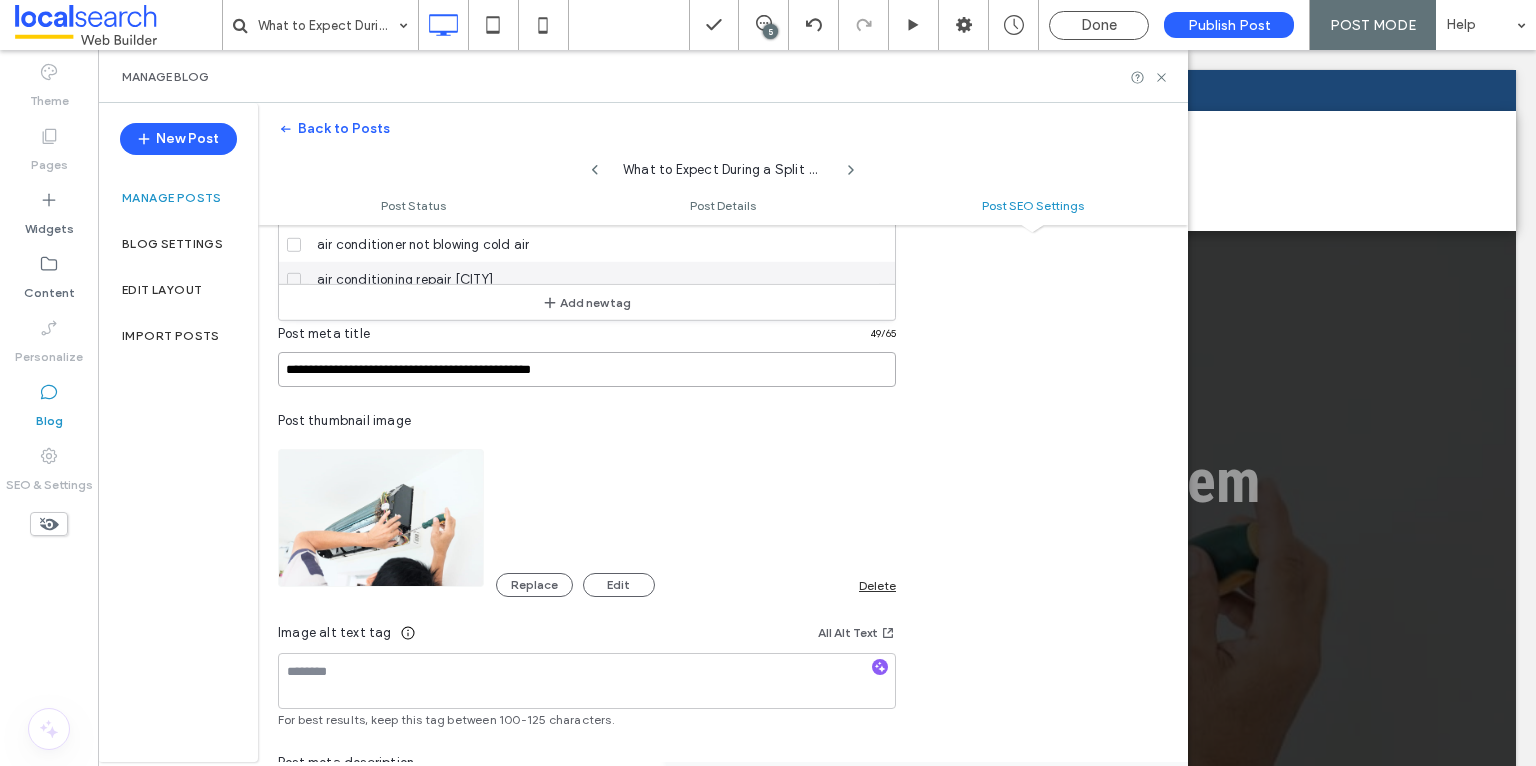 click on "**********" at bounding box center [587, 369] 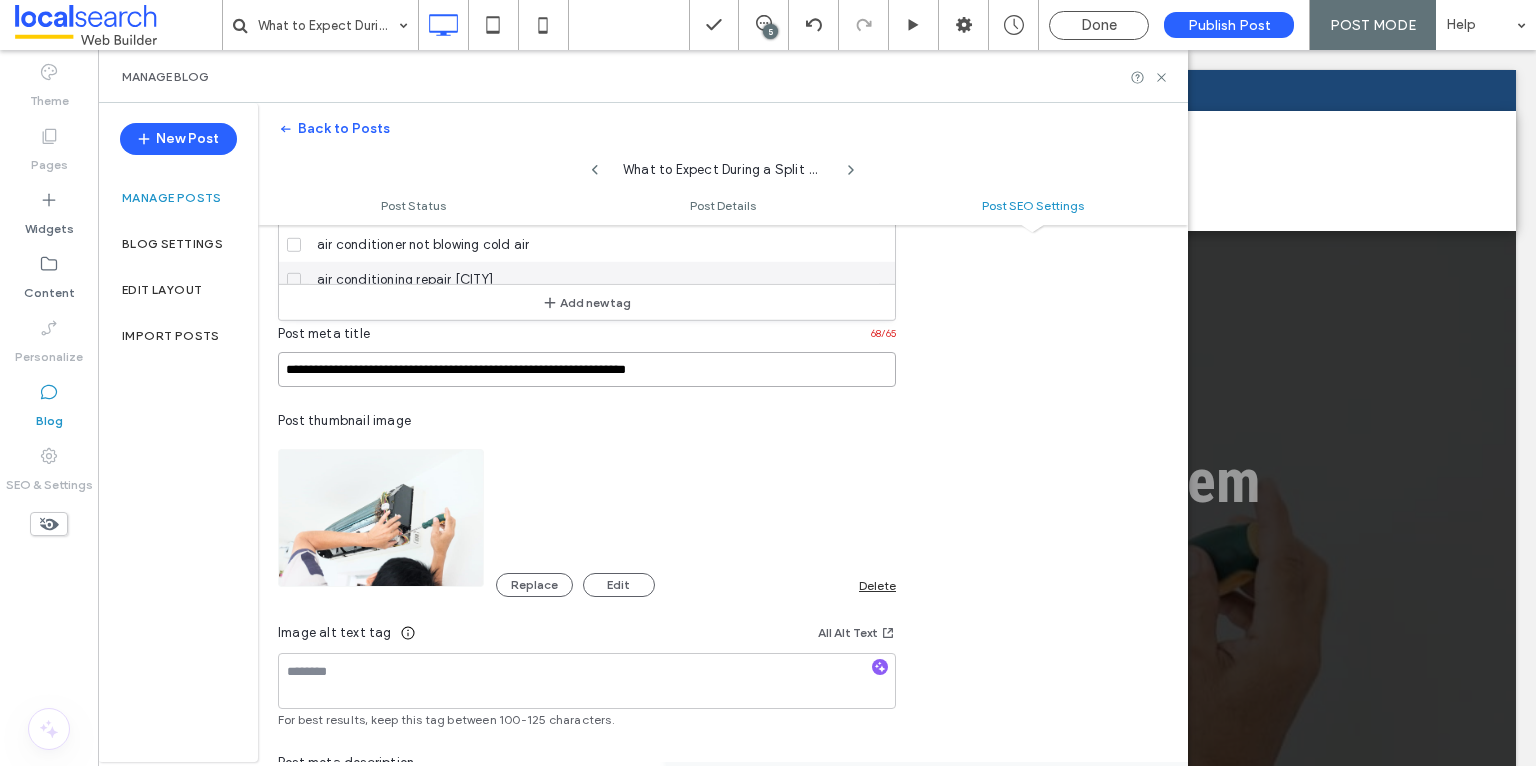 drag, startPoint x: 377, startPoint y: 368, endPoint x: 288, endPoint y: 366, distance: 89.02247 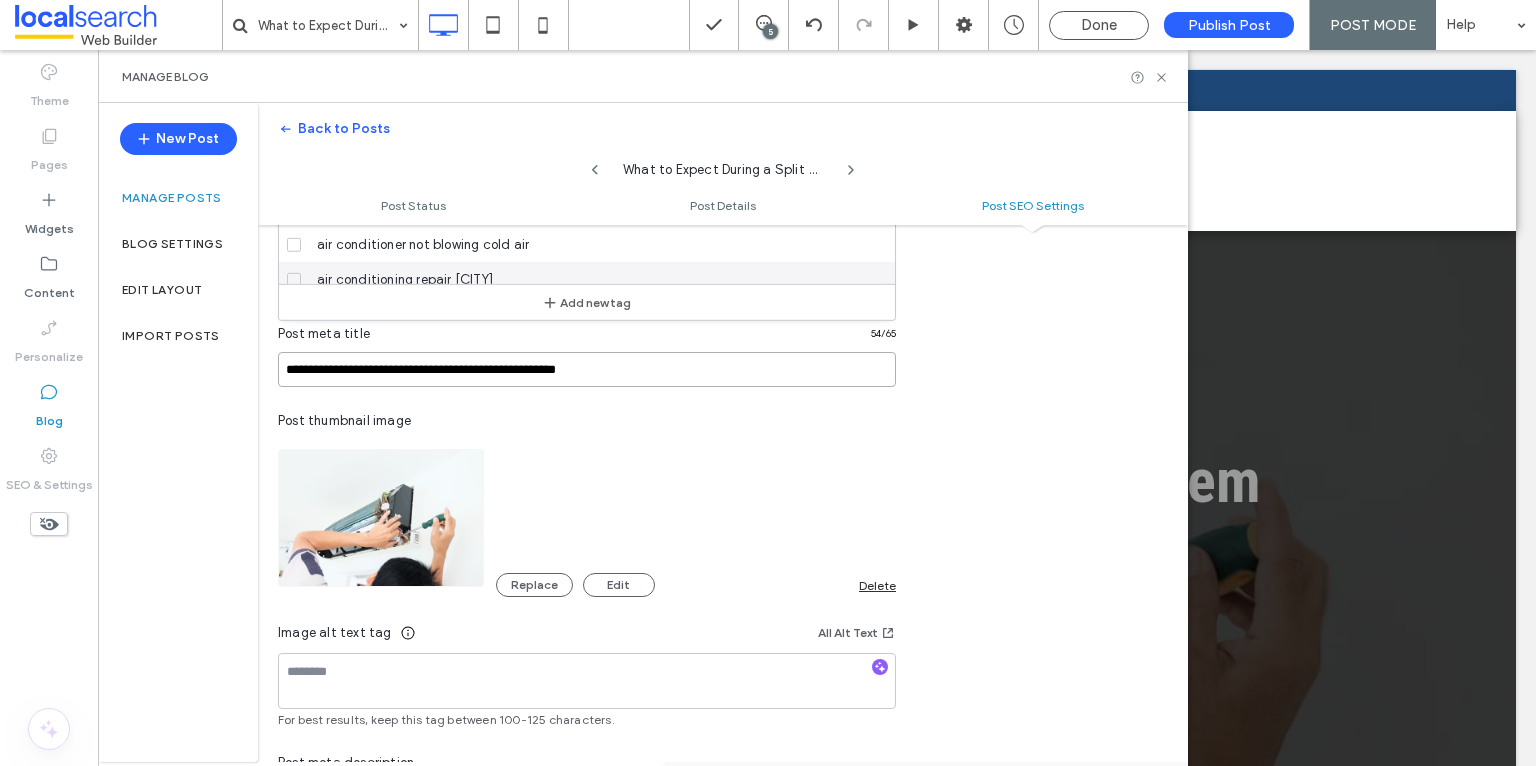 click on "**********" at bounding box center (587, 369) 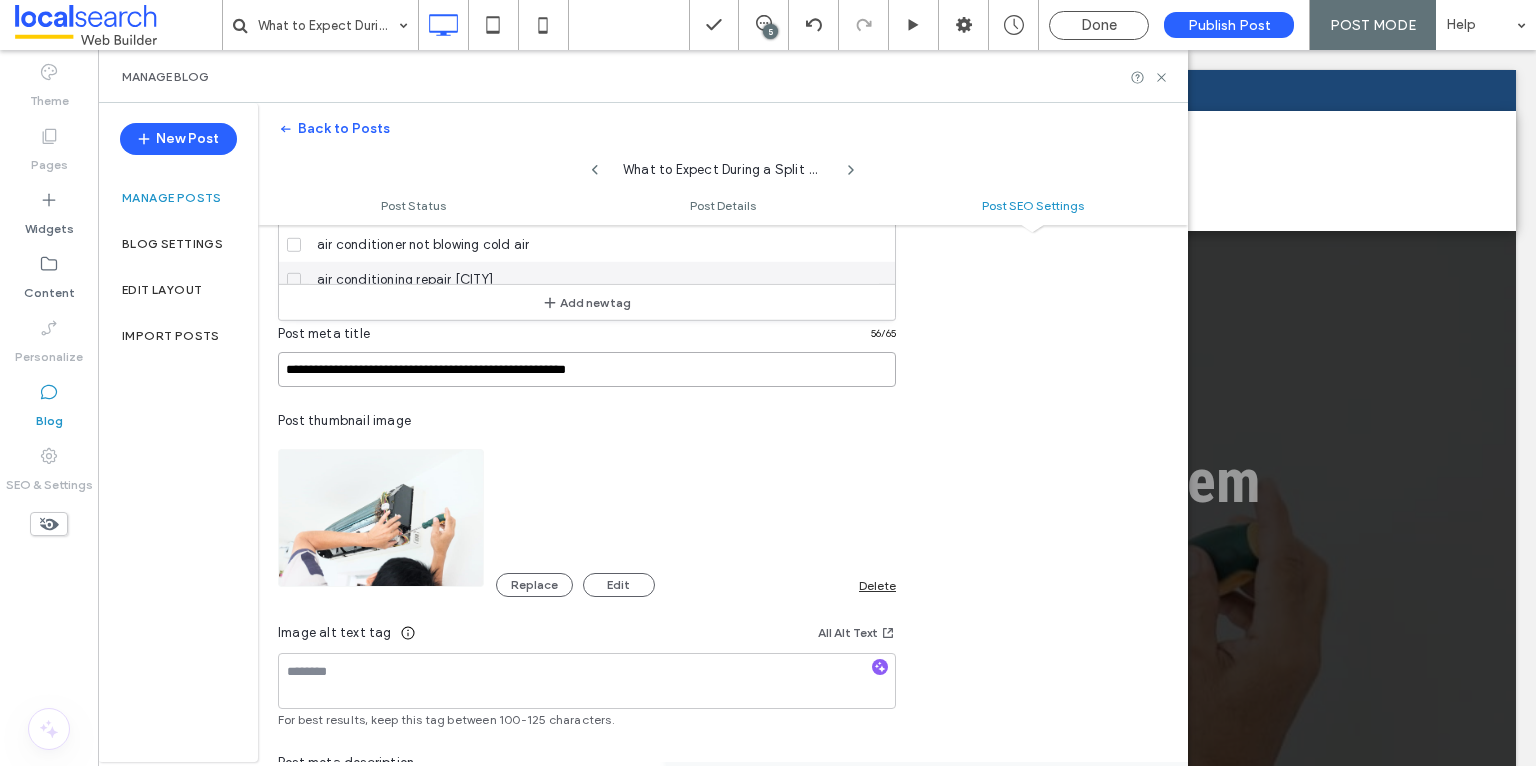 paste on "**********" 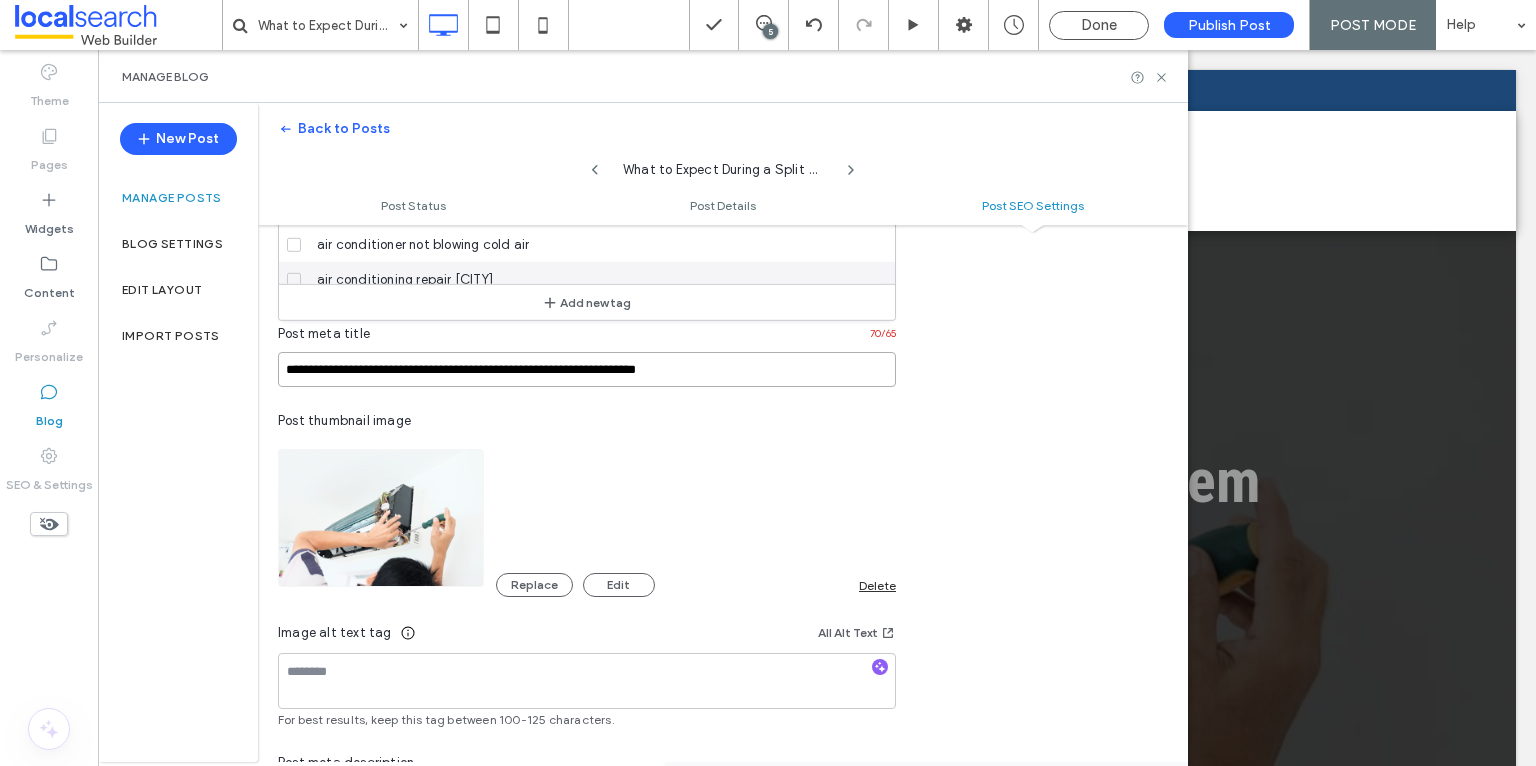 click on "**********" at bounding box center [587, 369] 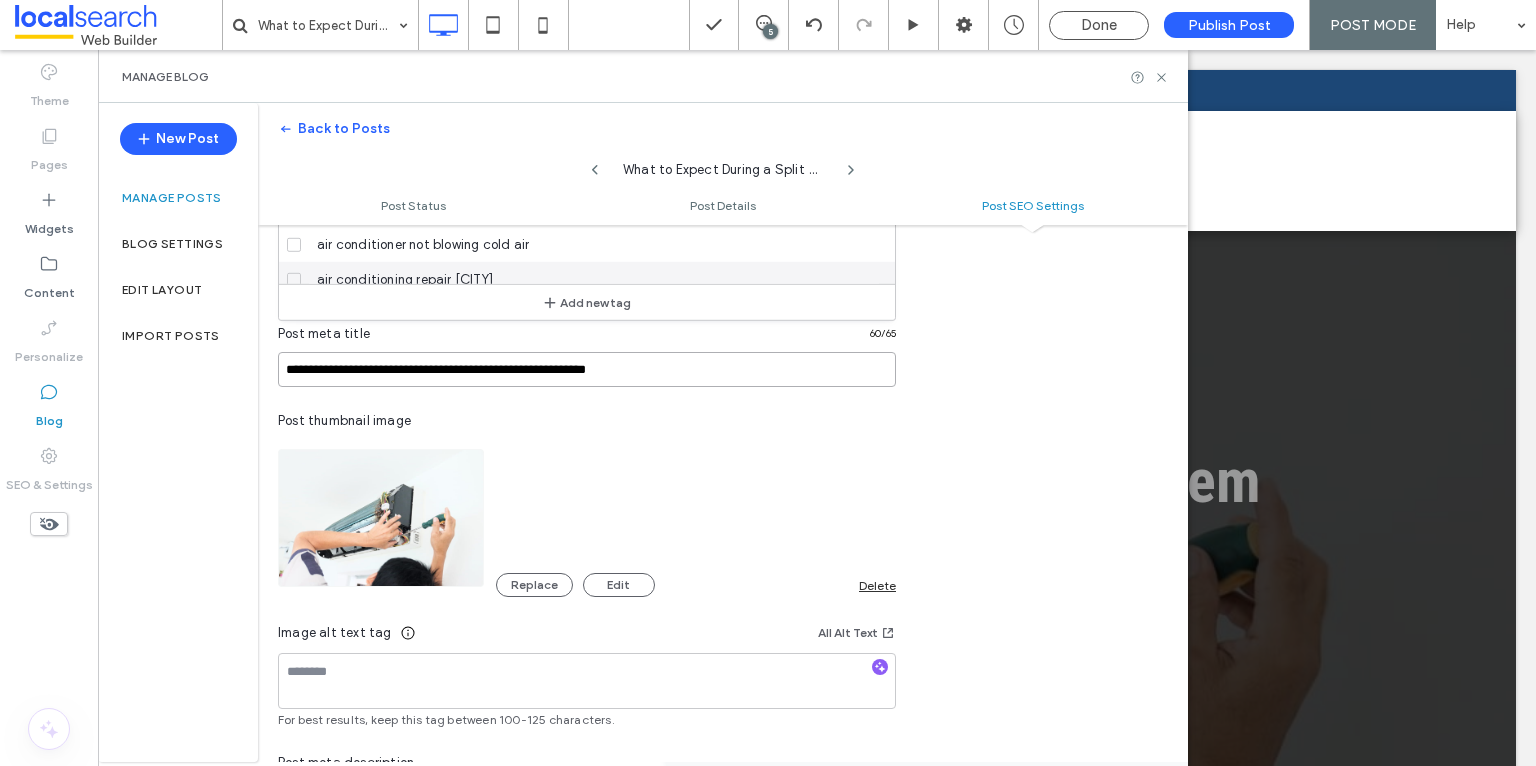 click on "**********" at bounding box center (587, 369) 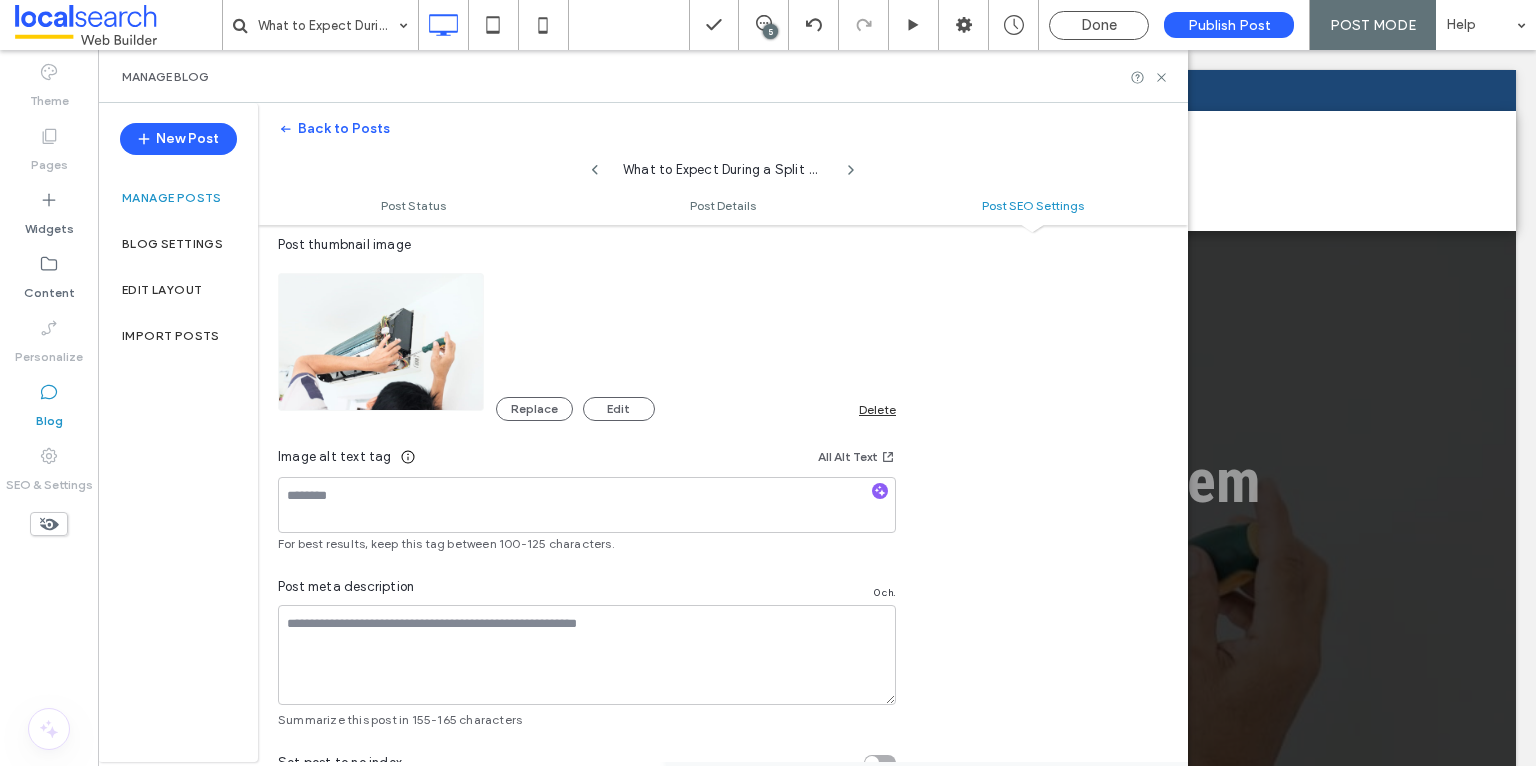 scroll, scrollTop: 1108, scrollLeft: 0, axis: vertical 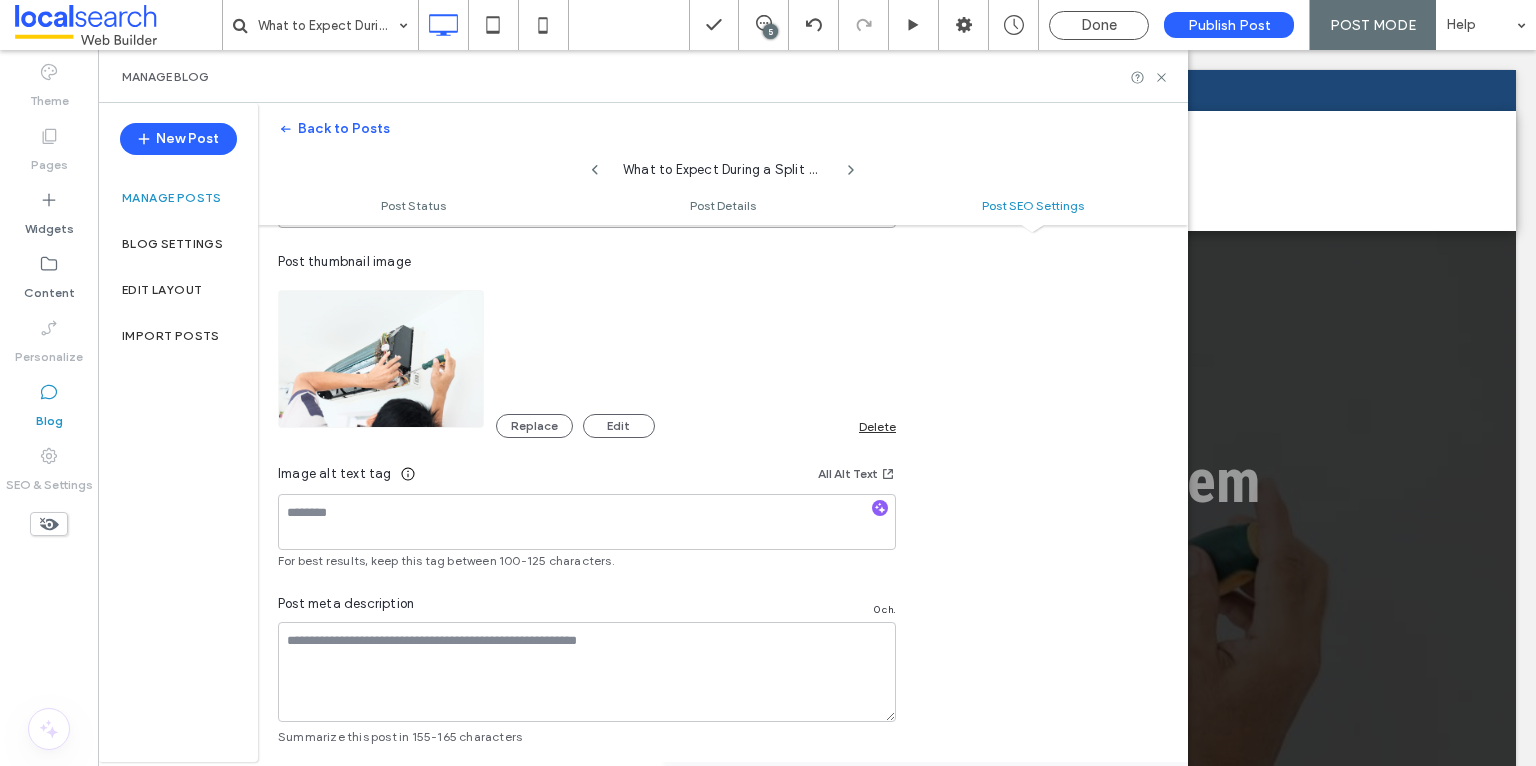 type on "**********" 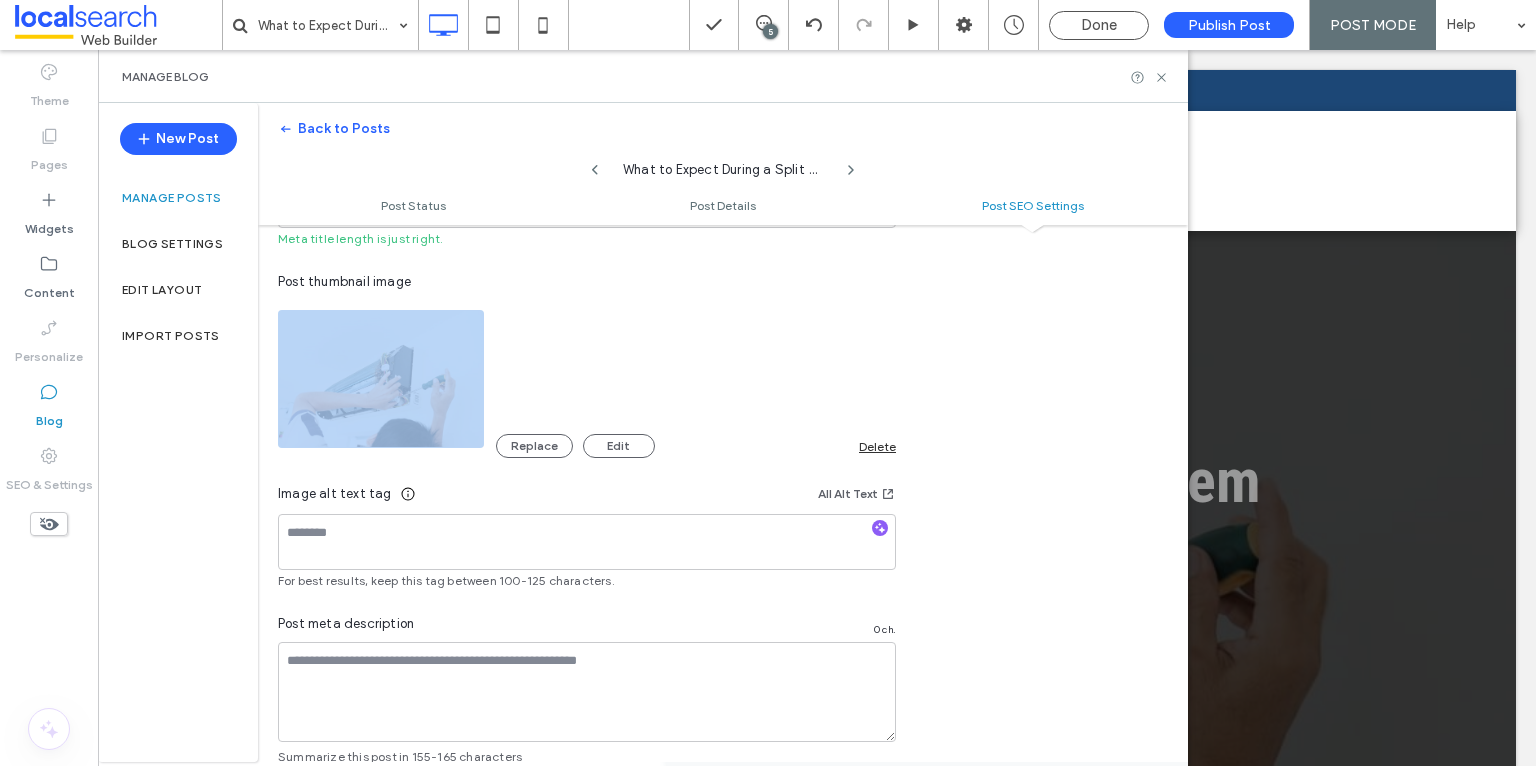 click on "Replace Edit Delete" at bounding box center [587, 379] 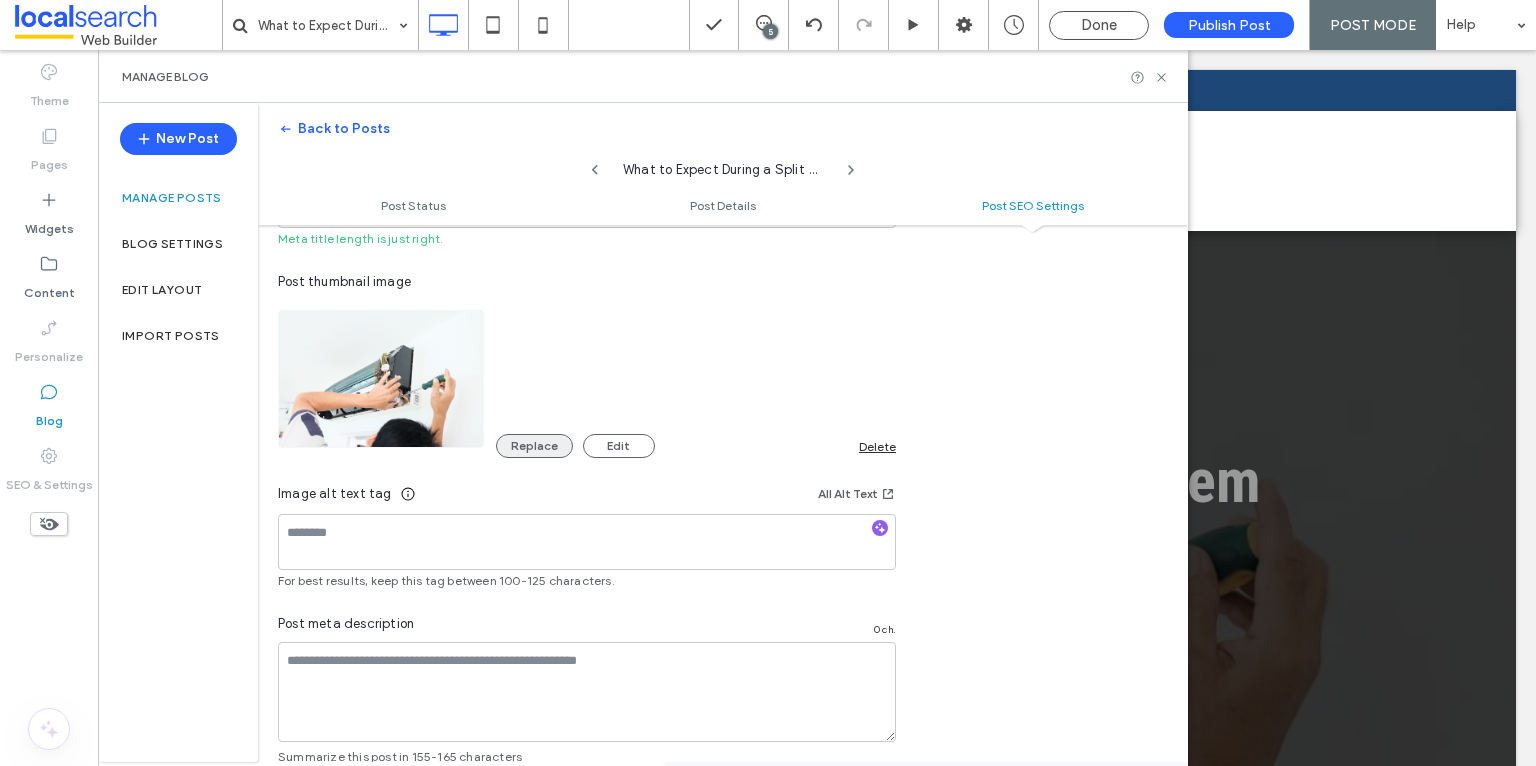 click on "Replace" at bounding box center (534, 446) 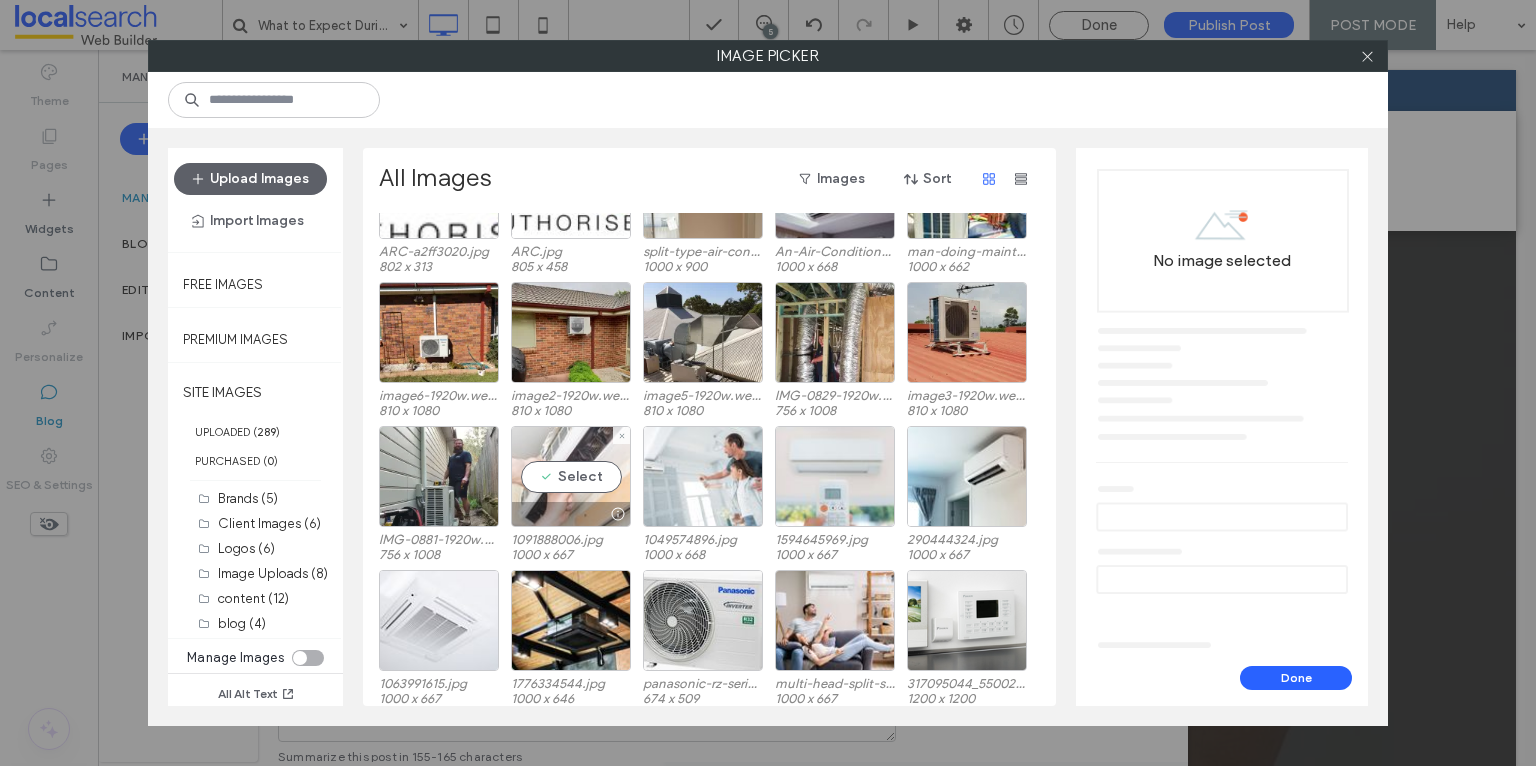 scroll, scrollTop: 414, scrollLeft: 0, axis: vertical 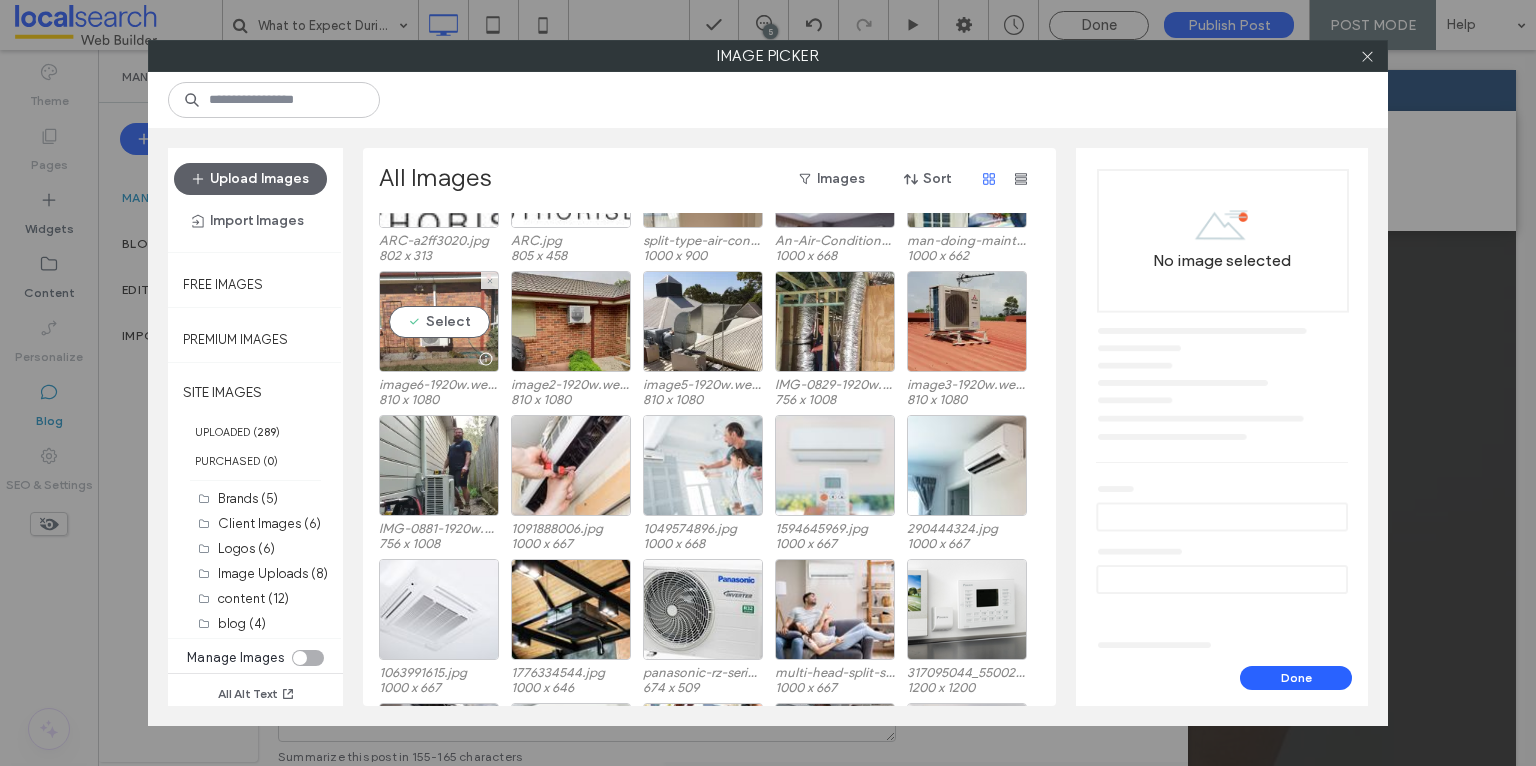 click on "Select" at bounding box center (439, 321) 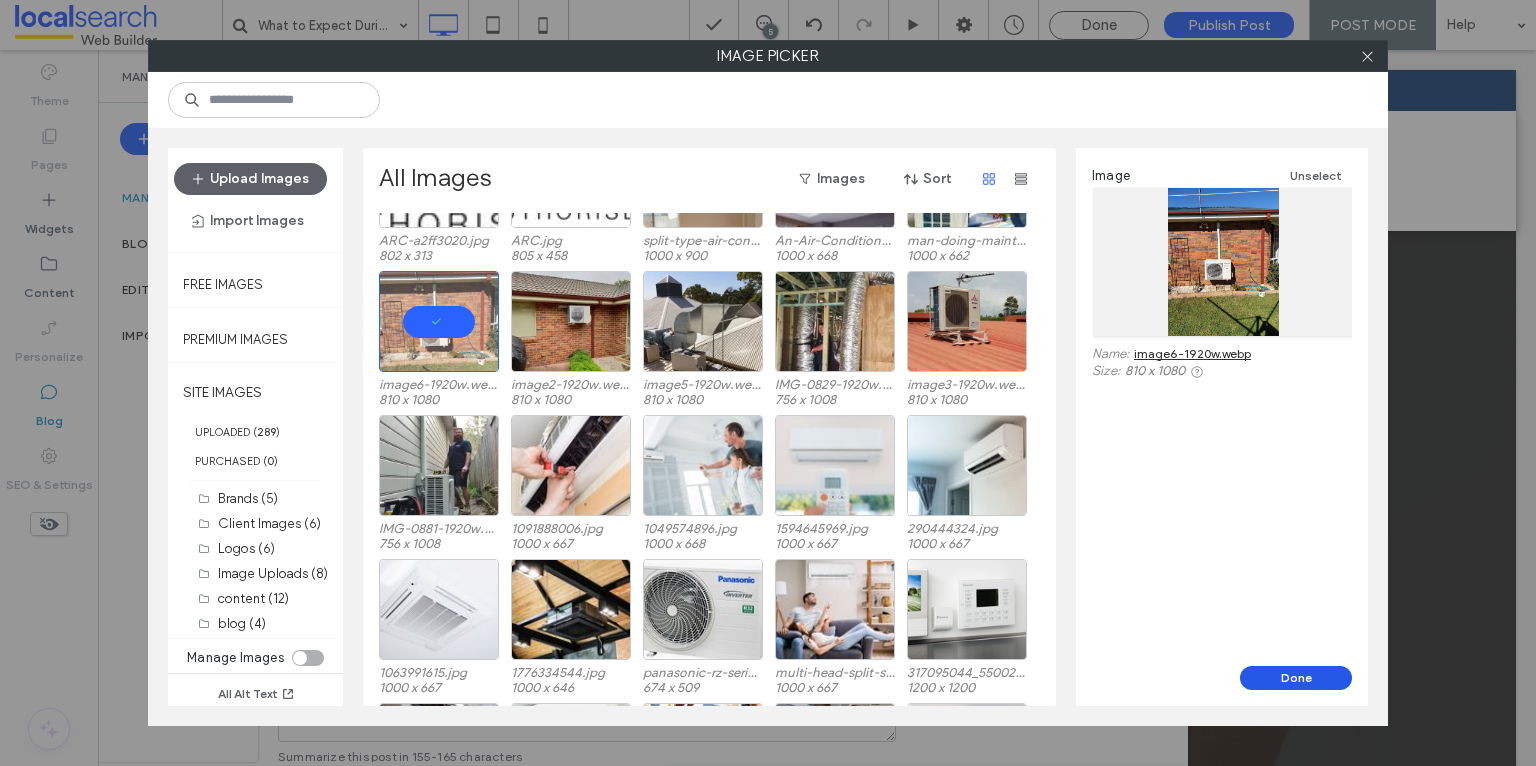 click on "Done" at bounding box center (1296, 678) 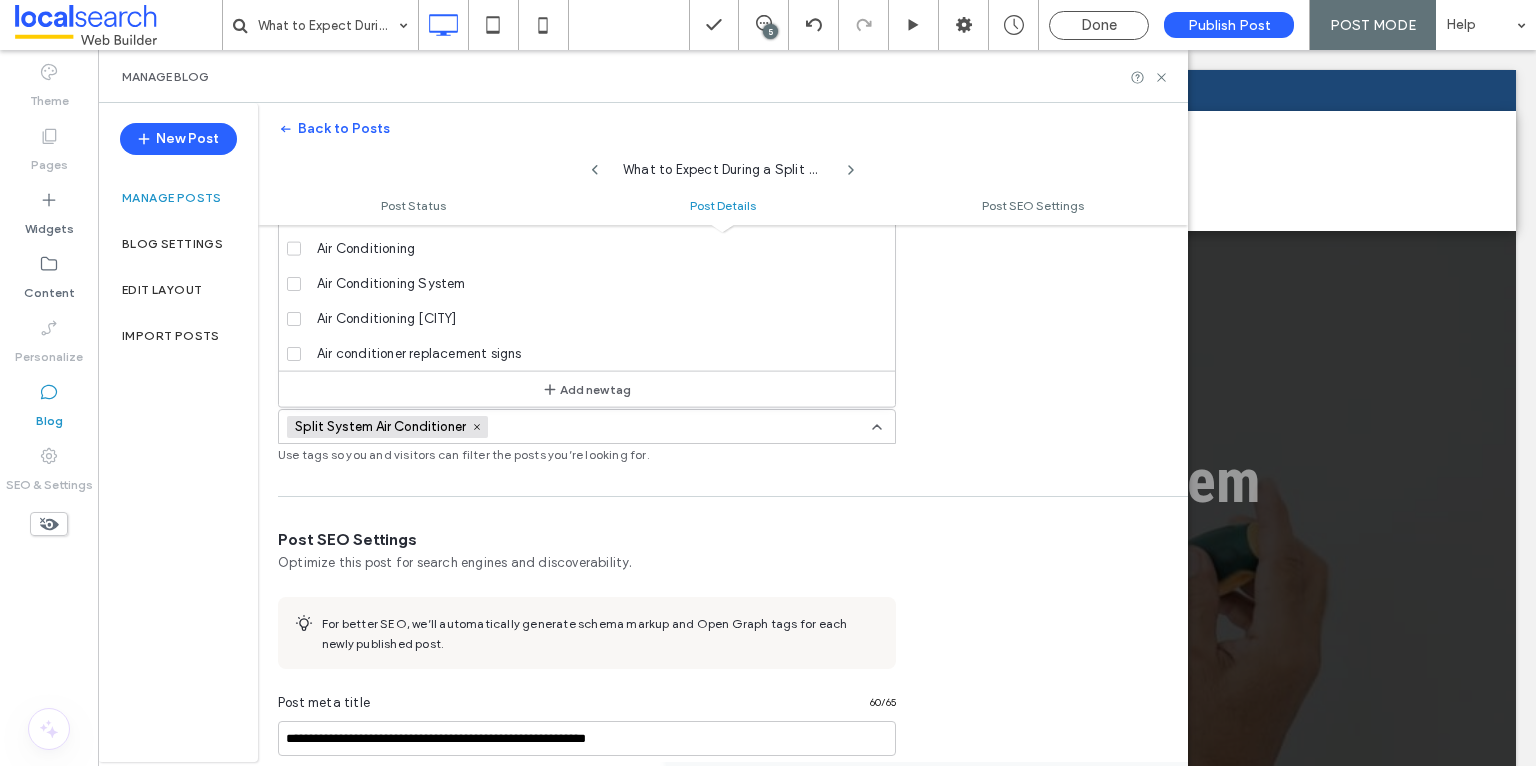 scroll, scrollTop: 420, scrollLeft: 0, axis: vertical 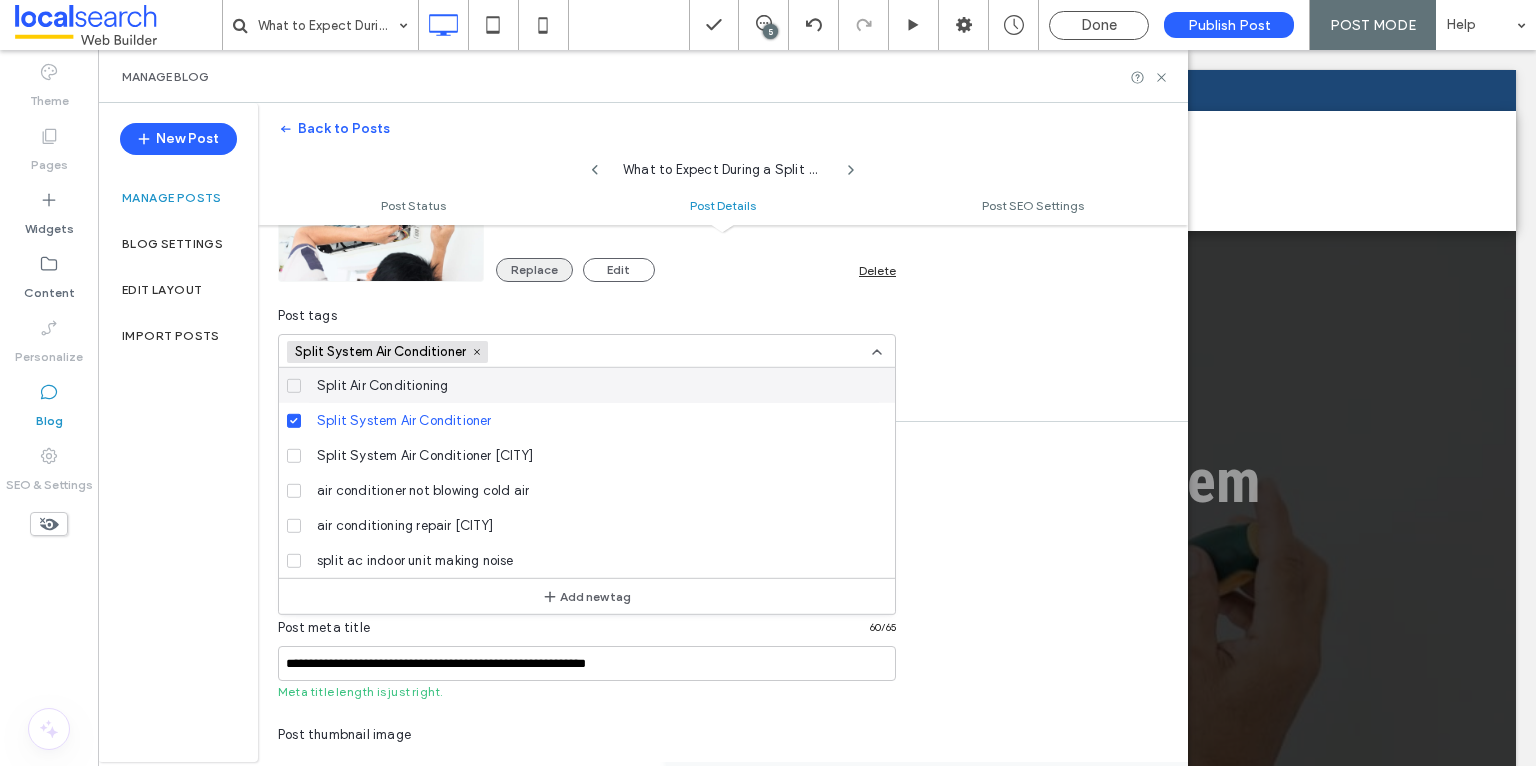 click on "Replace" at bounding box center (534, 270) 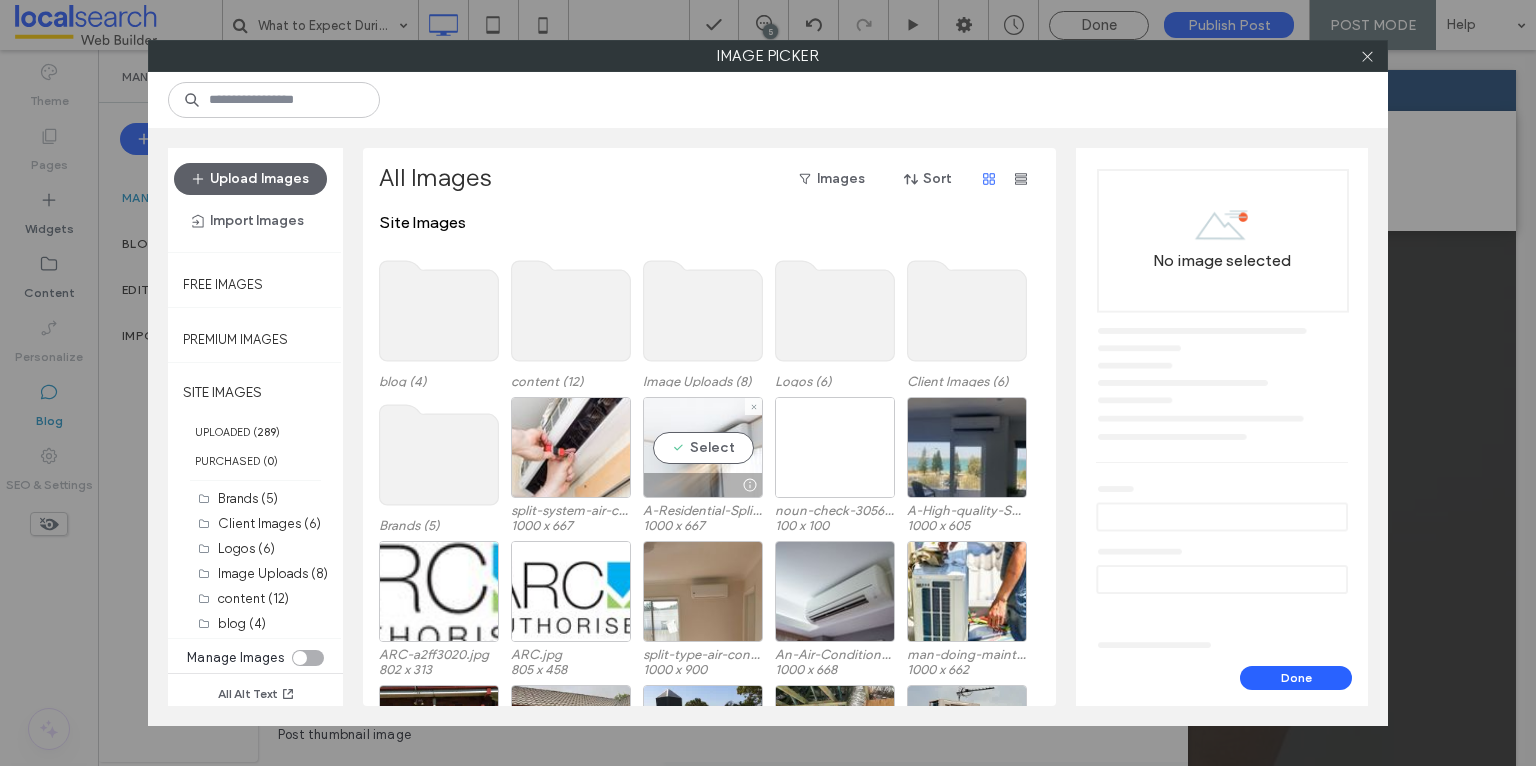 scroll, scrollTop: 123, scrollLeft: 0, axis: vertical 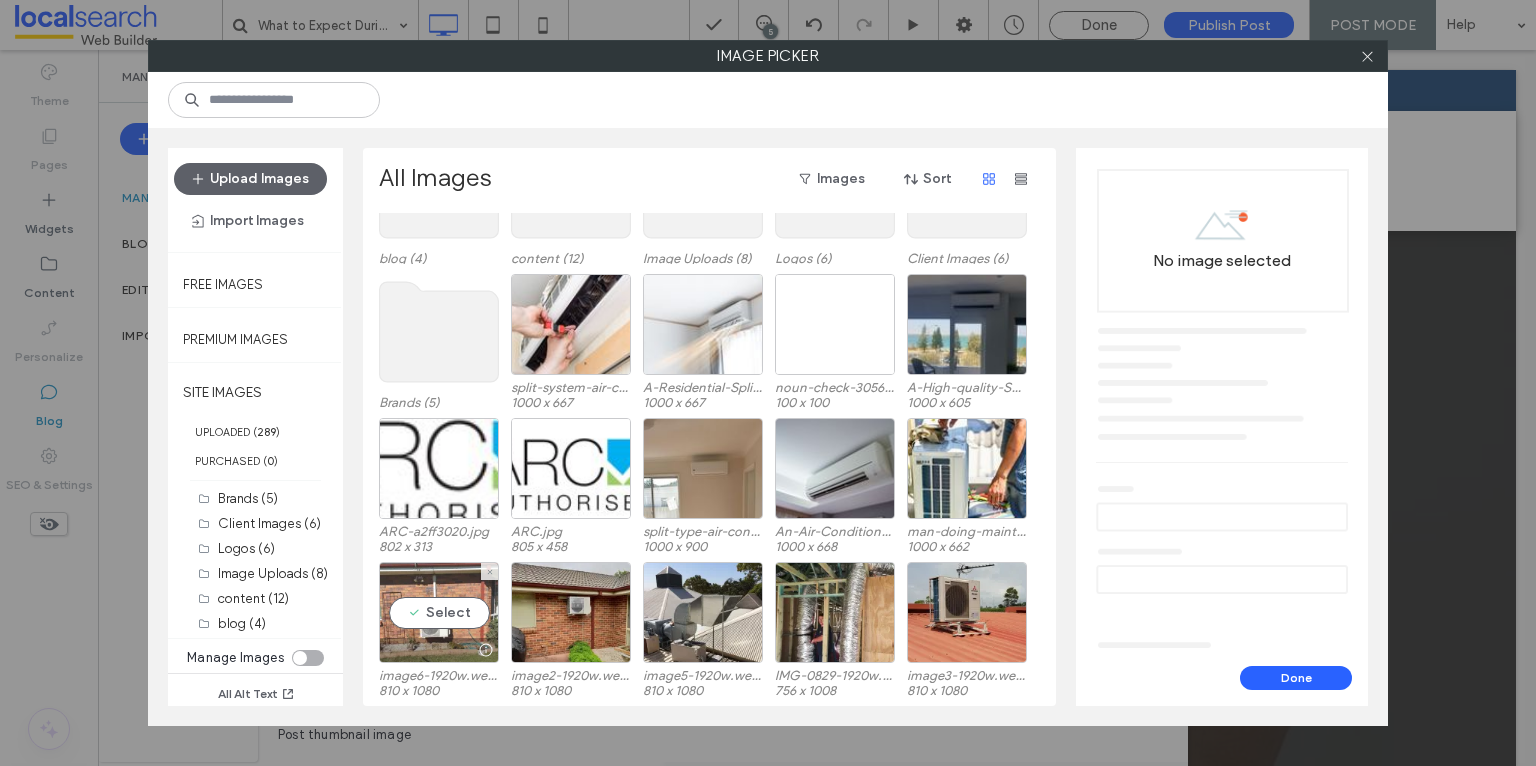 click on "Select" at bounding box center (439, 612) 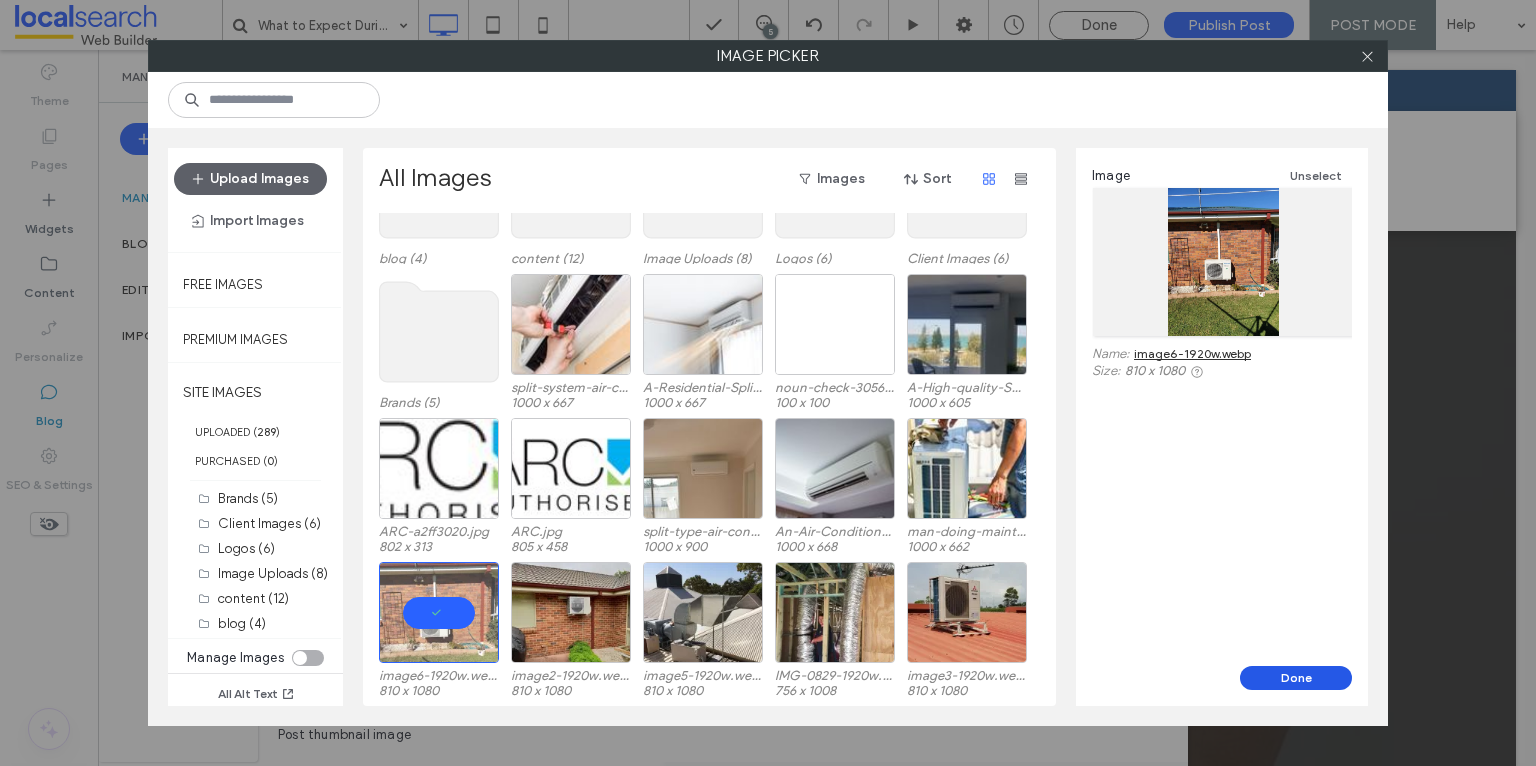 click on "Done" at bounding box center (1296, 678) 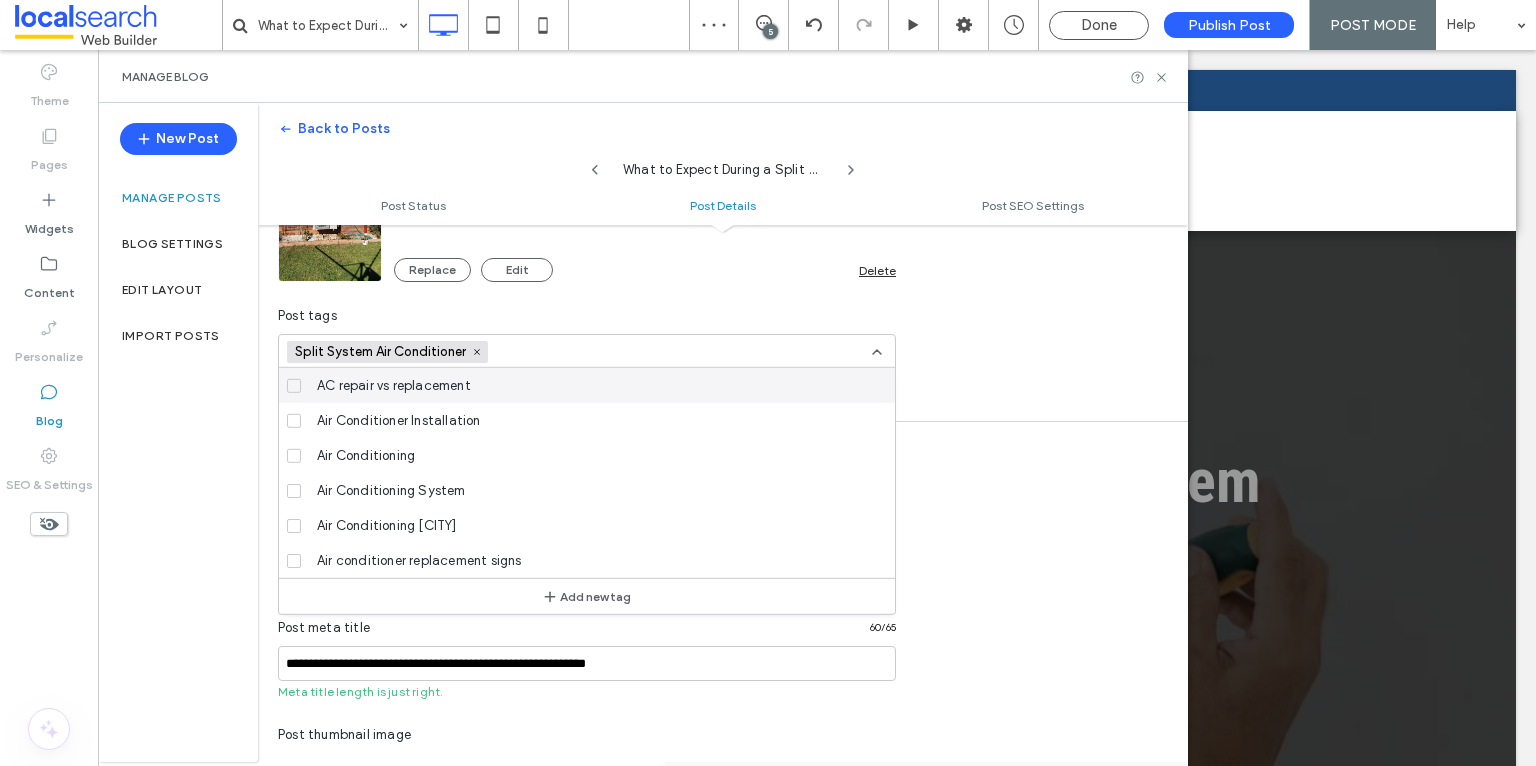 click on "**********" at bounding box center [723, 836] 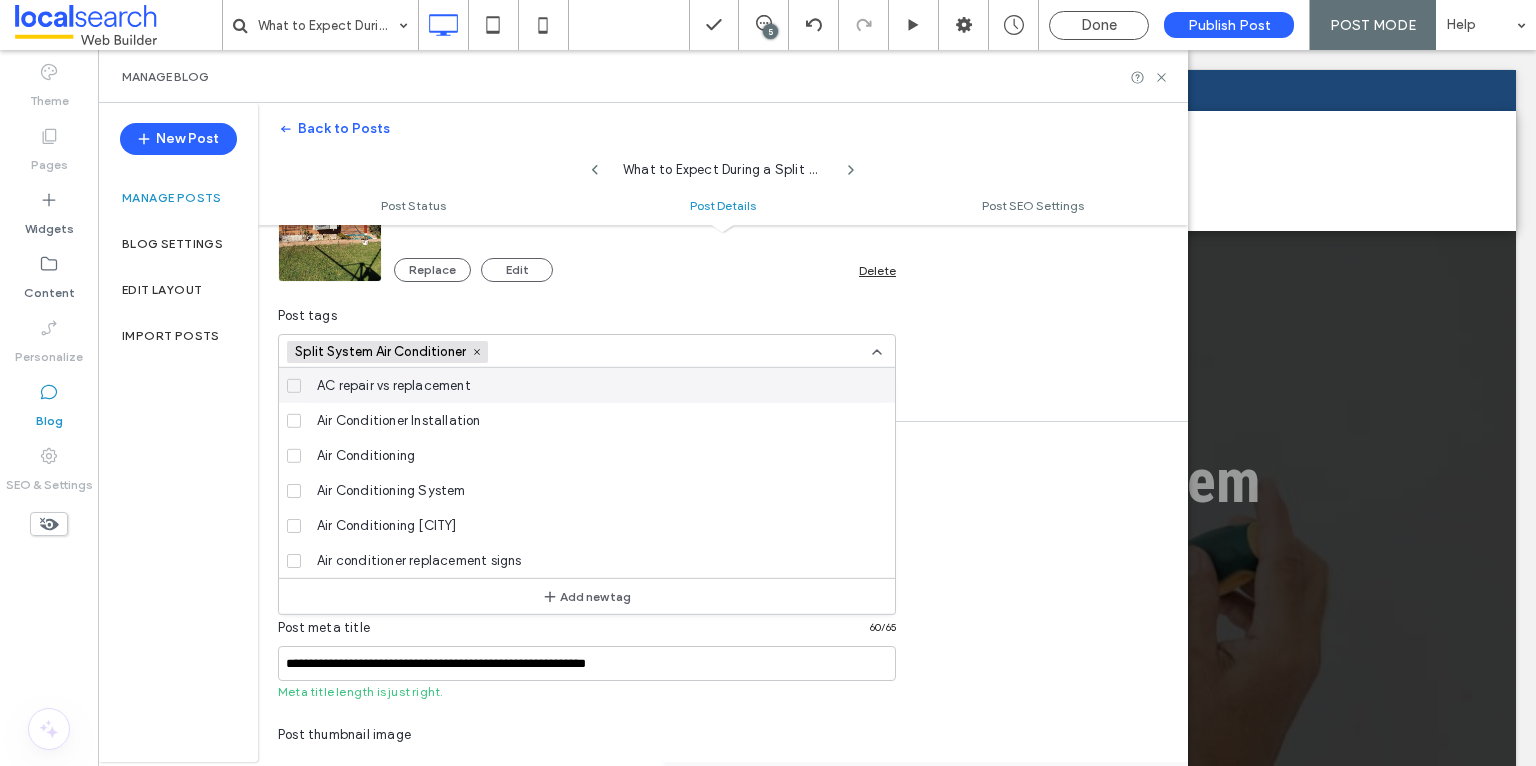 click 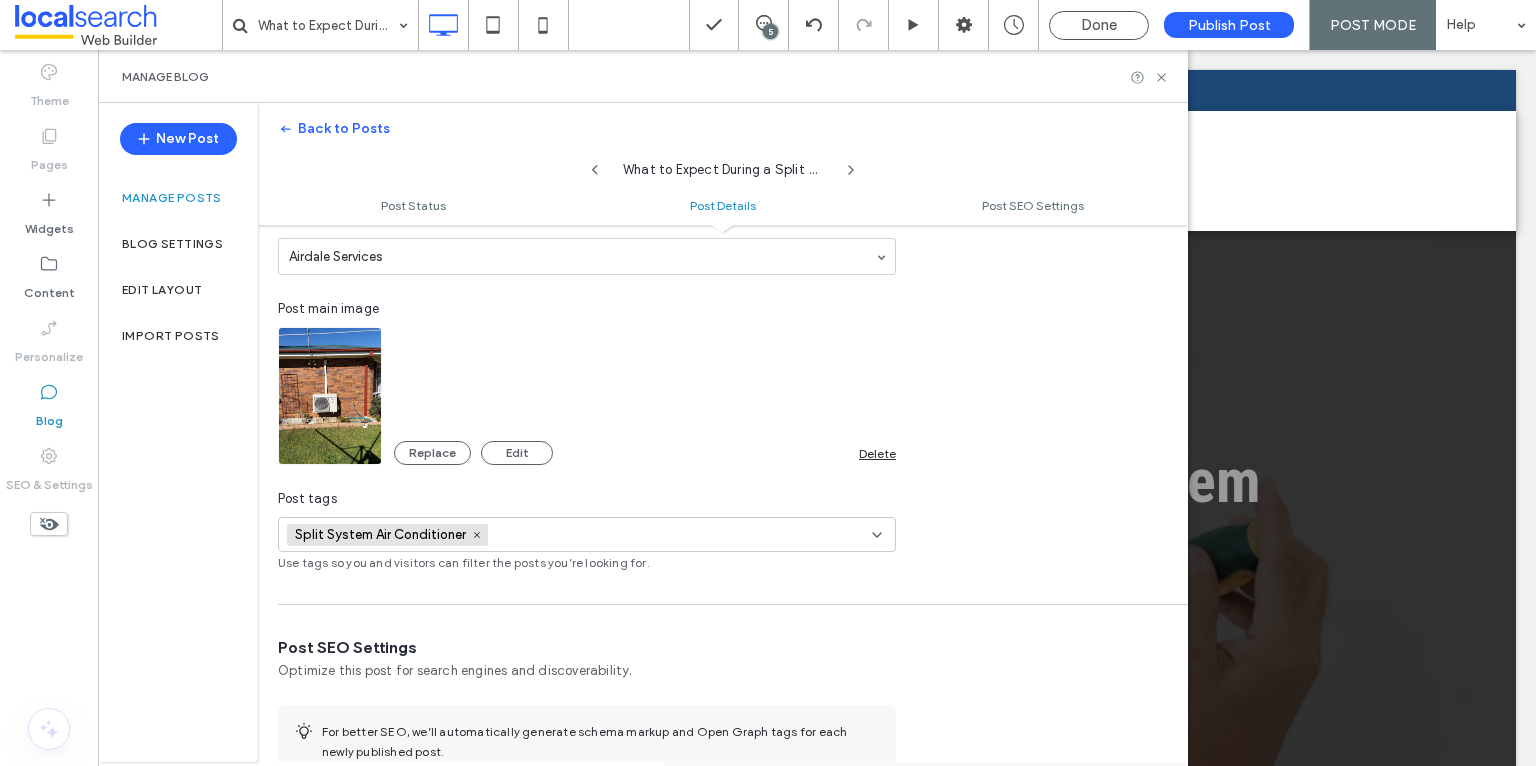 scroll, scrollTop: 453, scrollLeft: 0, axis: vertical 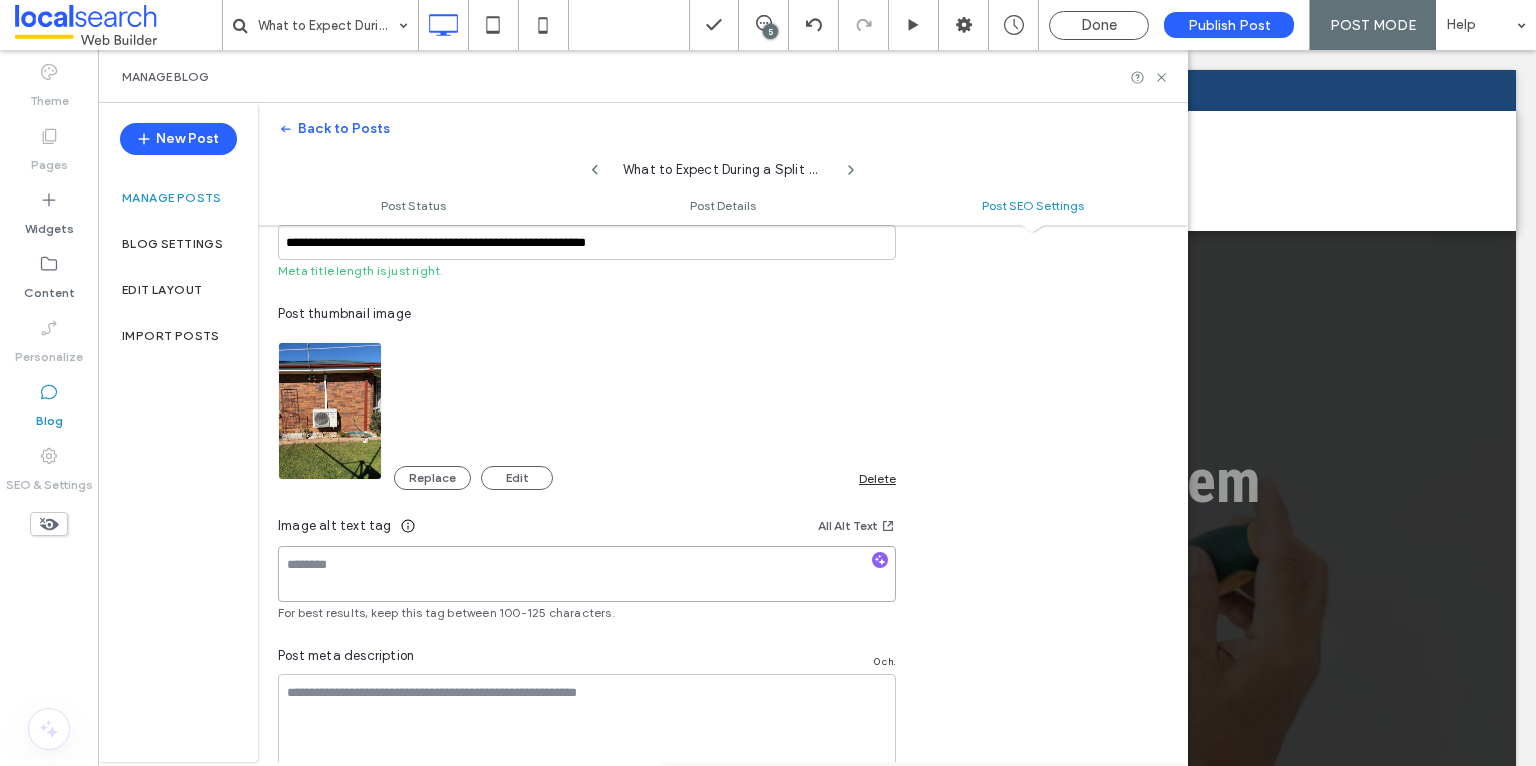 paste on "**********" 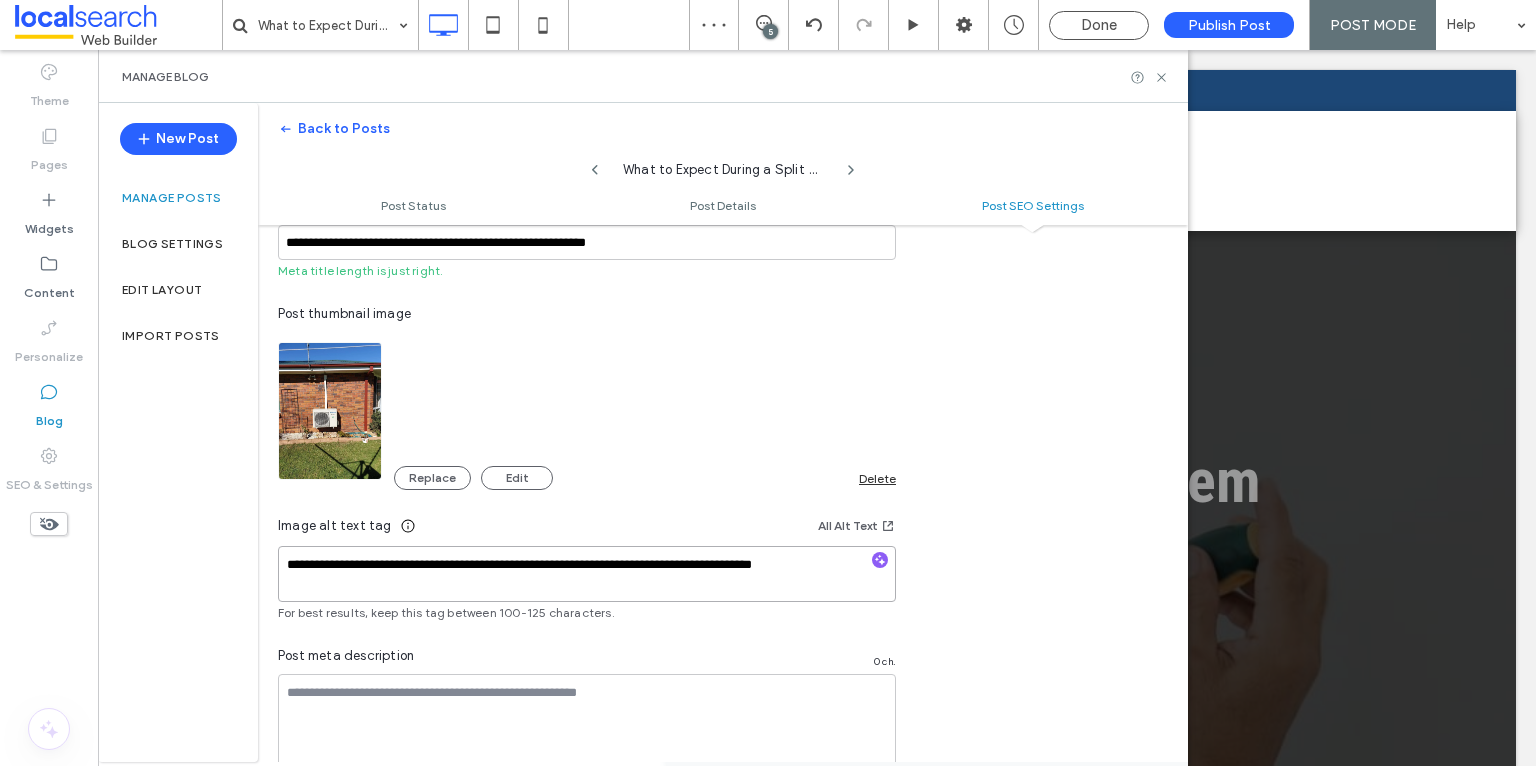 click on "**********" at bounding box center [587, 574] 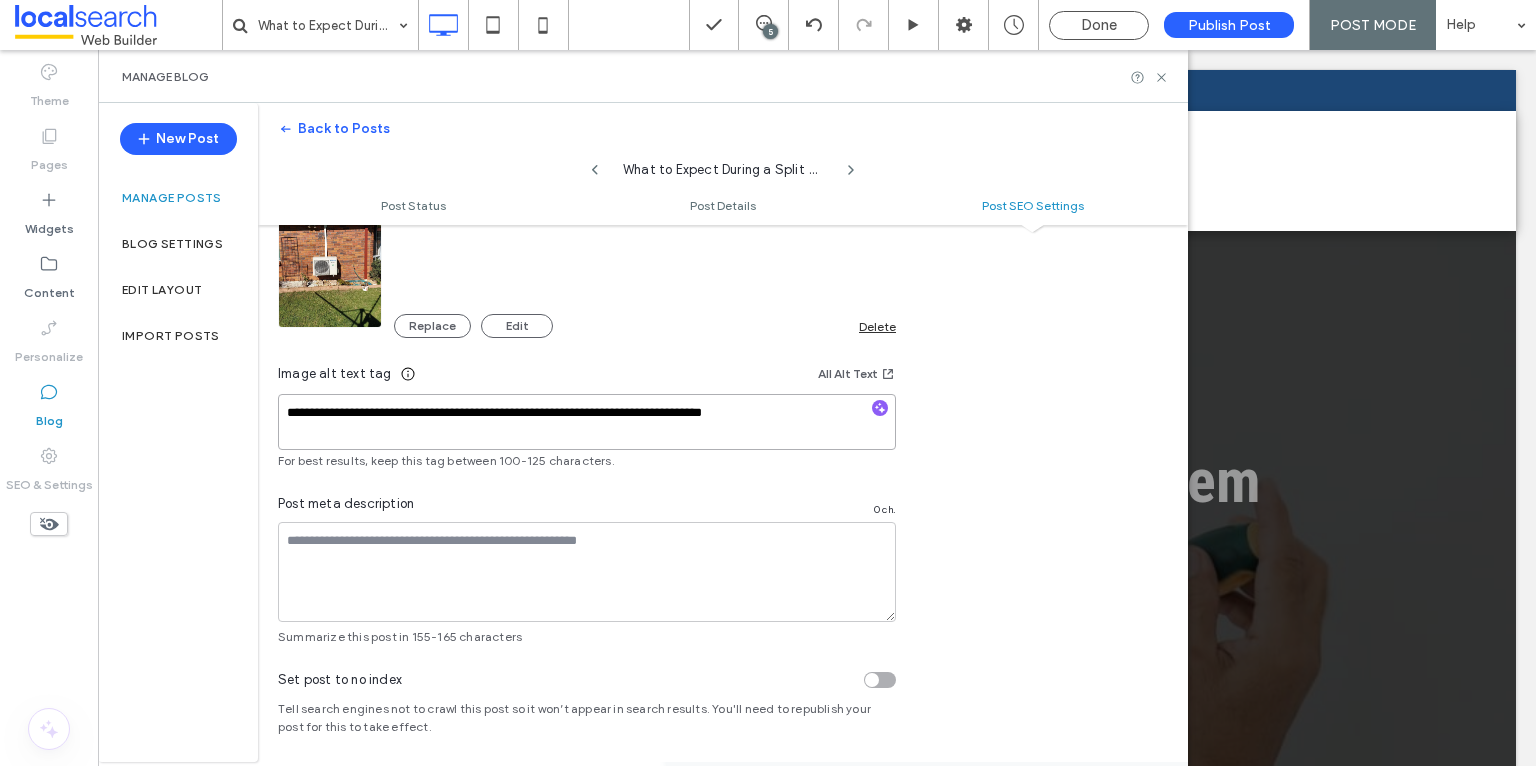 scroll, scrollTop: 1234, scrollLeft: 0, axis: vertical 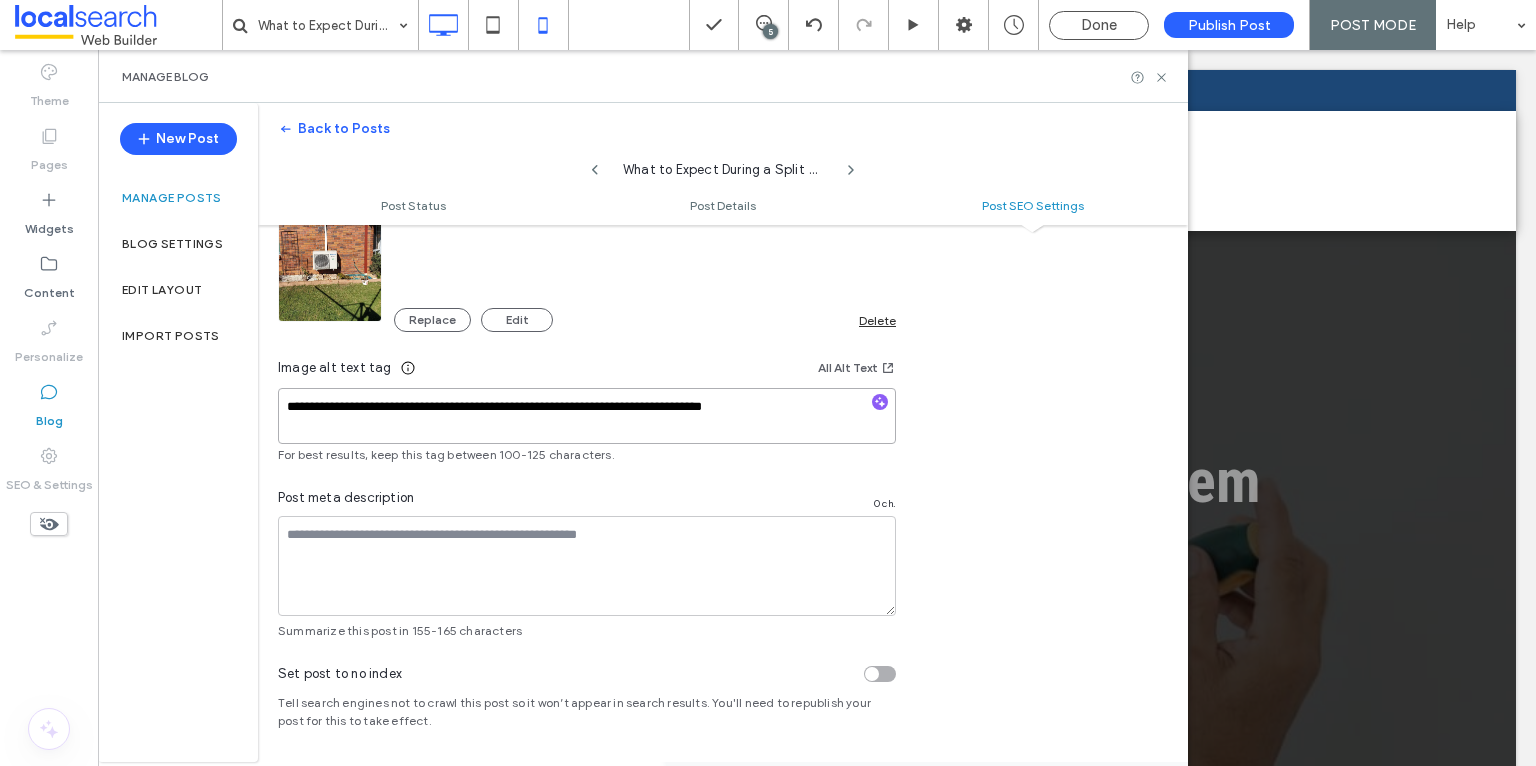 type on "**********" 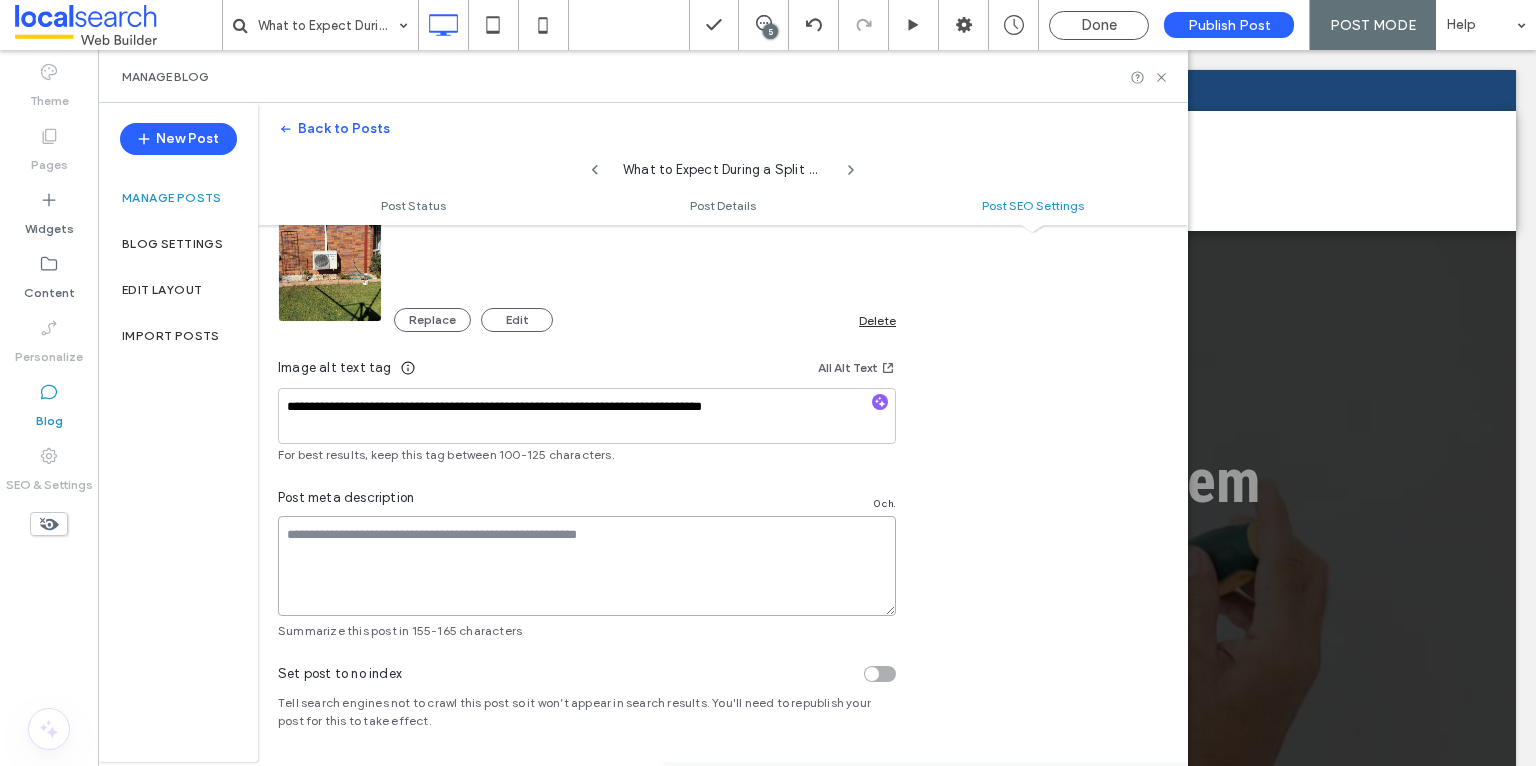 click at bounding box center (587, 566) 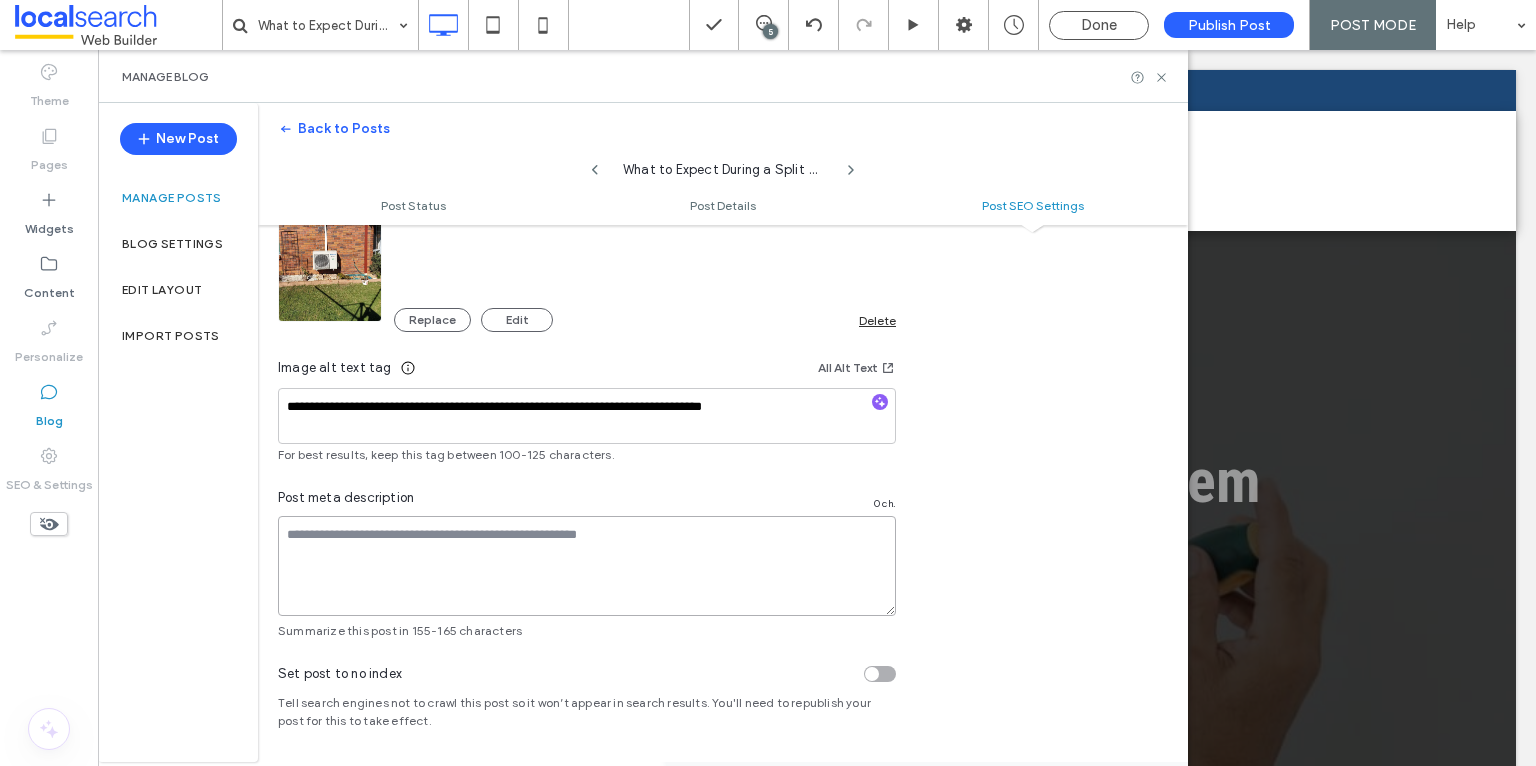 paste on "**********" 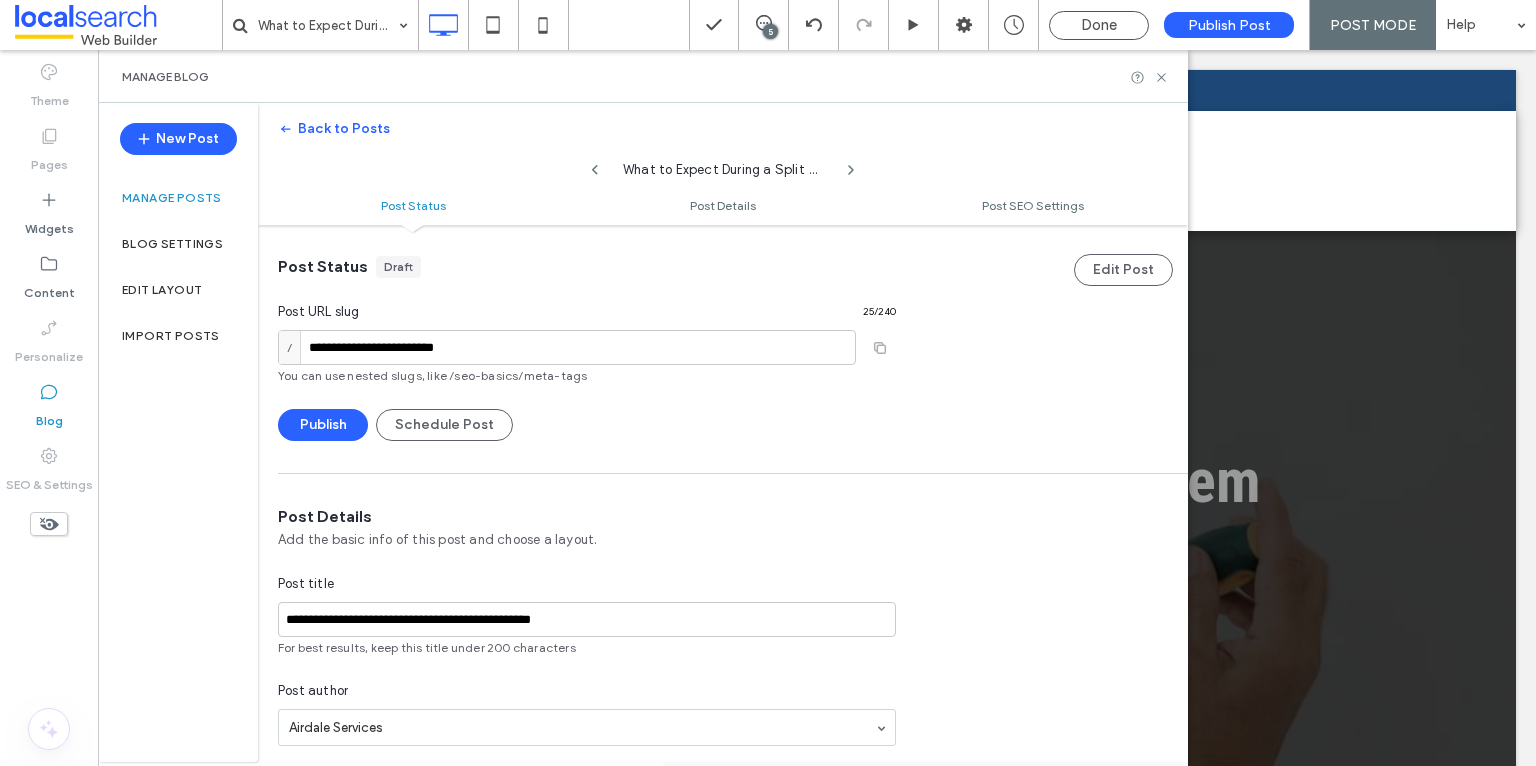 scroll, scrollTop: 0, scrollLeft: 0, axis: both 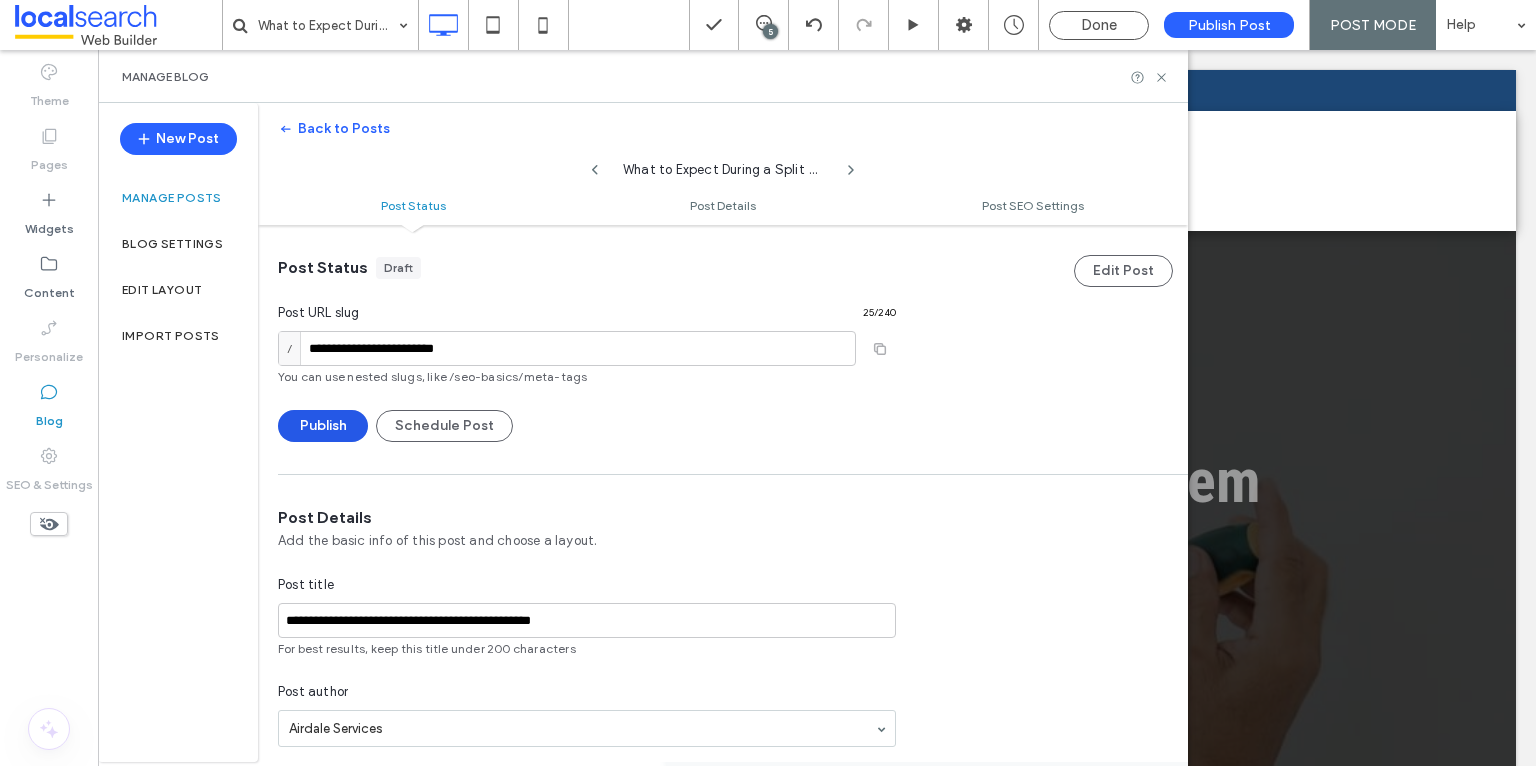 type on "**********" 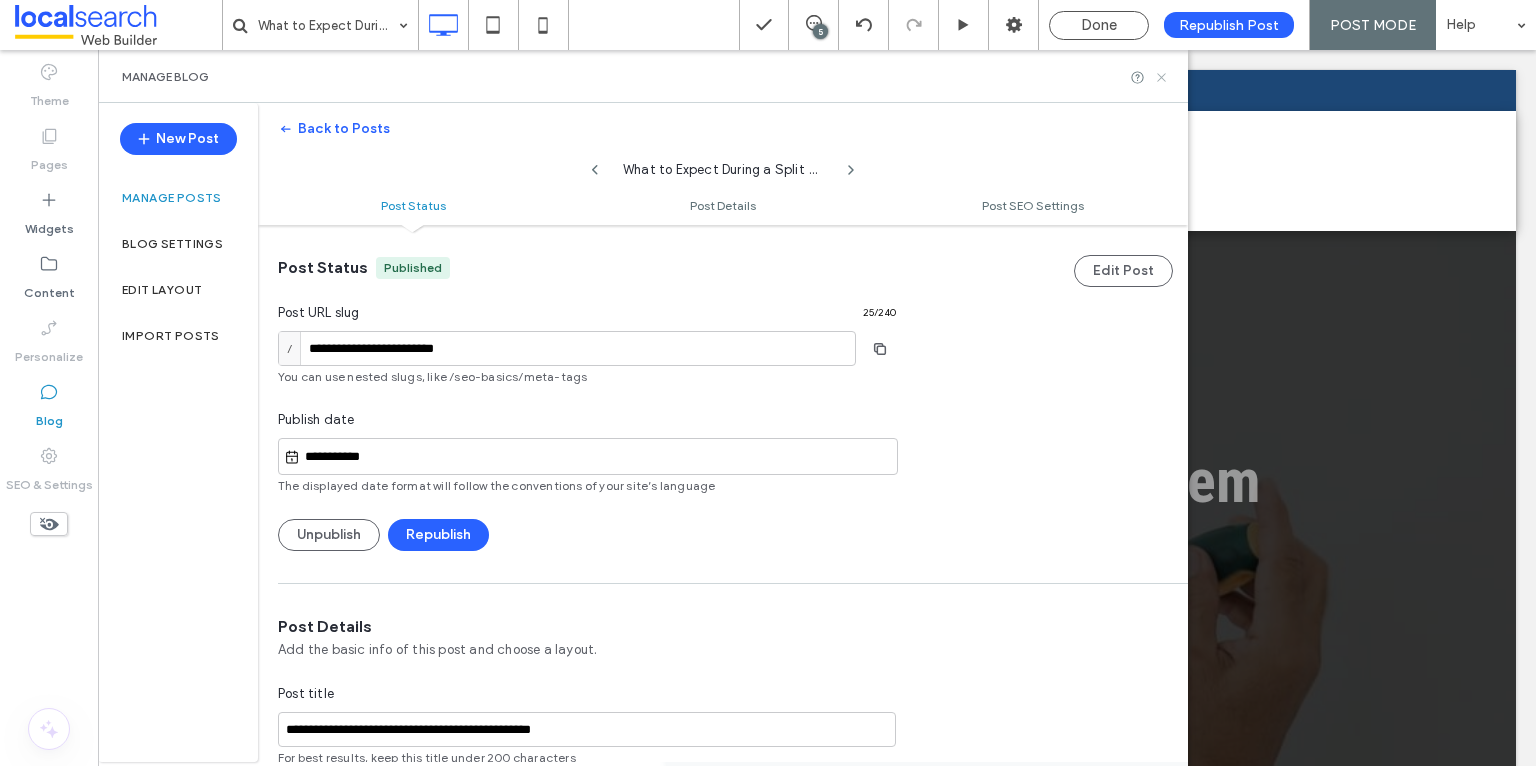 click 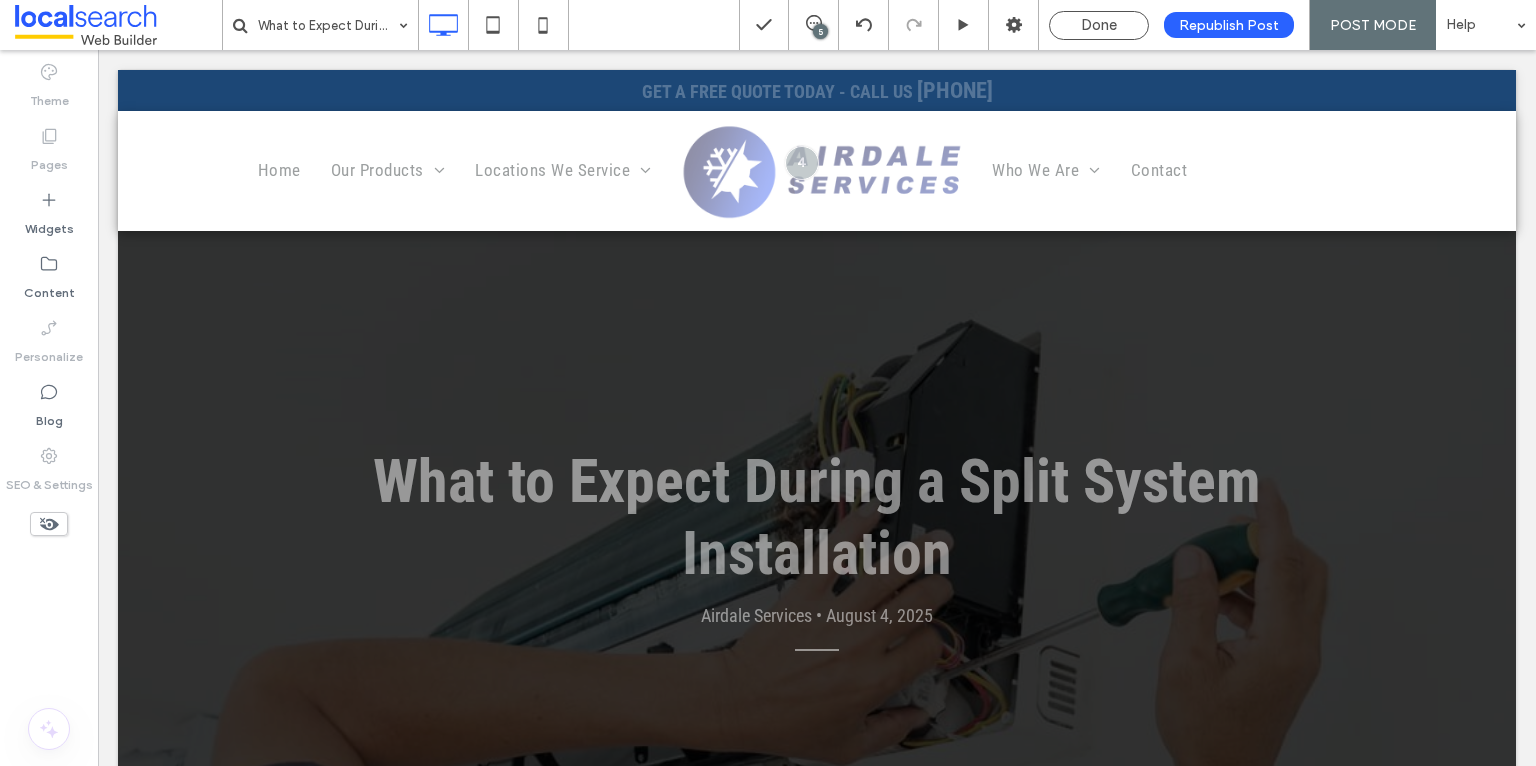 click 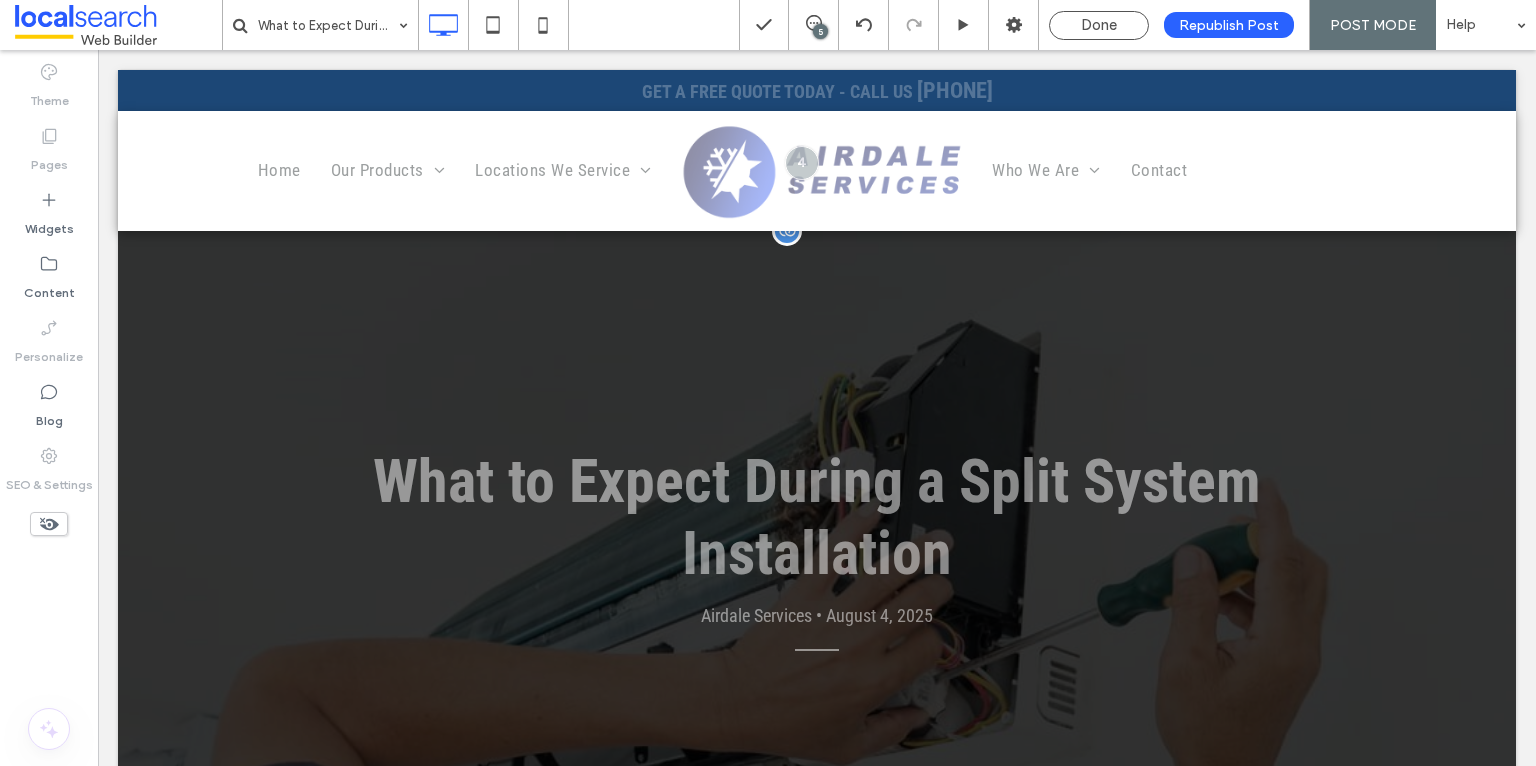 click on "What to Expect During a Split System Installation
Airdale Services • [DATE]
Click To Paste
Row + Add Section" at bounding box center (817, 552) 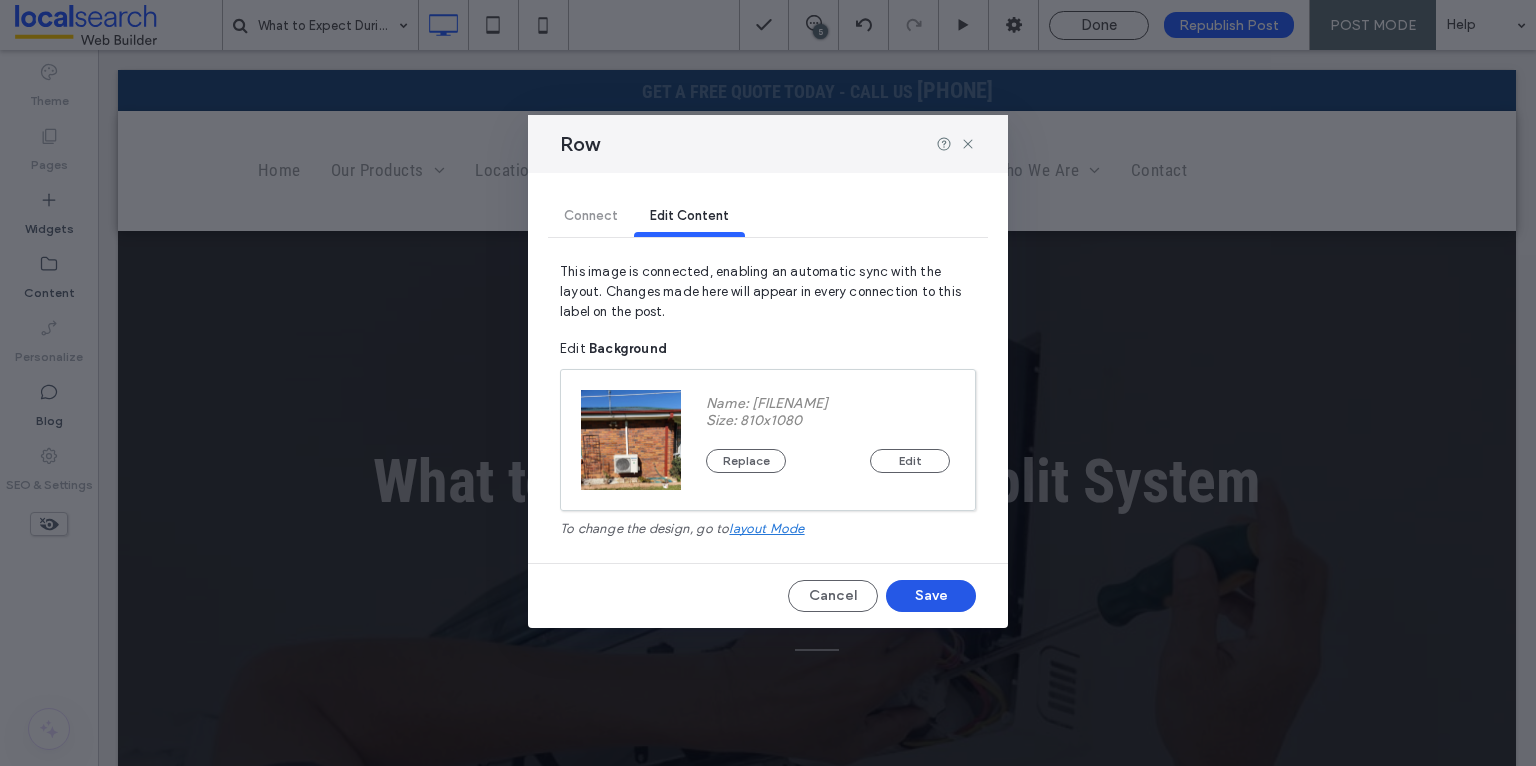click on "Save" at bounding box center (931, 596) 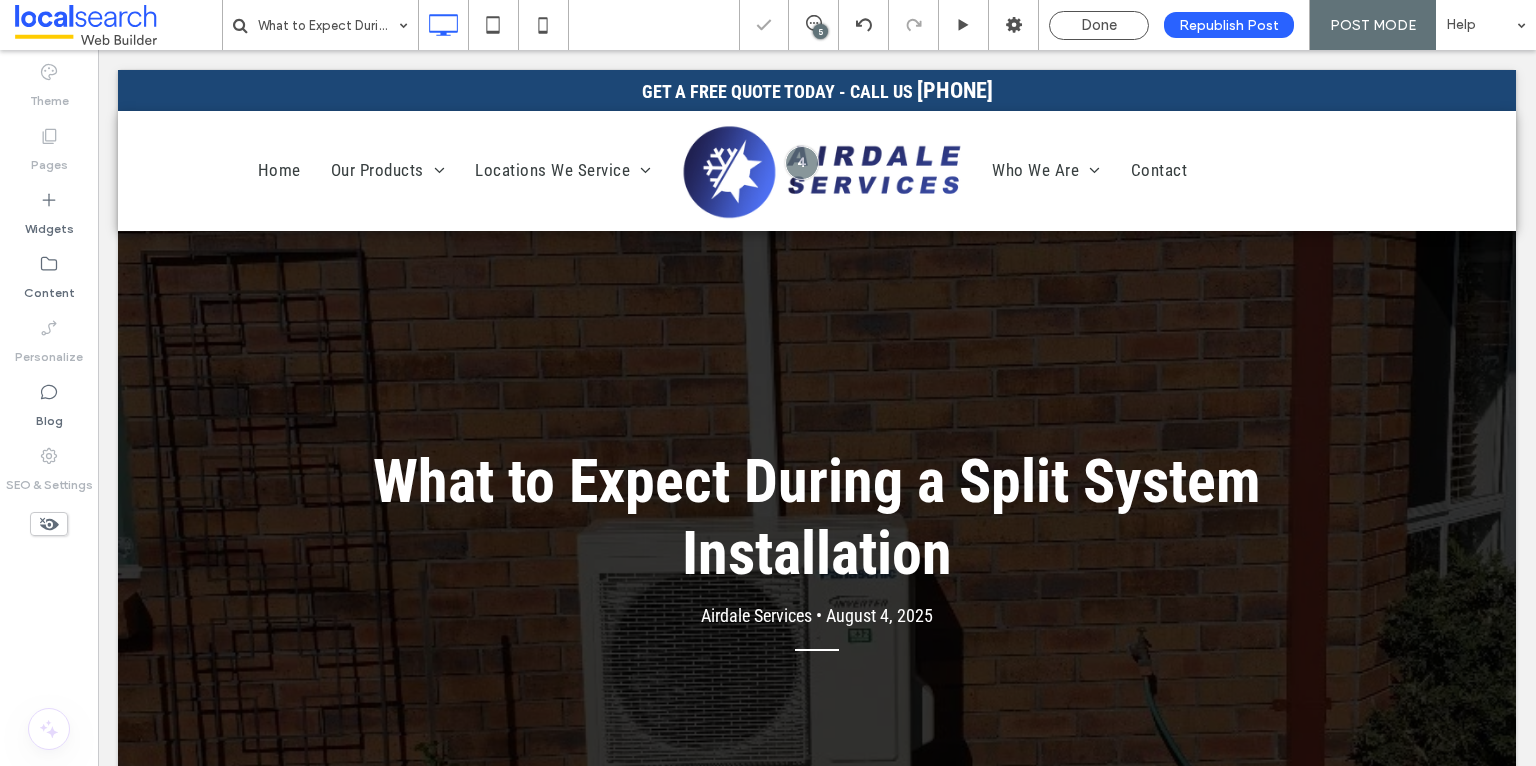 scroll, scrollTop: 0, scrollLeft: 0, axis: both 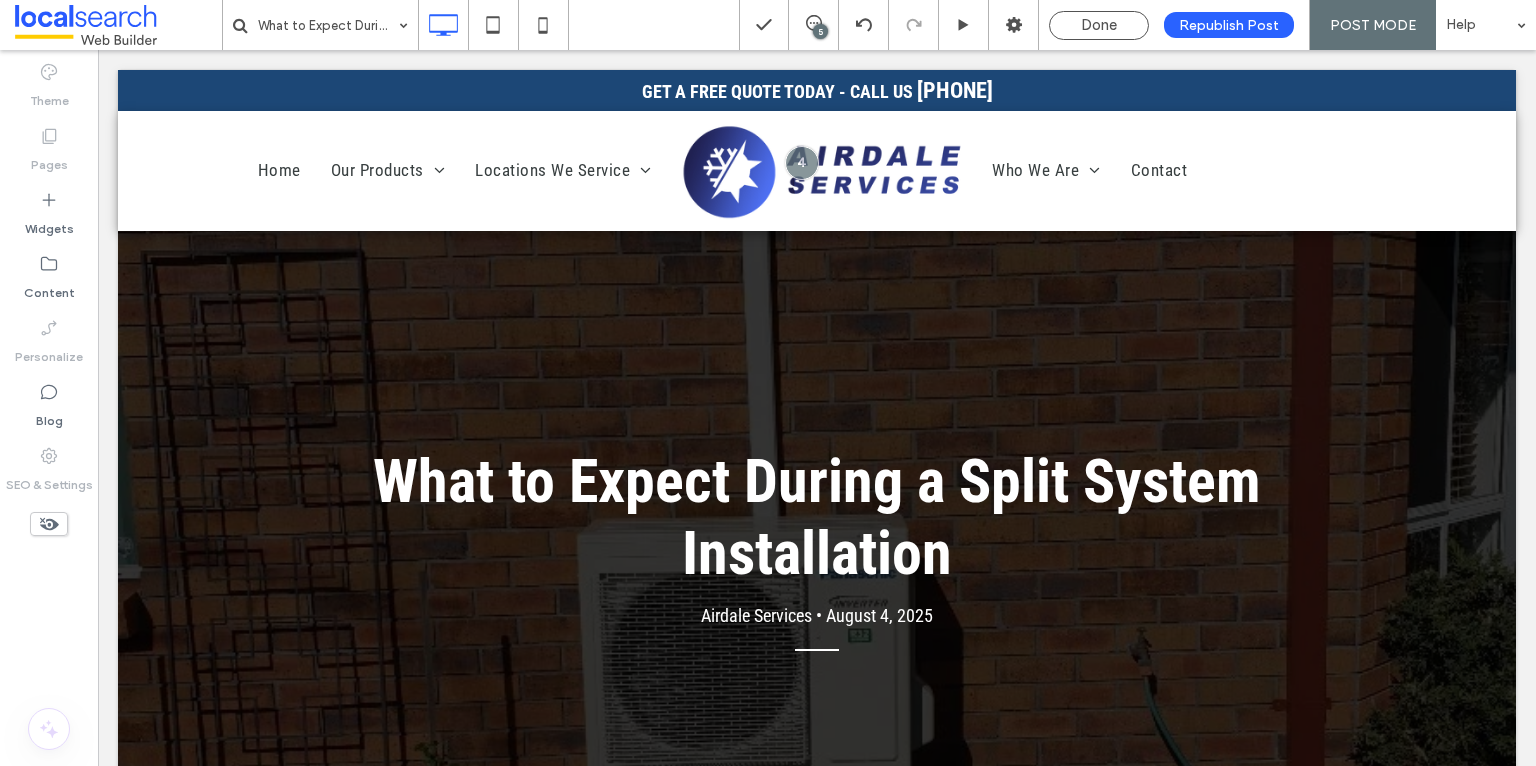 click 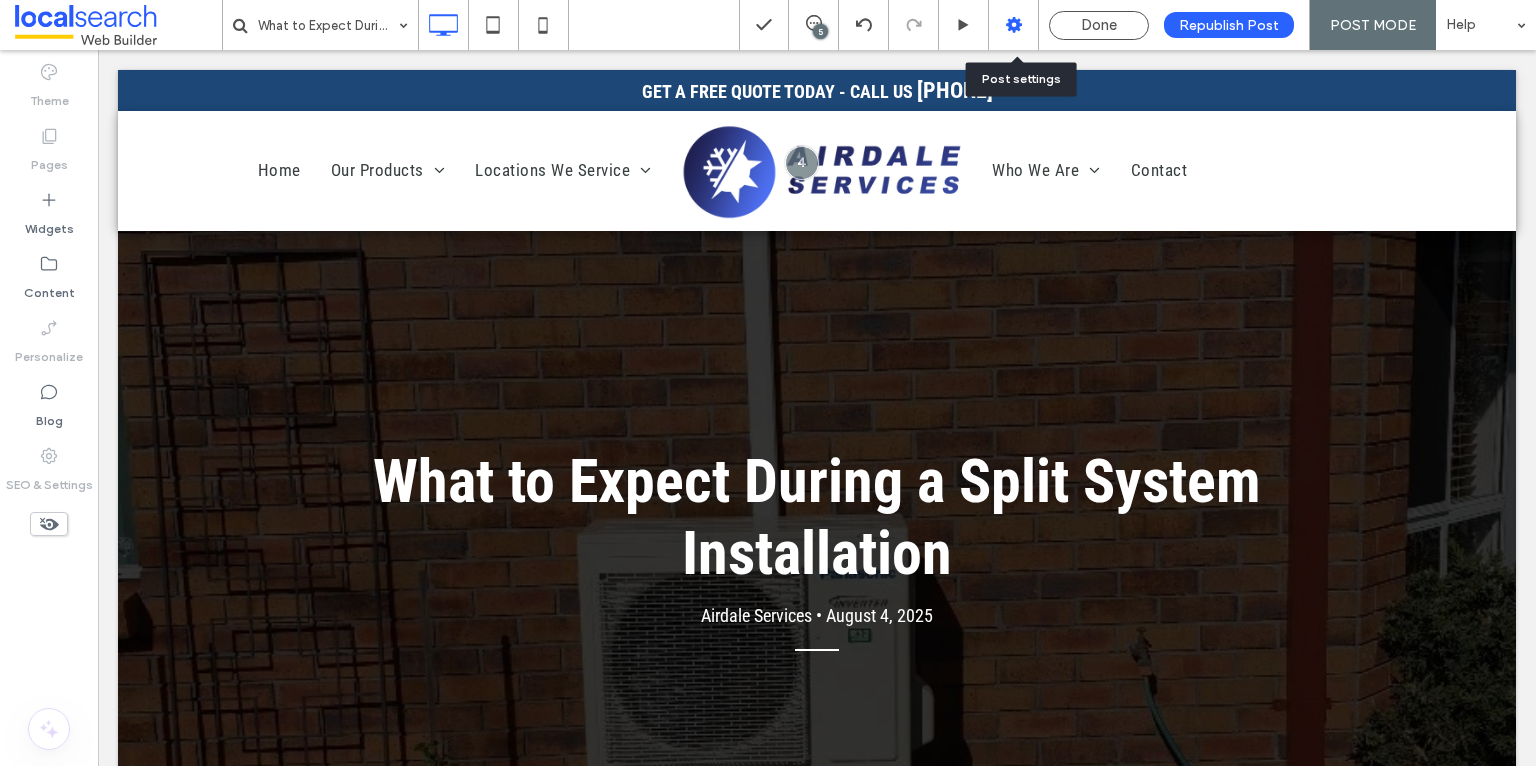 click 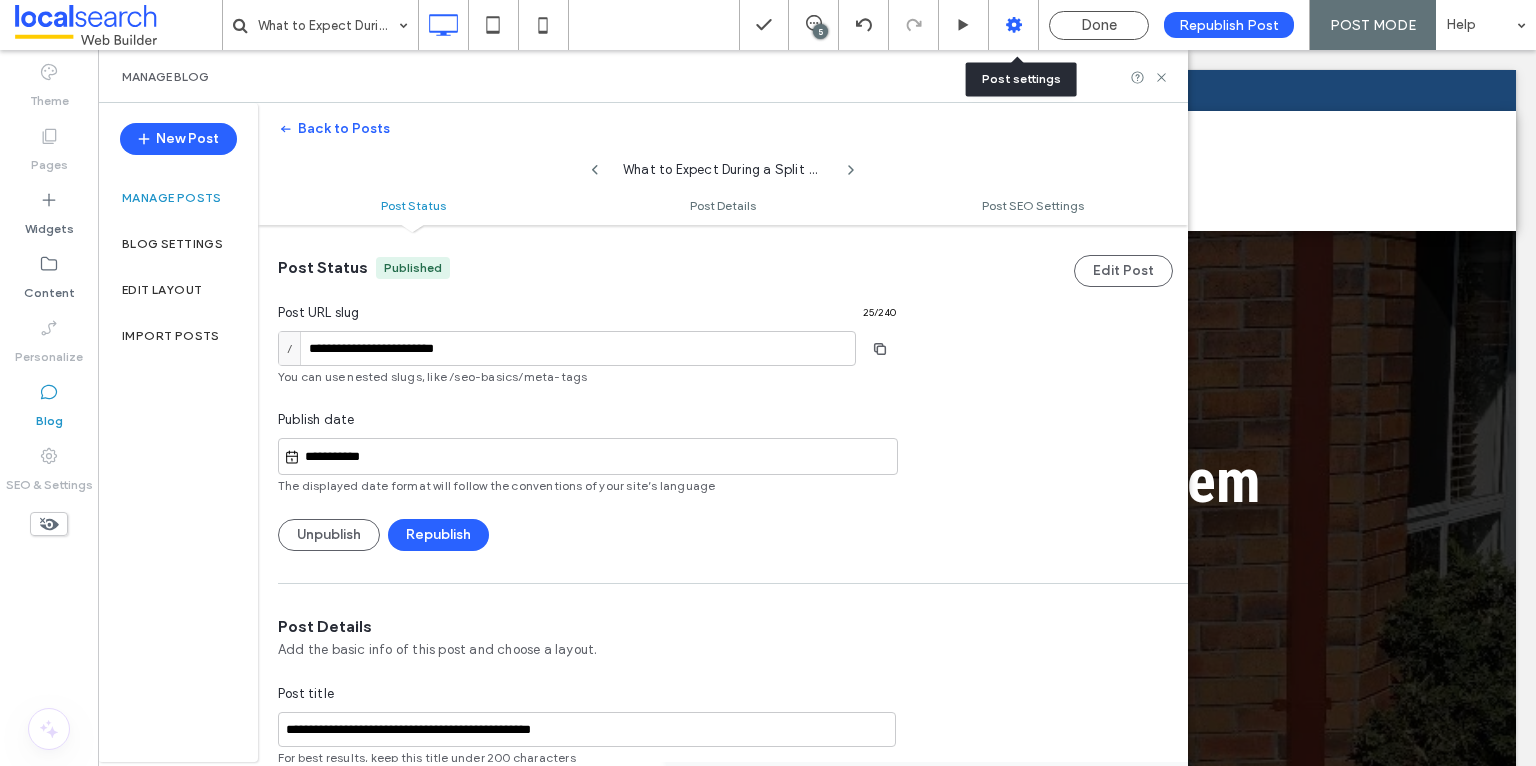 scroll, scrollTop: 0, scrollLeft: 0, axis: both 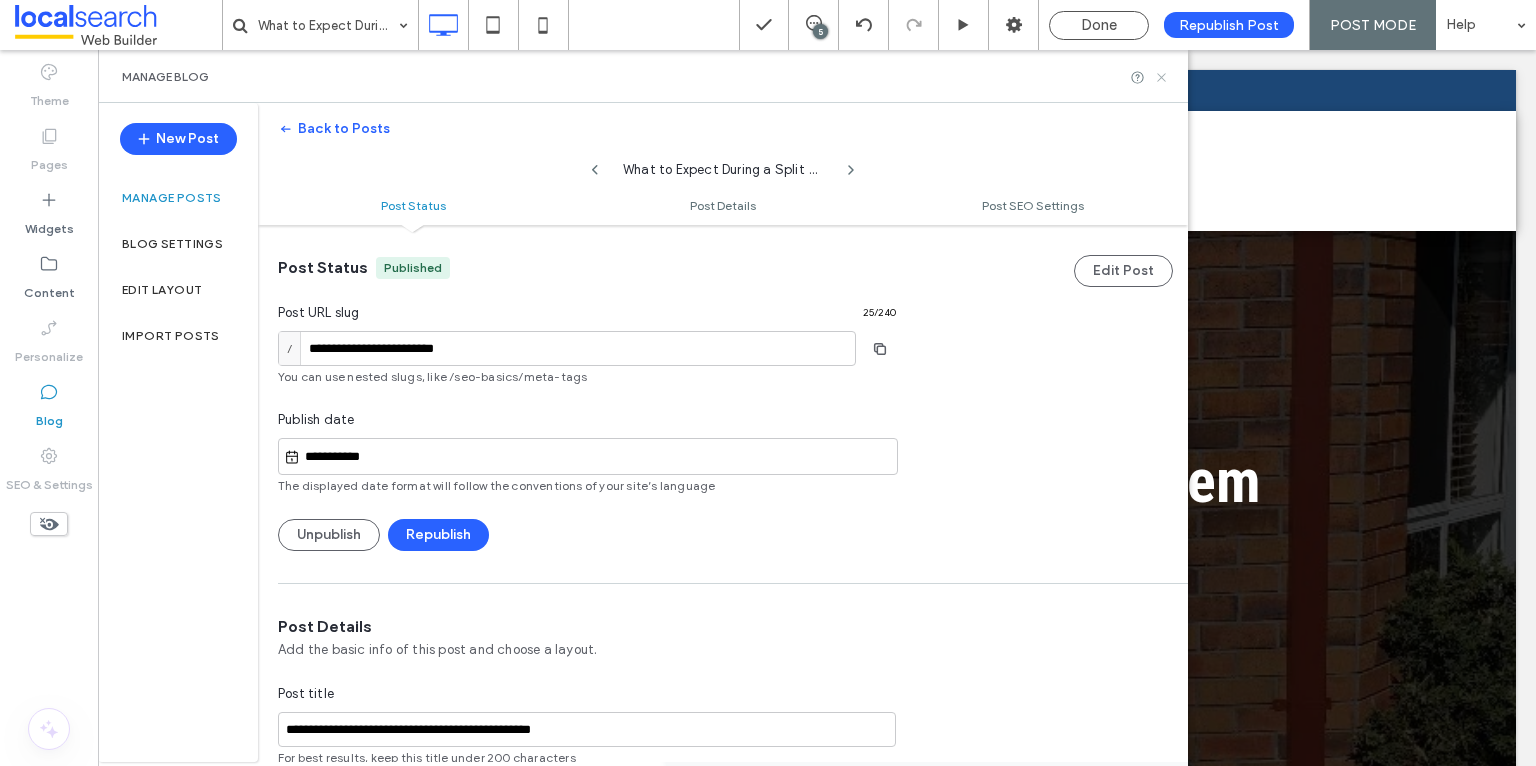 click 